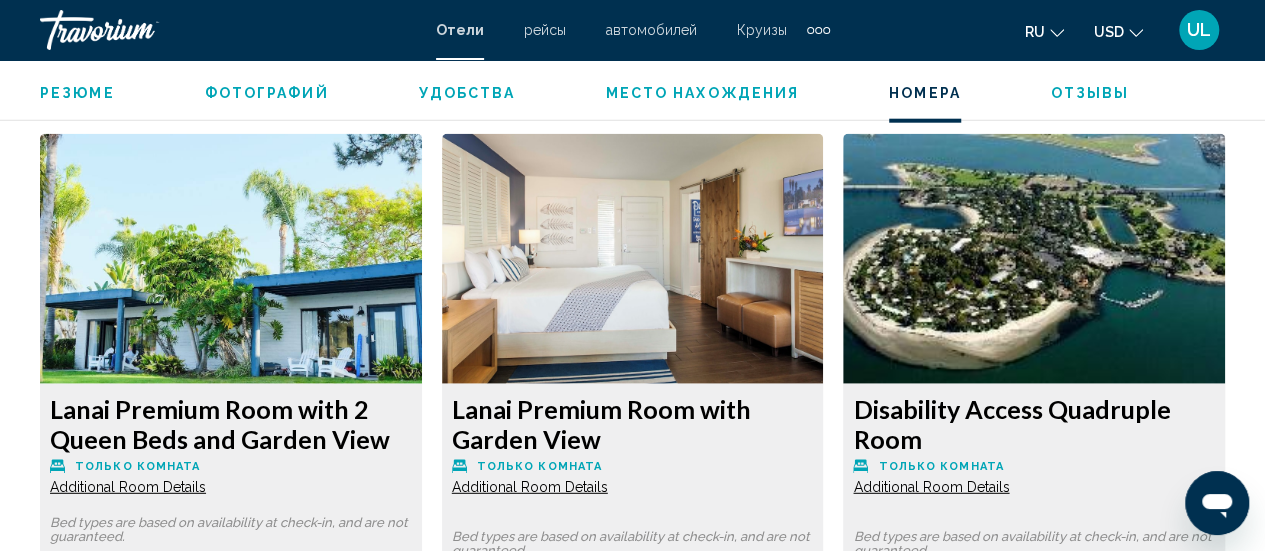 scroll, scrollTop: 6302, scrollLeft: 0, axis: vertical 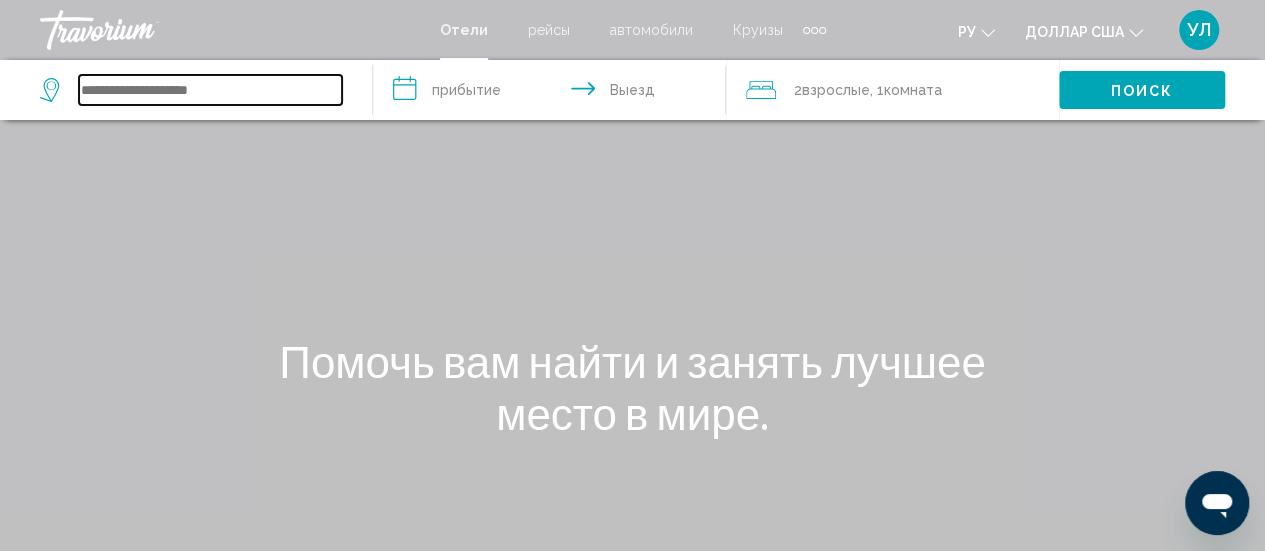 click at bounding box center (210, 90) 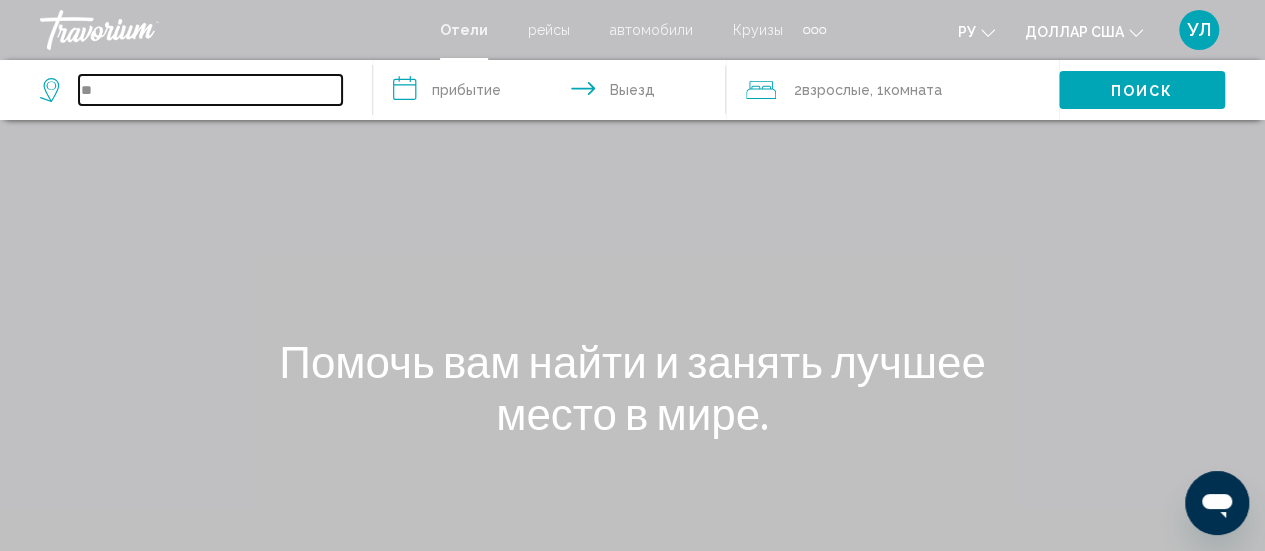 type on "*" 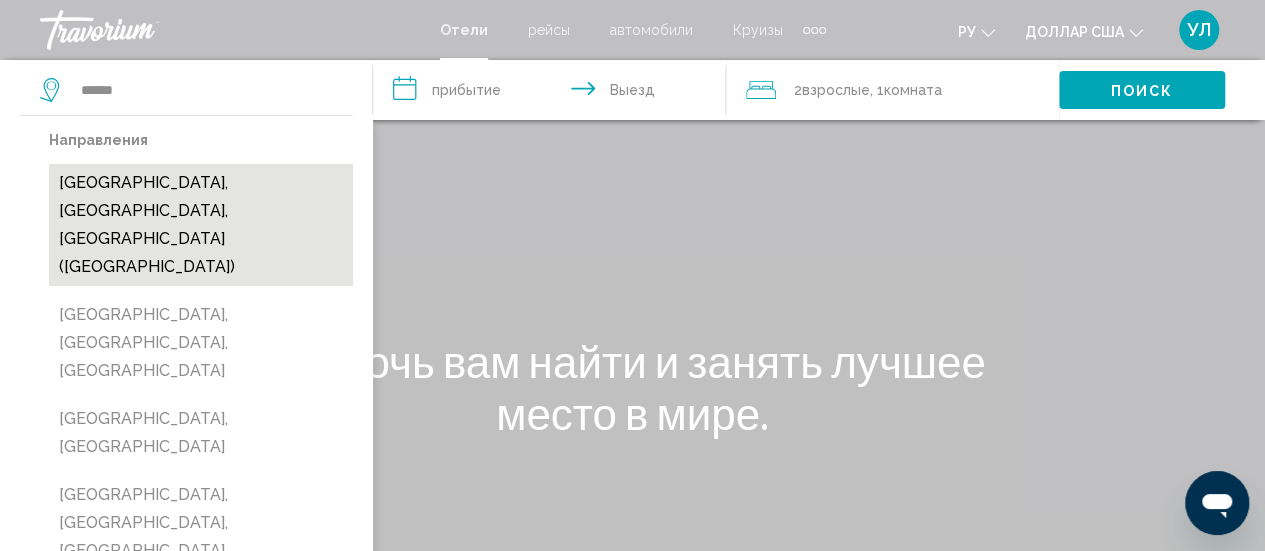 click on "[GEOGRAPHIC_DATA], [GEOGRAPHIC_DATA], [GEOGRAPHIC_DATA] ([GEOGRAPHIC_DATA])" at bounding box center (201, 225) 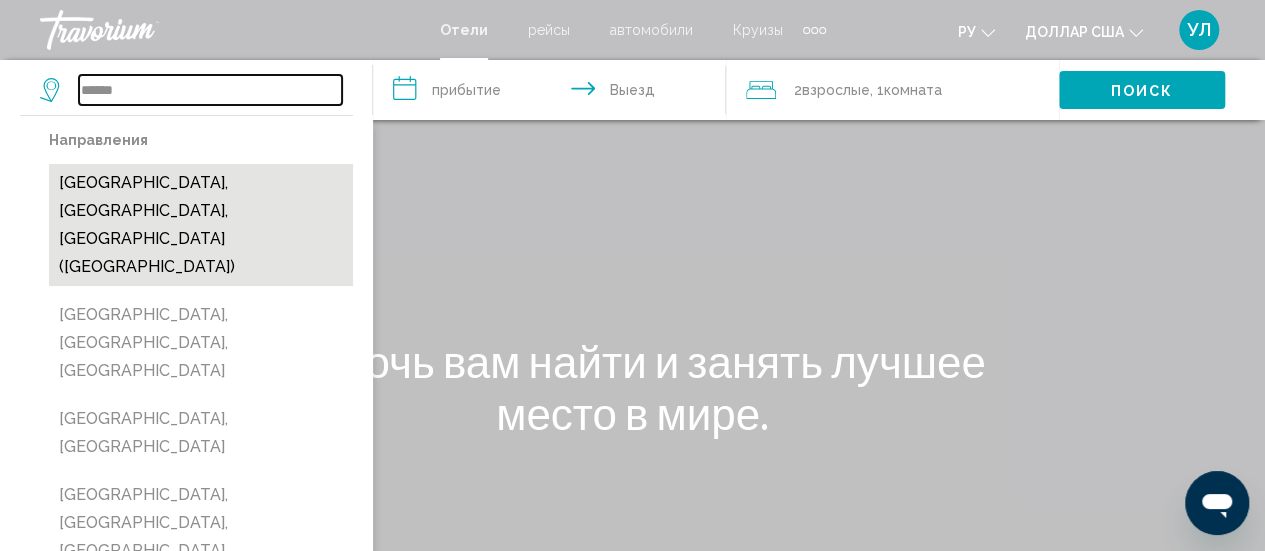 type on "**********" 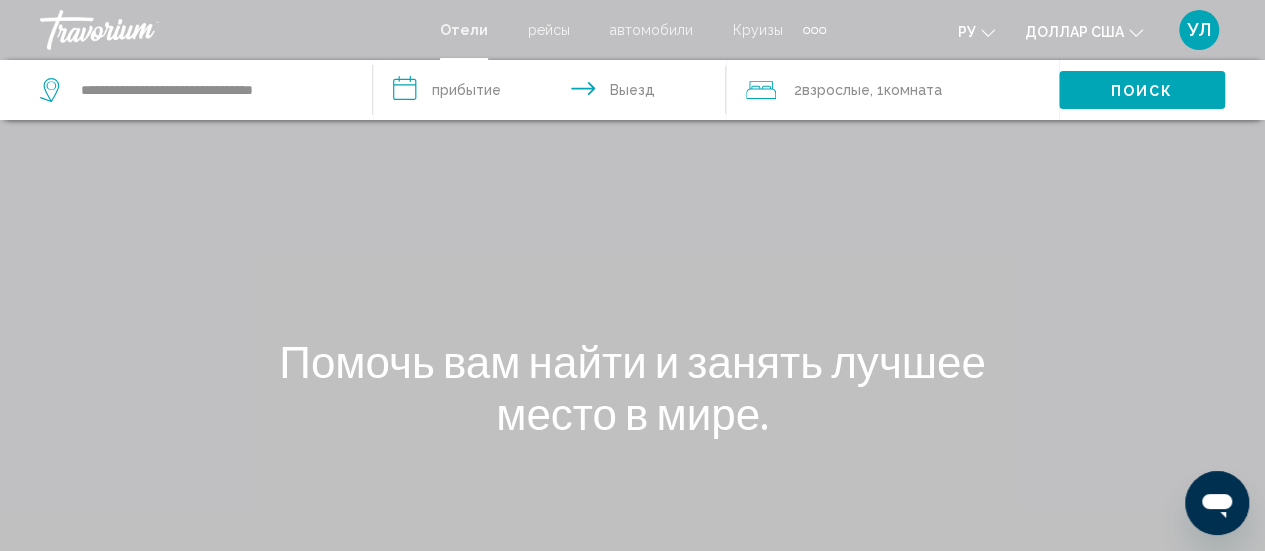 click on "**********" at bounding box center [553, 93] 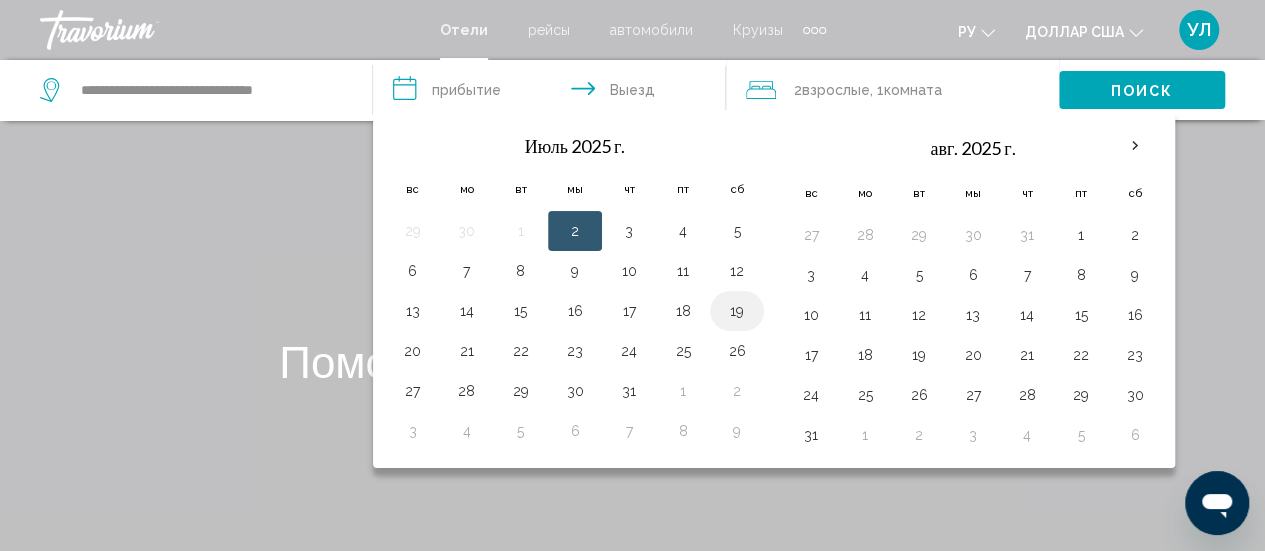 click on "19" at bounding box center [737, 311] 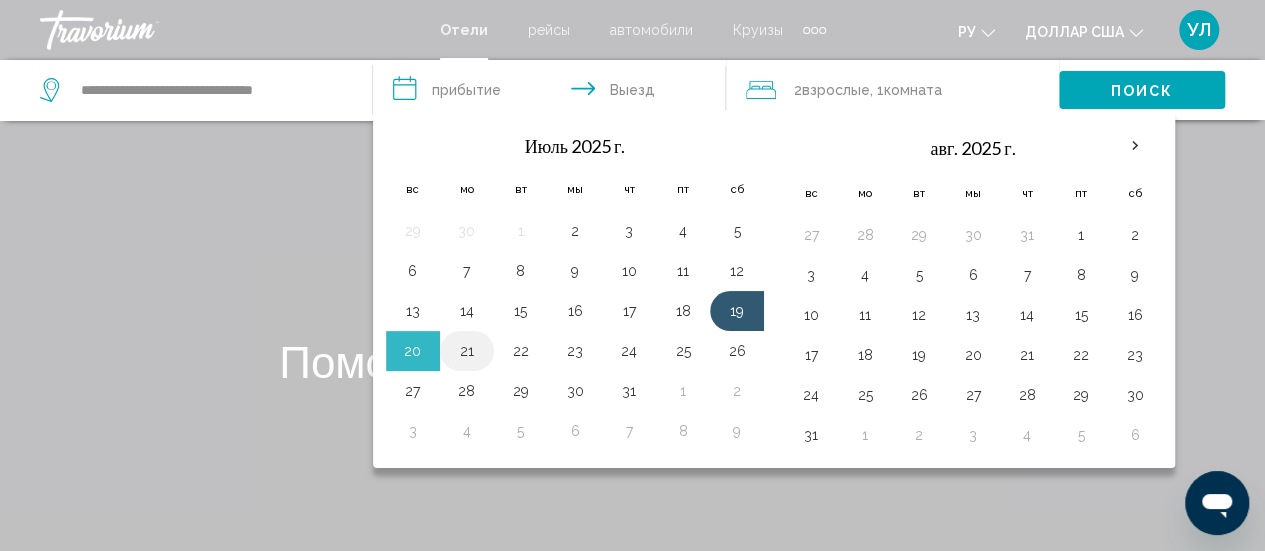 click on "21" at bounding box center (467, 351) 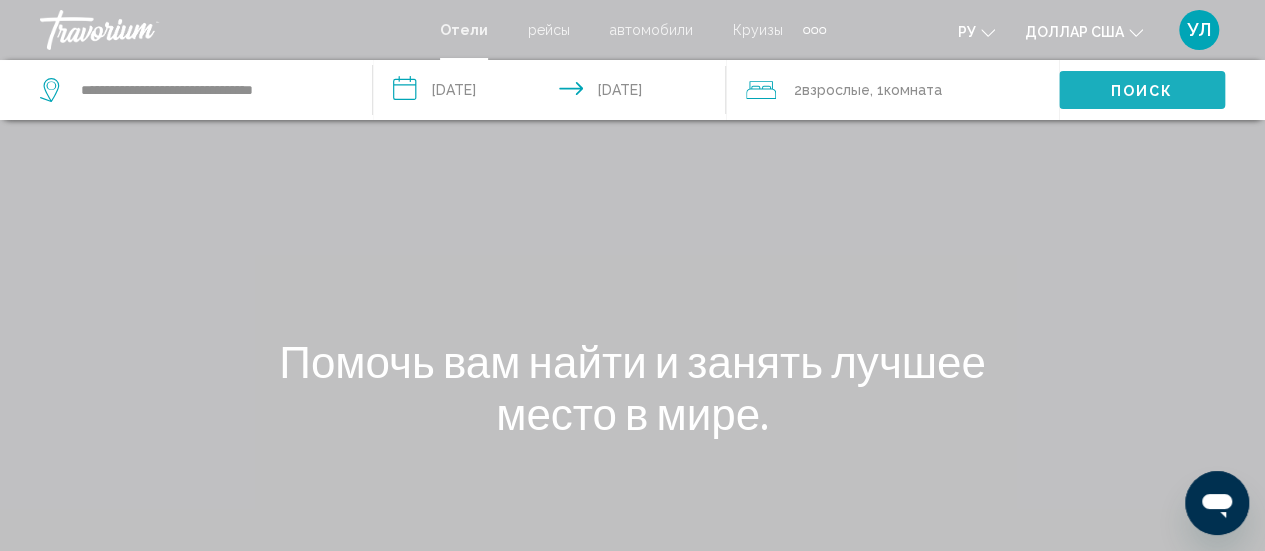click on "Поиск" at bounding box center [1142, 91] 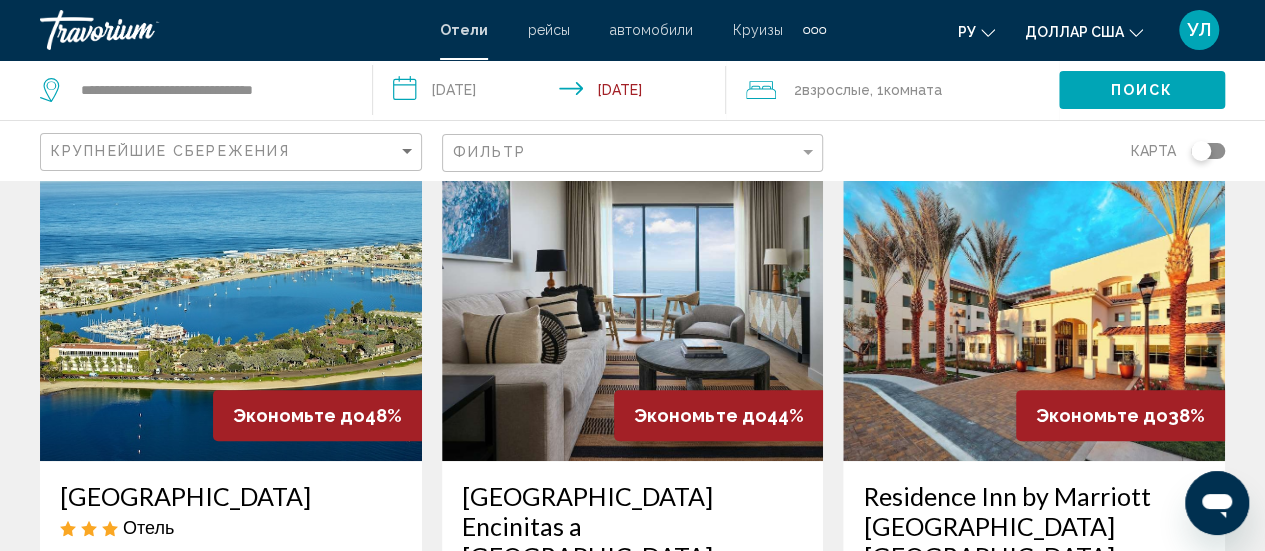 scroll, scrollTop: 138, scrollLeft: 0, axis: vertical 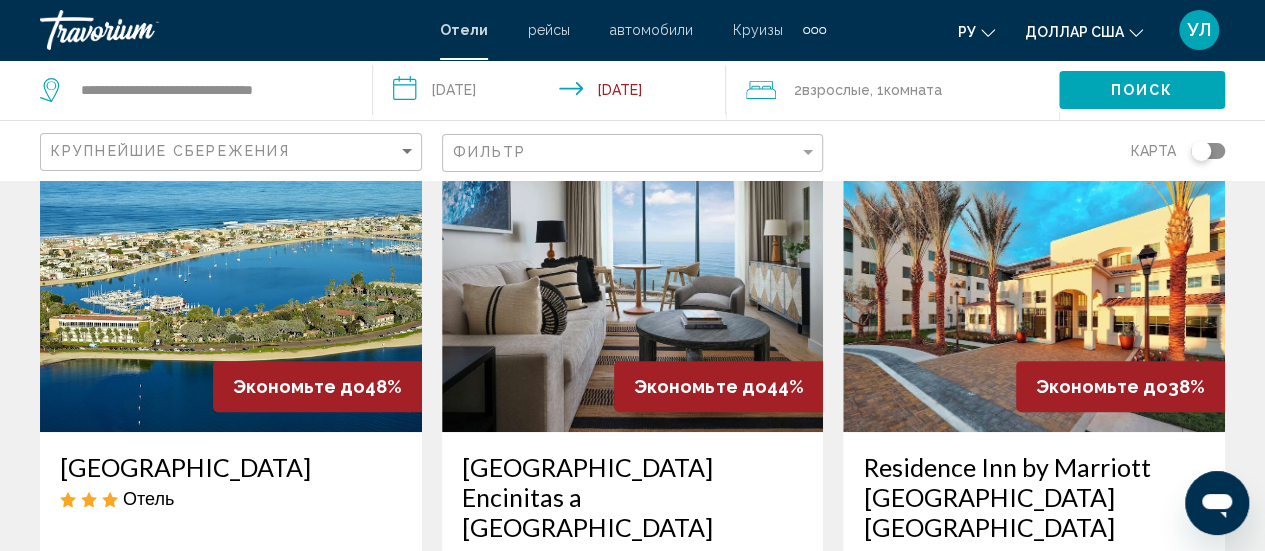 drag, startPoint x: 1270, startPoint y: 150, endPoint x: 1266, endPoint y: 171, distance: 21.377558 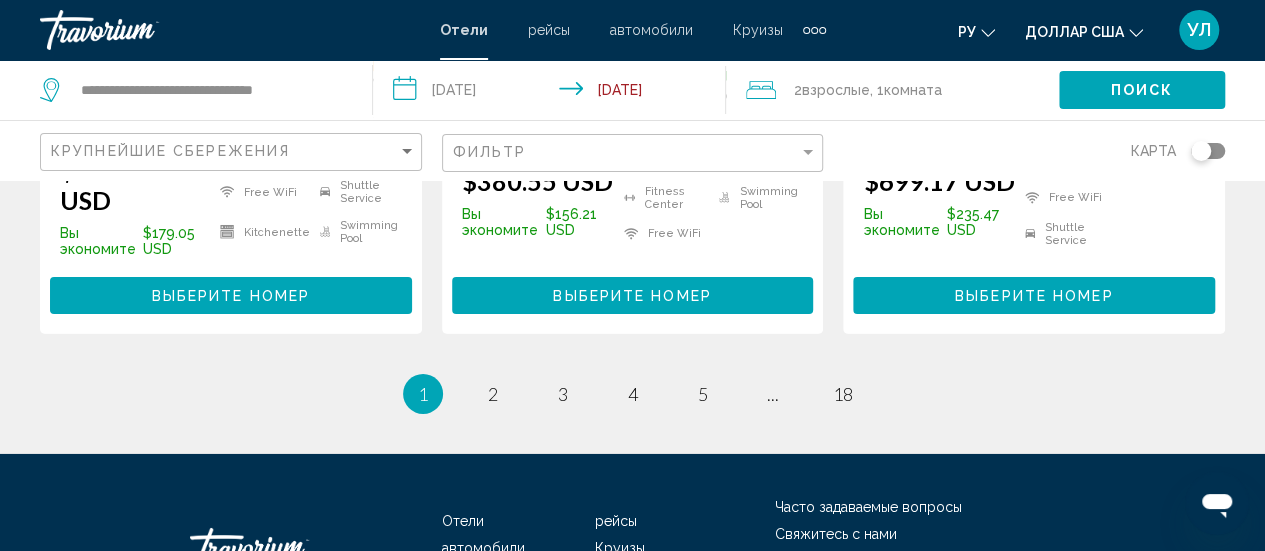 scroll, scrollTop: 3083, scrollLeft: 0, axis: vertical 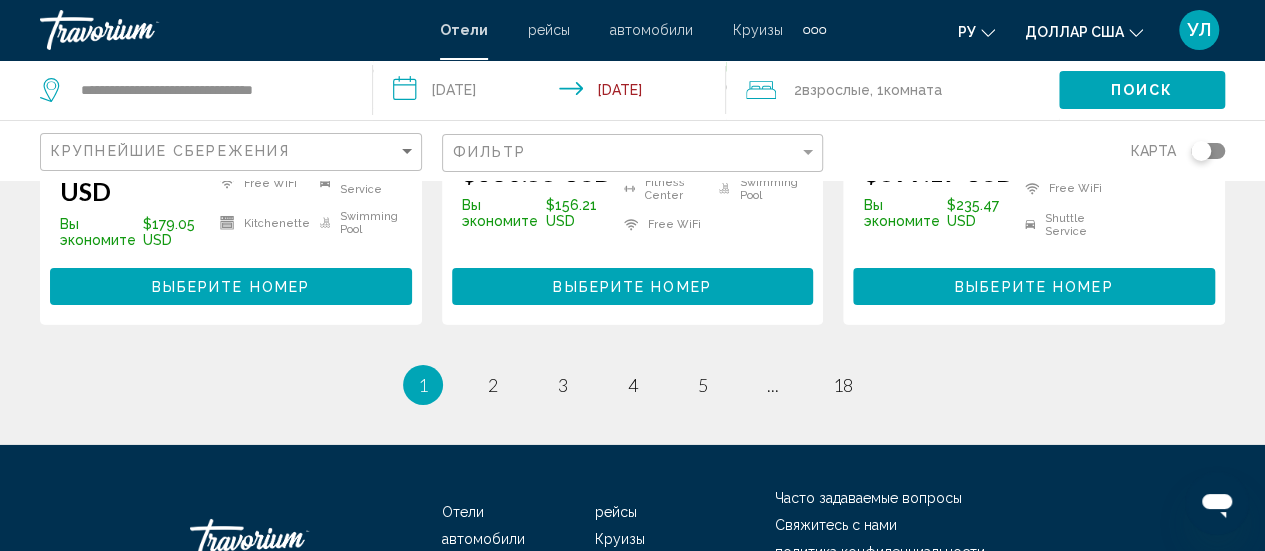 drag, startPoint x: 1271, startPoint y: 97, endPoint x: 2, endPoint y: 21, distance: 1271.2738 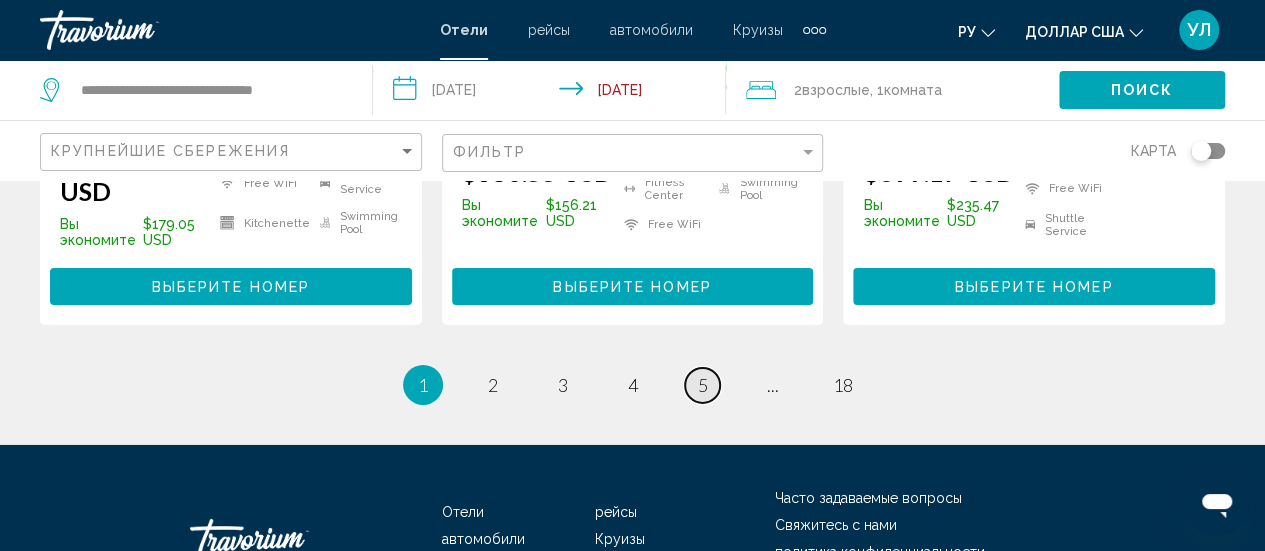 click on "page  5" at bounding box center (702, 385) 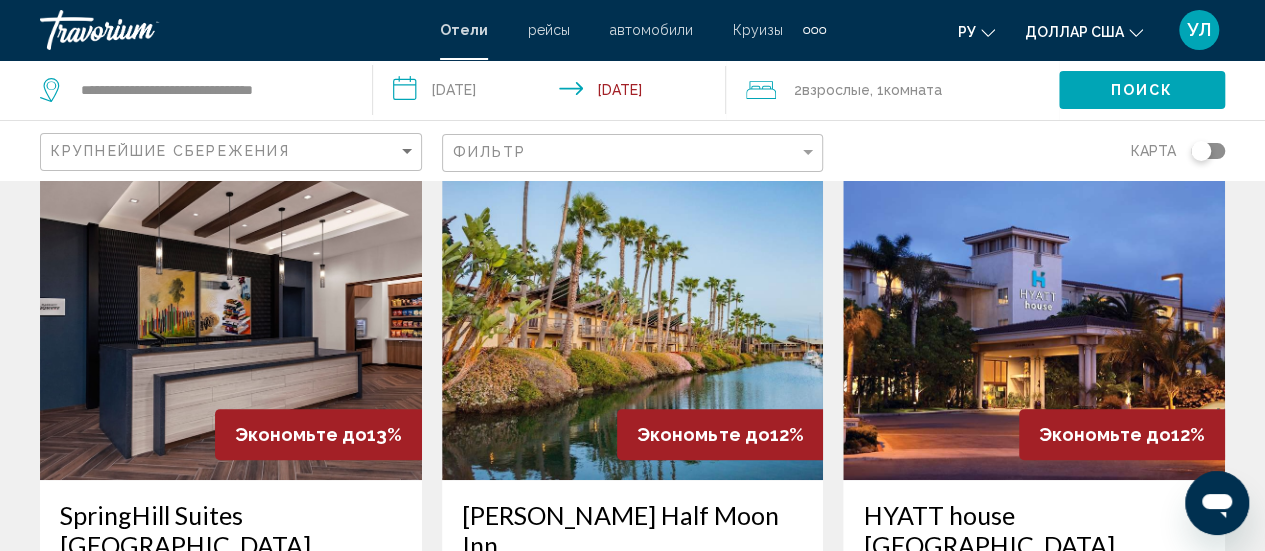 scroll, scrollTop: 0, scrollLeft: 0, axis: both 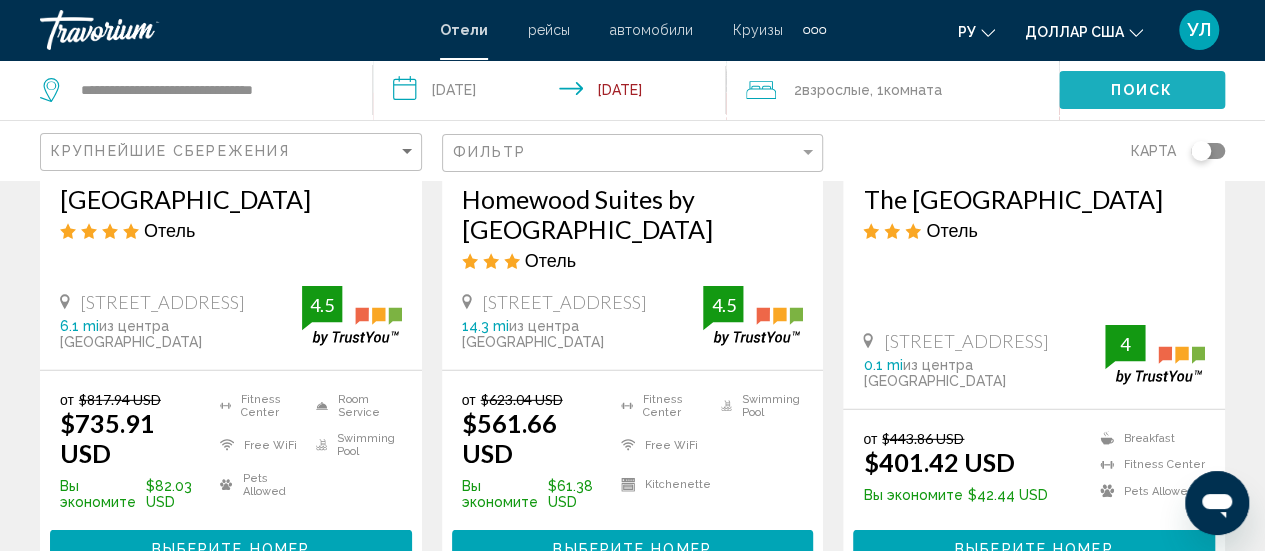 click on "Поиск" 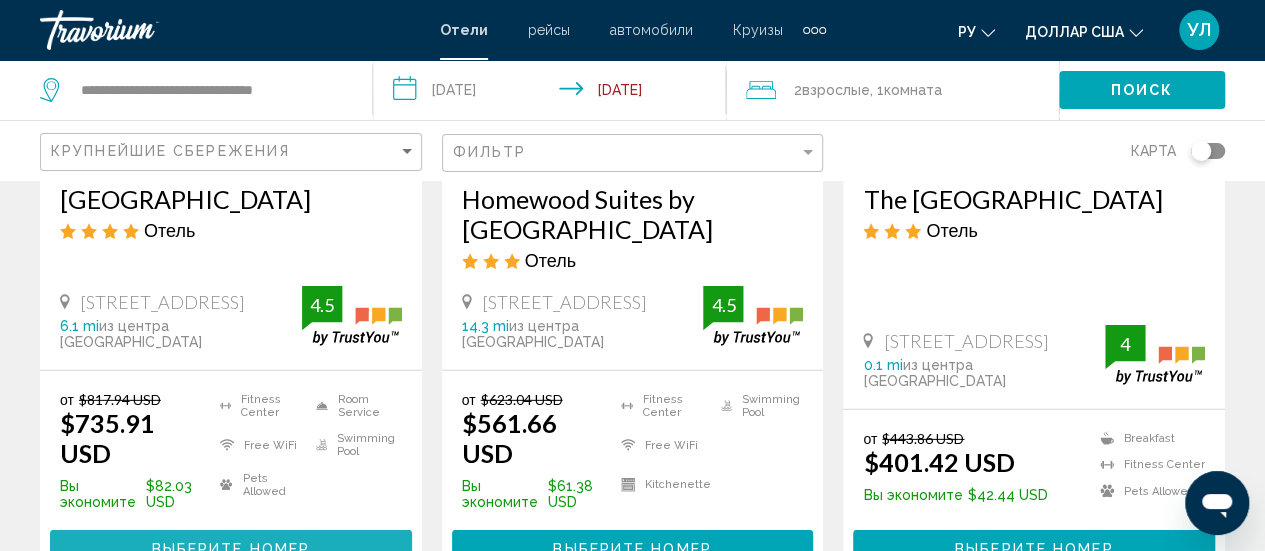click on "Выберите номер" at bounding box center [231, 549] 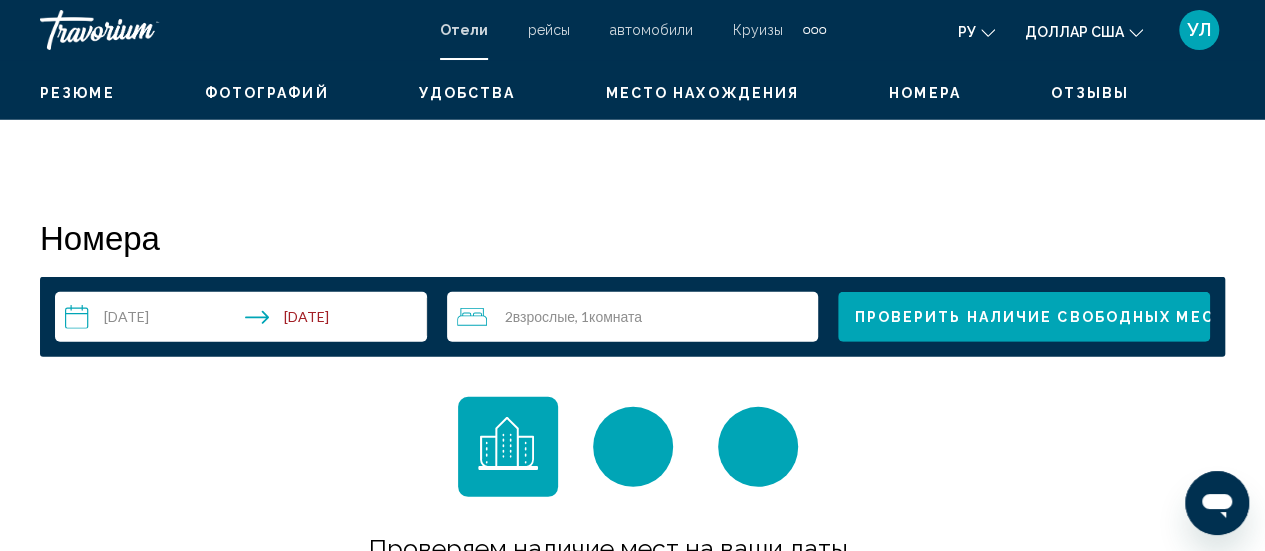 scroll, scrollTop: 259, scrollLeft: 0, axis: vertical 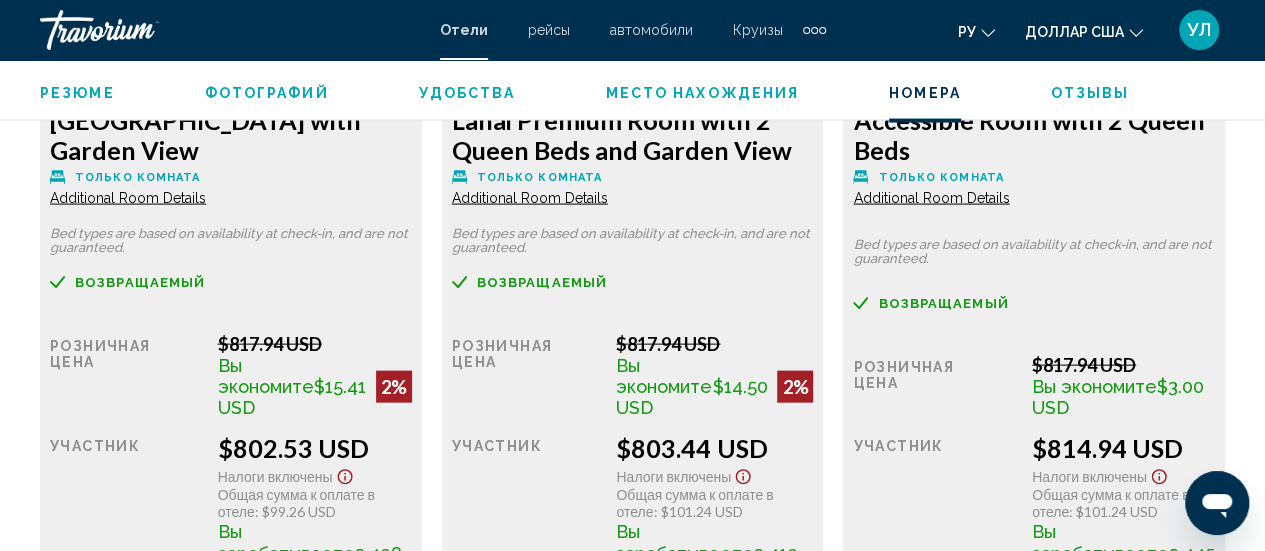 click on "Additional Room Details" at bounding box center (128, -2293) 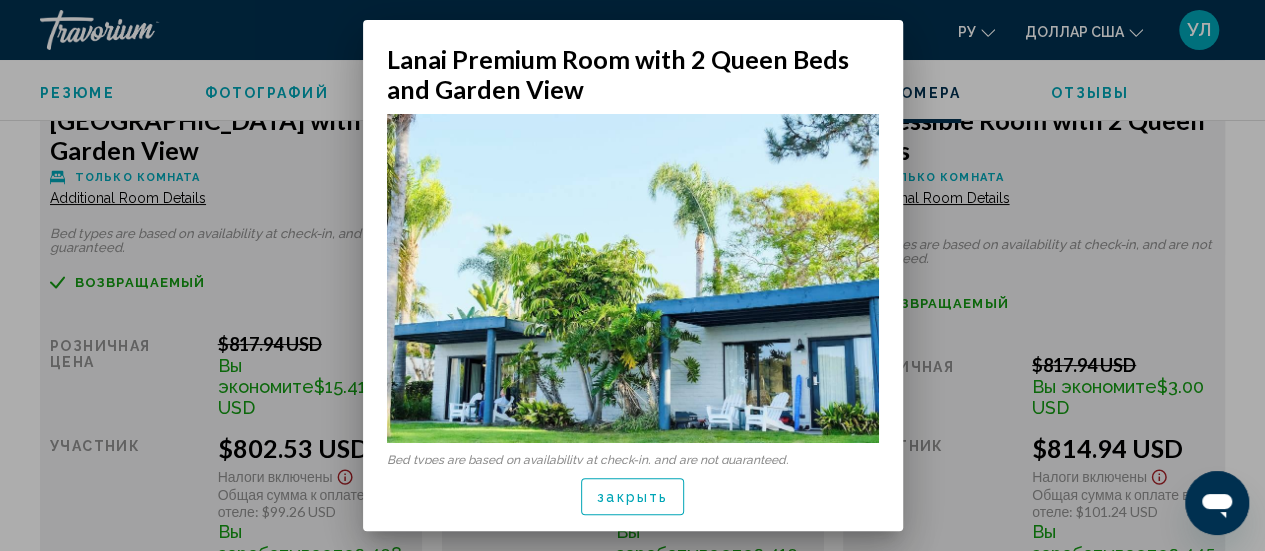 scroll, scrollTop: 0, scrollLeft: 0, axis: both 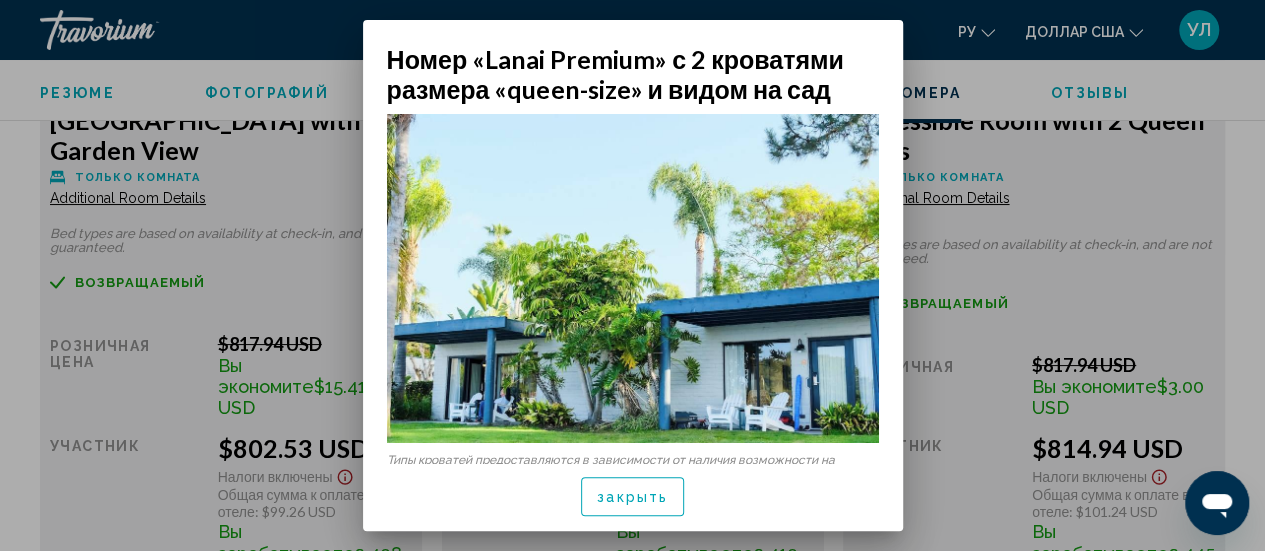click on "закрыть" at bounding box center [632, 498] 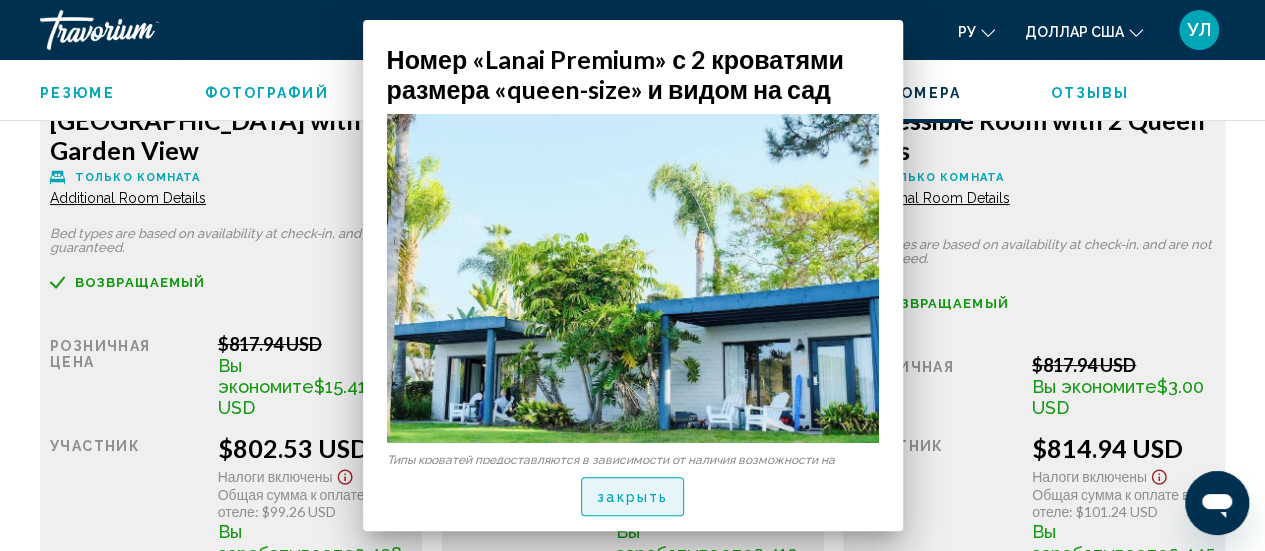 scroll, scrollTop: 5828, scrollLeft: 0, axis: vertical 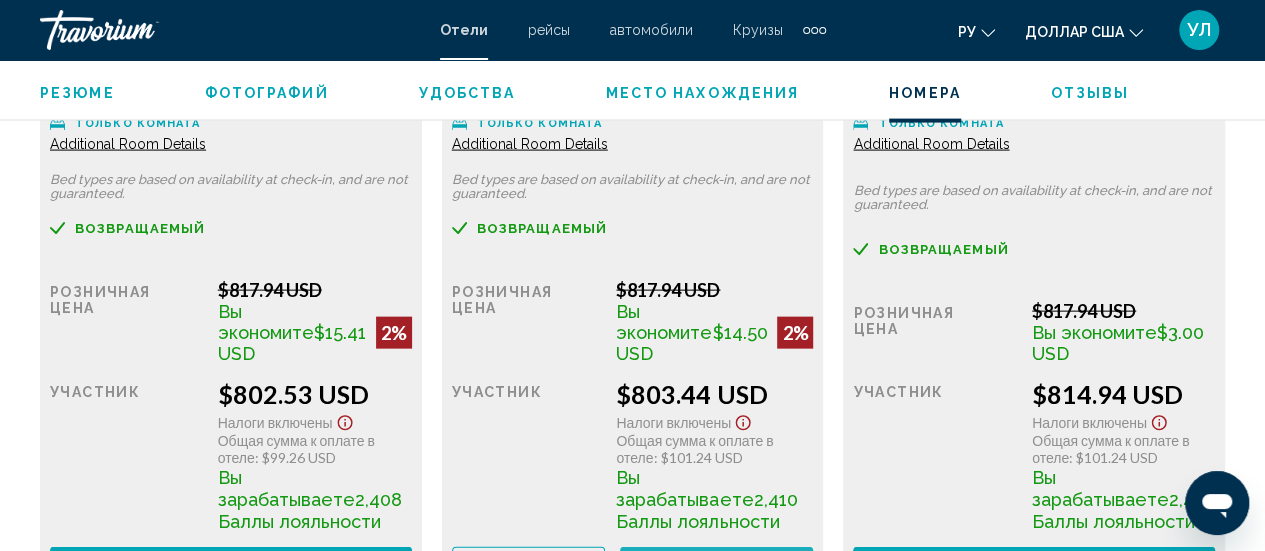 click on "Заказать сейчас" at bounding box center (717, 566) 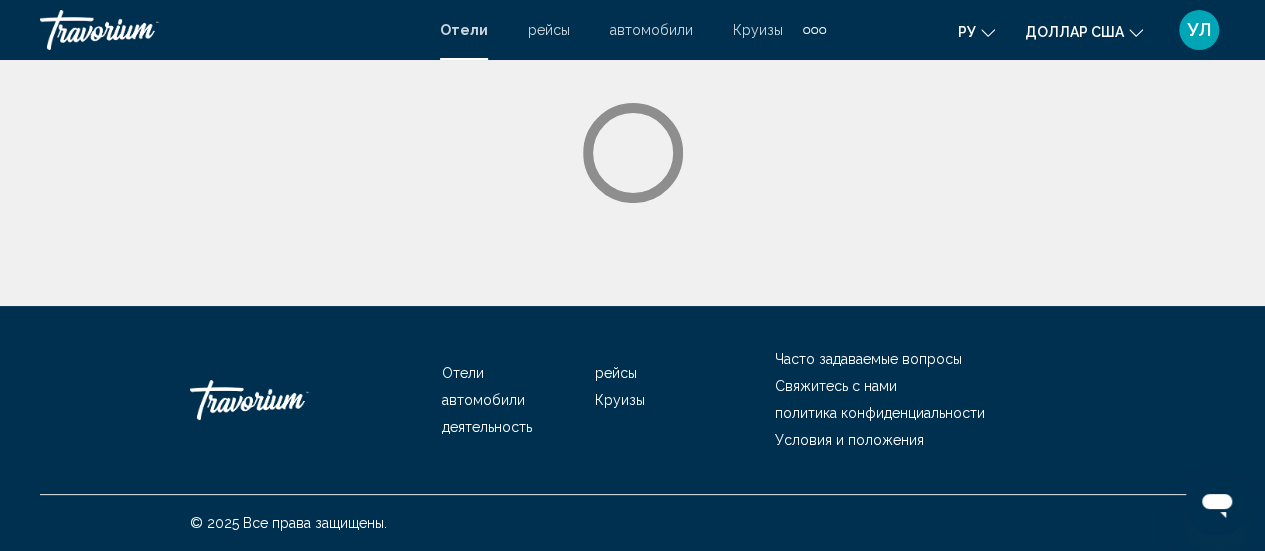 scroll, scrollTop: 0, scrollLeft: 0, axis: both 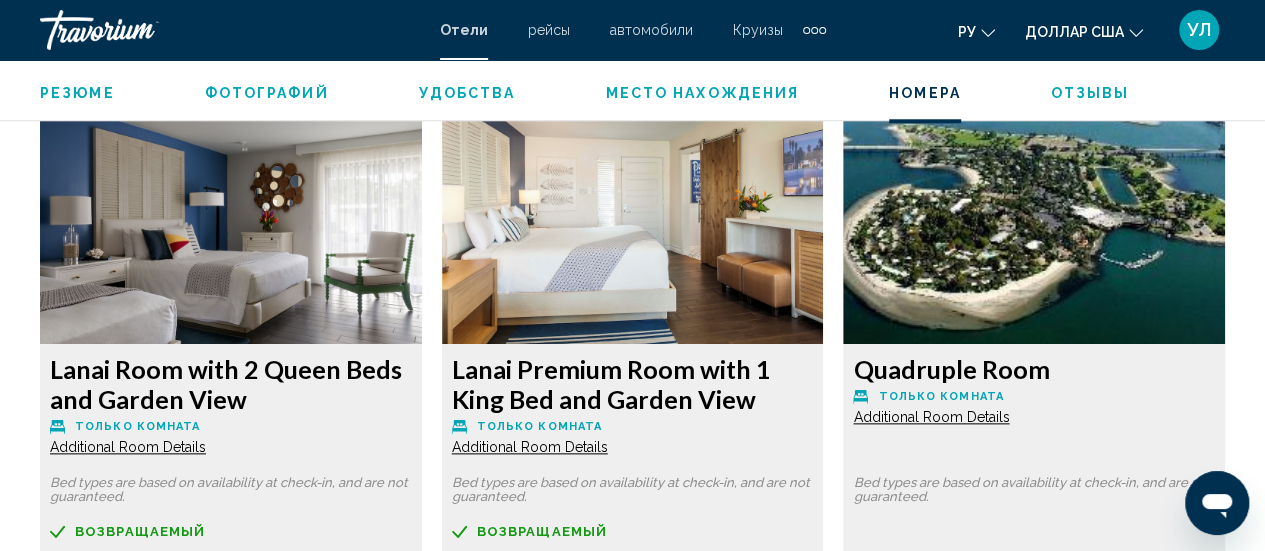 click on "Additional Room Details" at bounding box center (128, -1221) 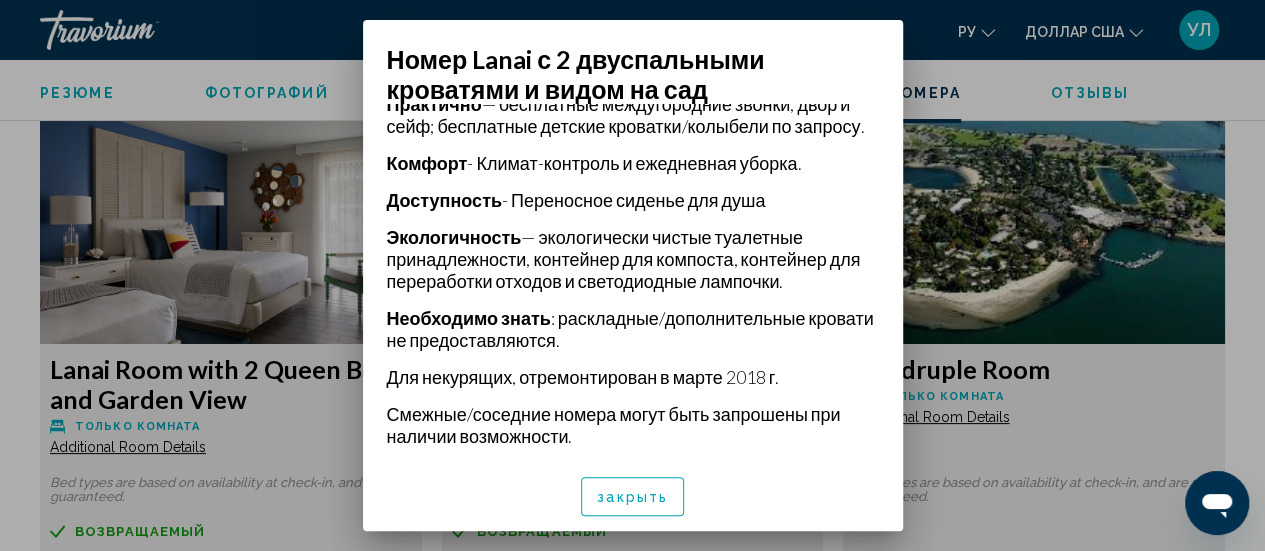 scroll, scrollTop: 820, scrollLeft: 0, axis: vertical 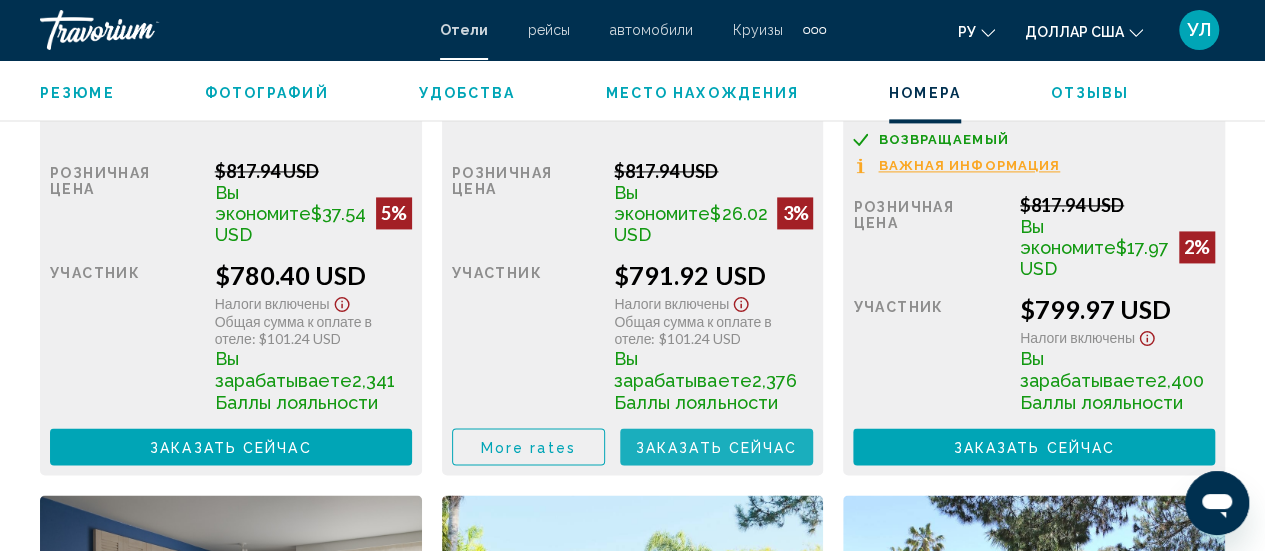 click on "Заказать сейчас" at bounding box center (717, 447) 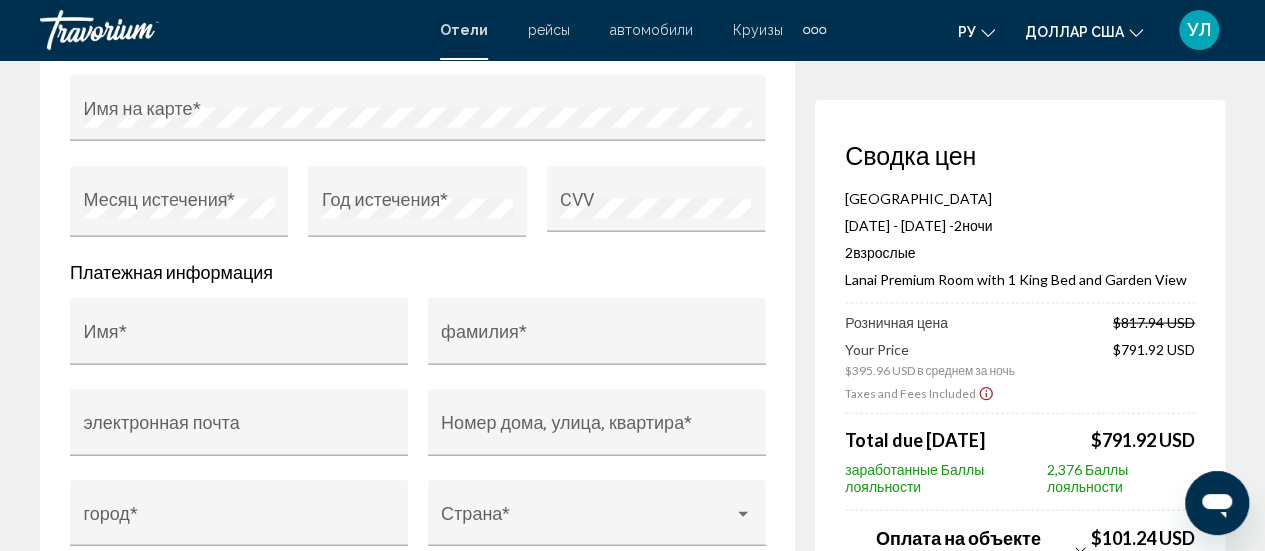 scroll, scrollTop: 2666, scrollLeft: 0, axis: vertical 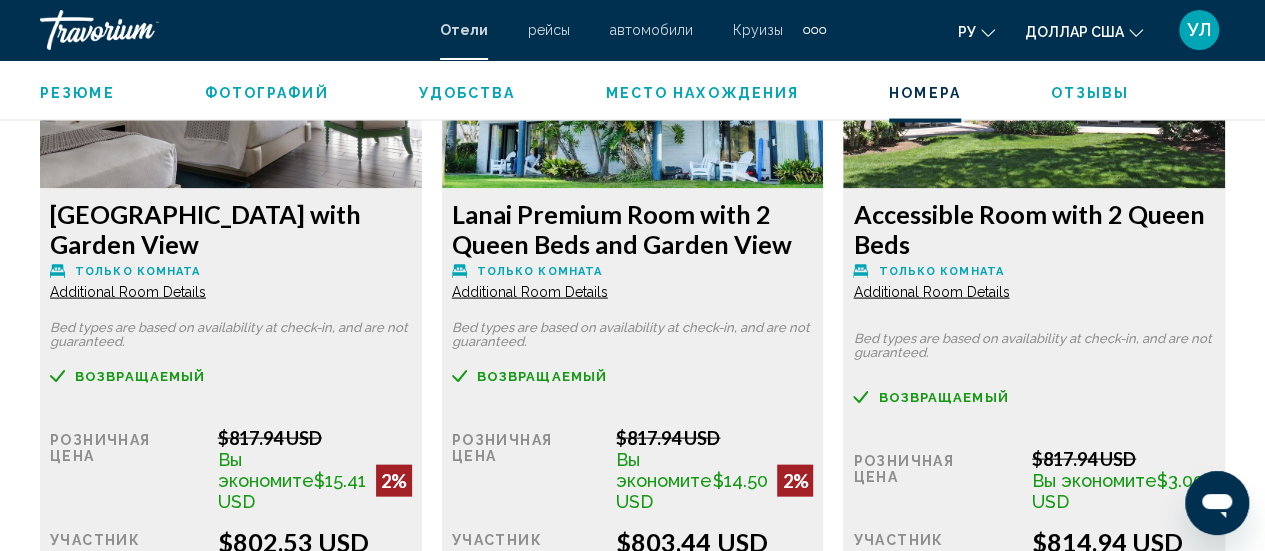 click on "Additional Room Details" at bounding box center [128, -2199] 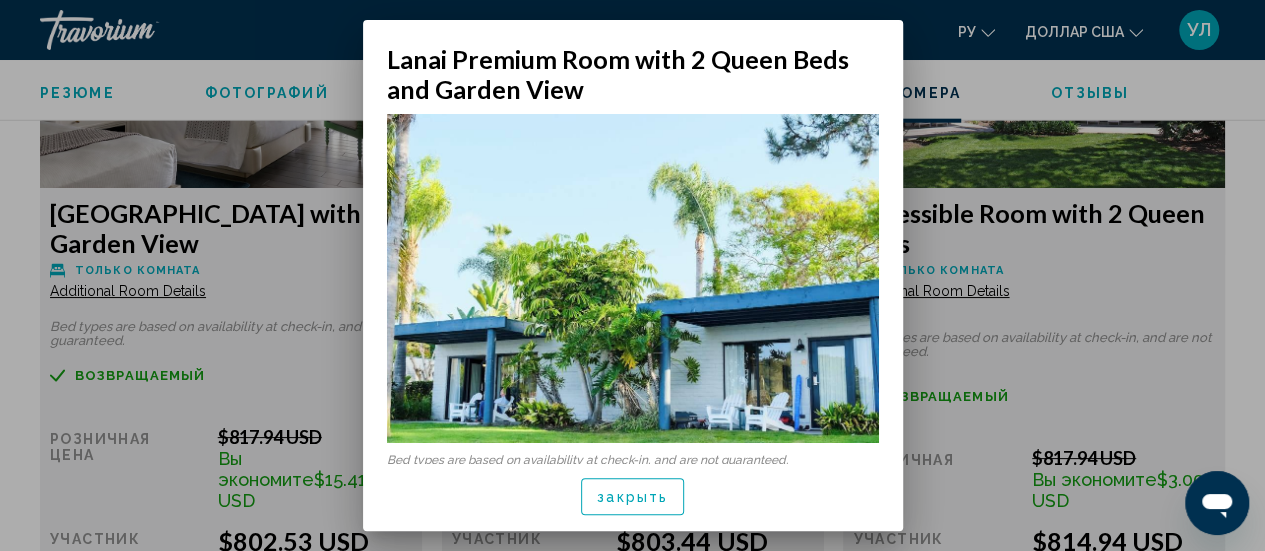 scroll, scrollTop: 0, scrollLeft: 0, axis: both 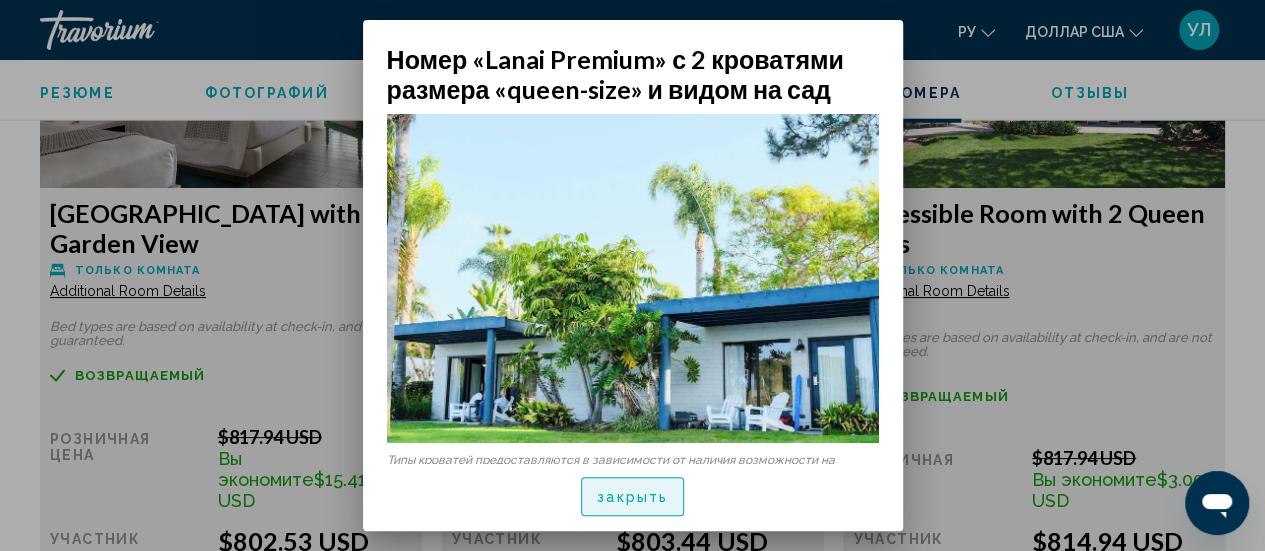 click on "закрыть" at bounding box center (632, 498) 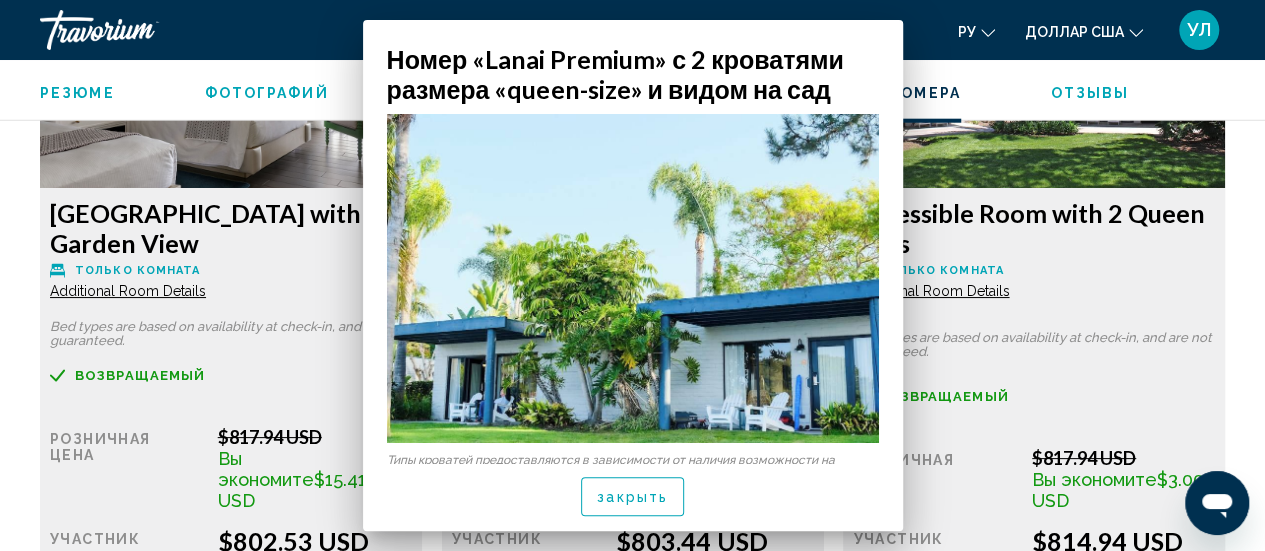 scroll, scrollTop: 5734, scrollLeft: 0, axis: vertical 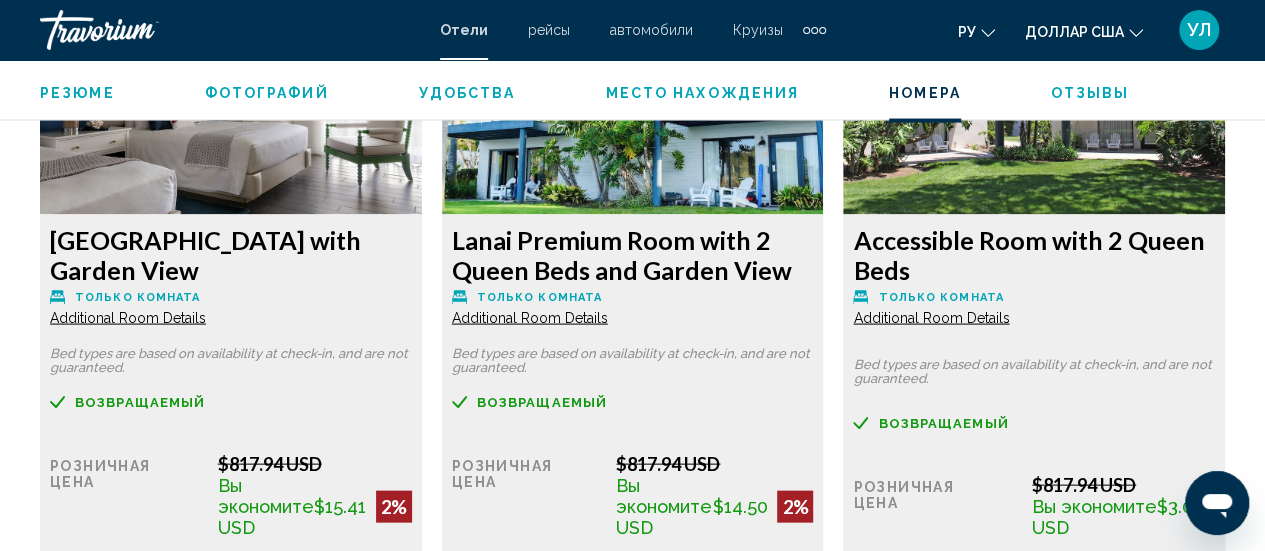 click on "Additional Room Details" at bounding box center (128, -2173) 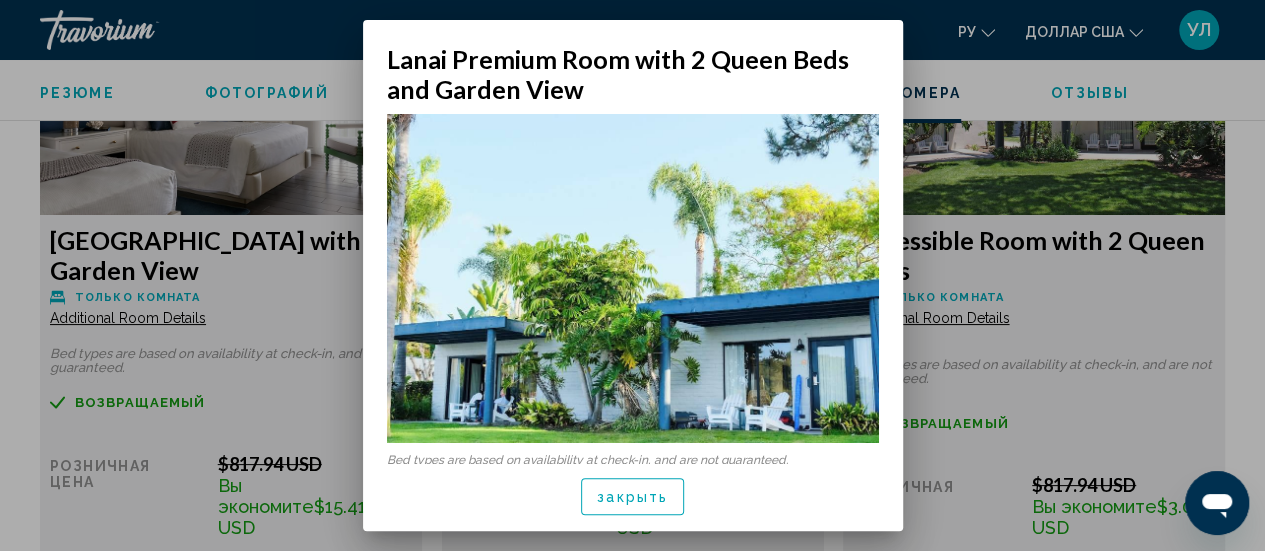 scroll, scrollTop: 0, scrollLeft: 0, axis: both 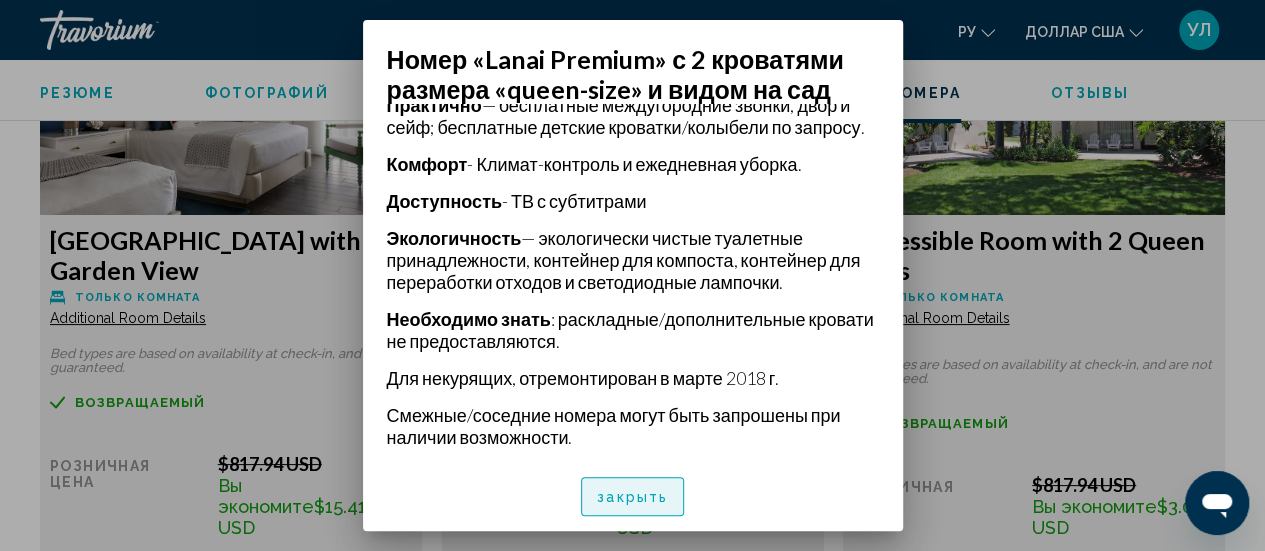 click on "закрыть" at bounding box center [632, 498] 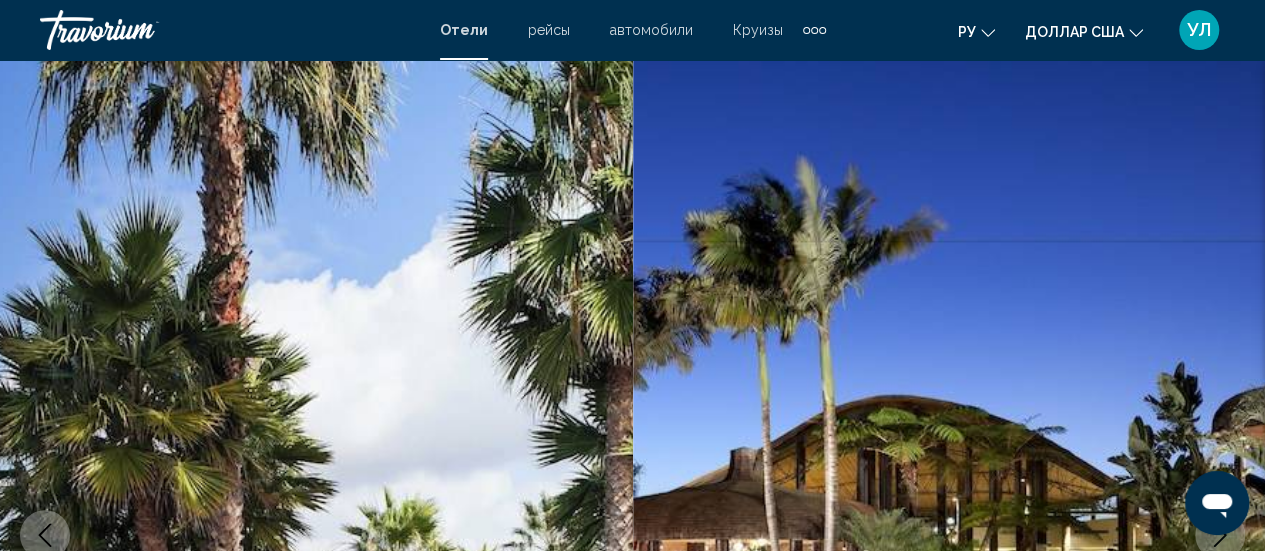 scroll, scrollTop: 5708, scrollLeft: 0, axis: vertical 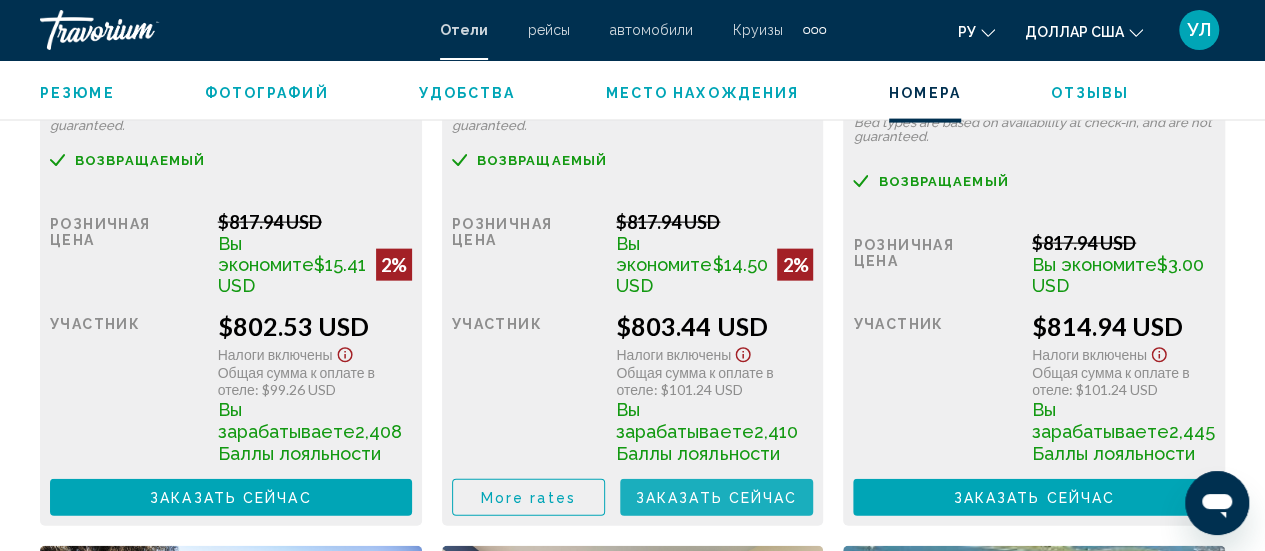 click on "Заказать сейчас" at bounding box center [717, 498] 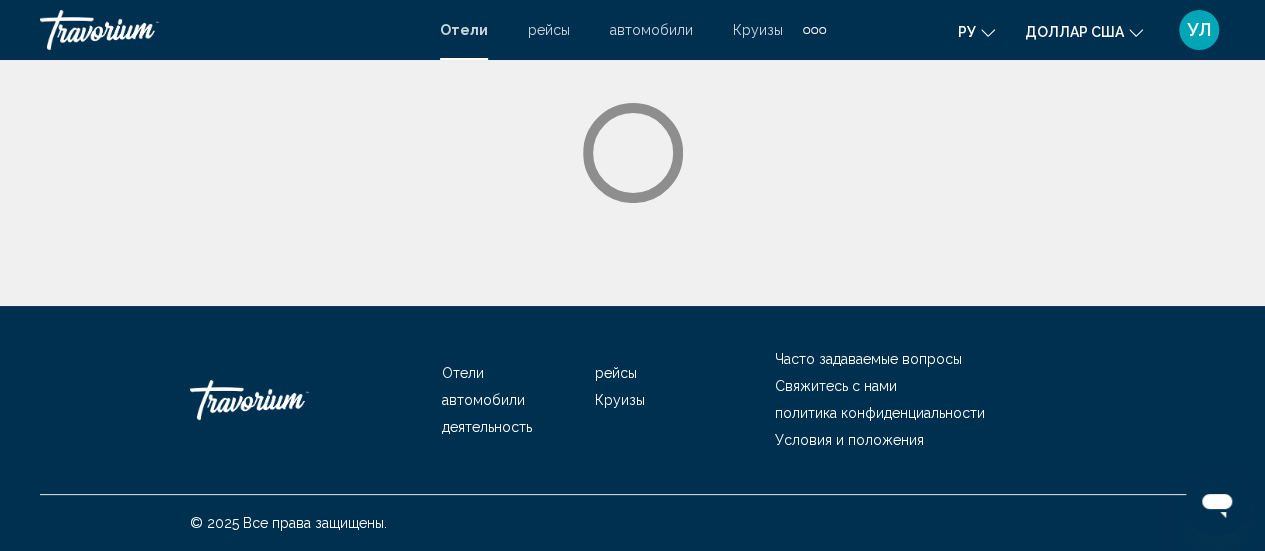 scroll, scrollTop: 0, scrollLeft: 0, axis: both 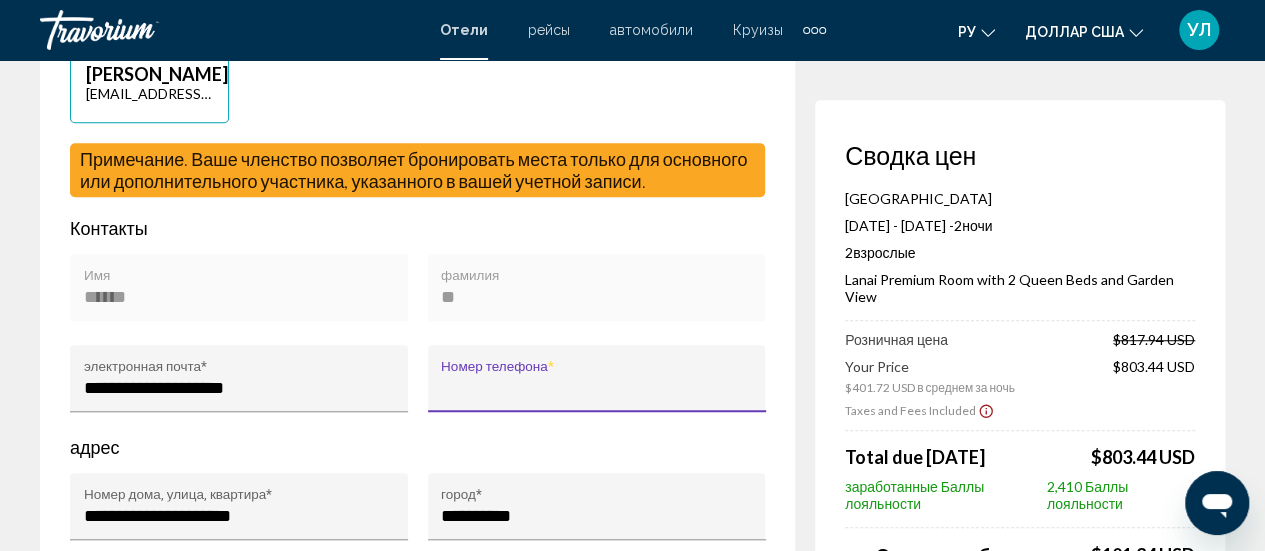 click on "Номер телефона  *" at bounding box center (596, 388) 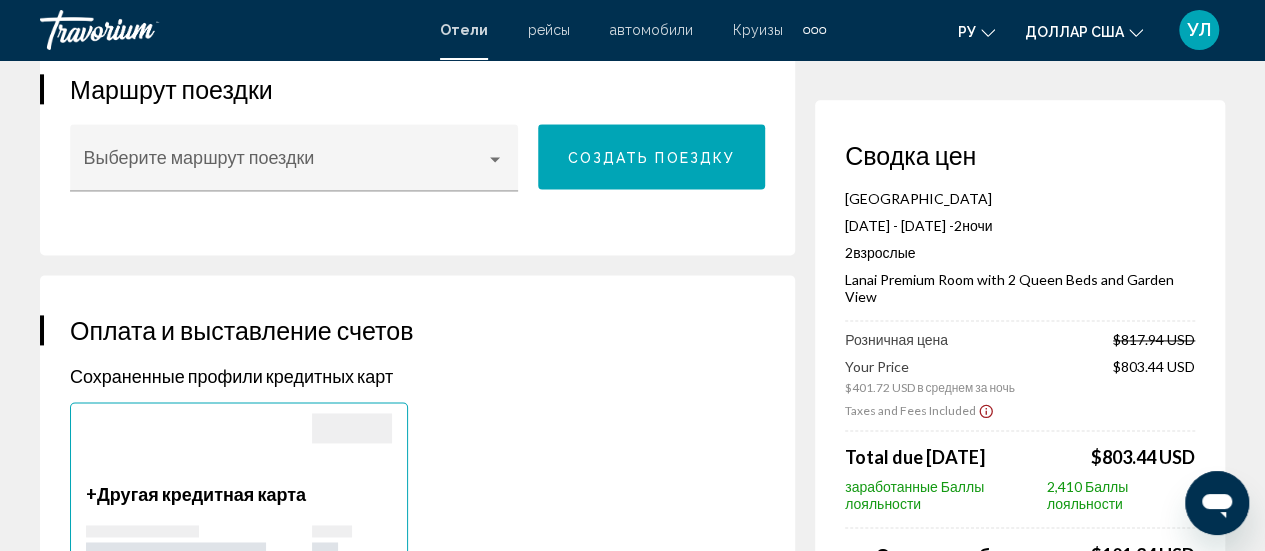 scroll, scrollTop: 2602, scrollLeft: 0, axis: vertical 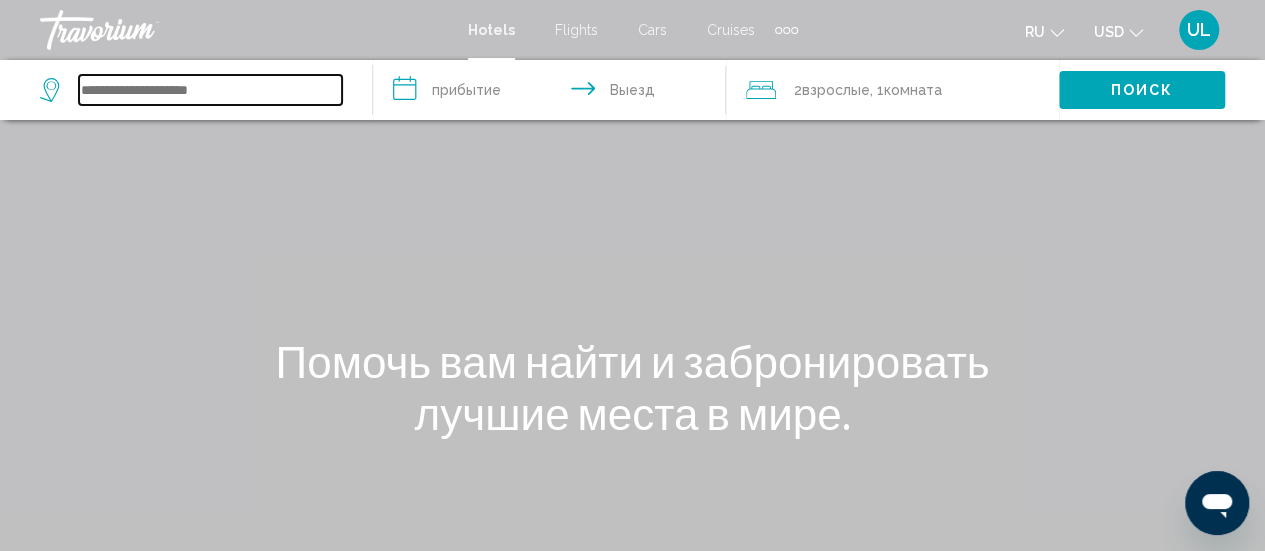 click at bounding box center [210, 90] 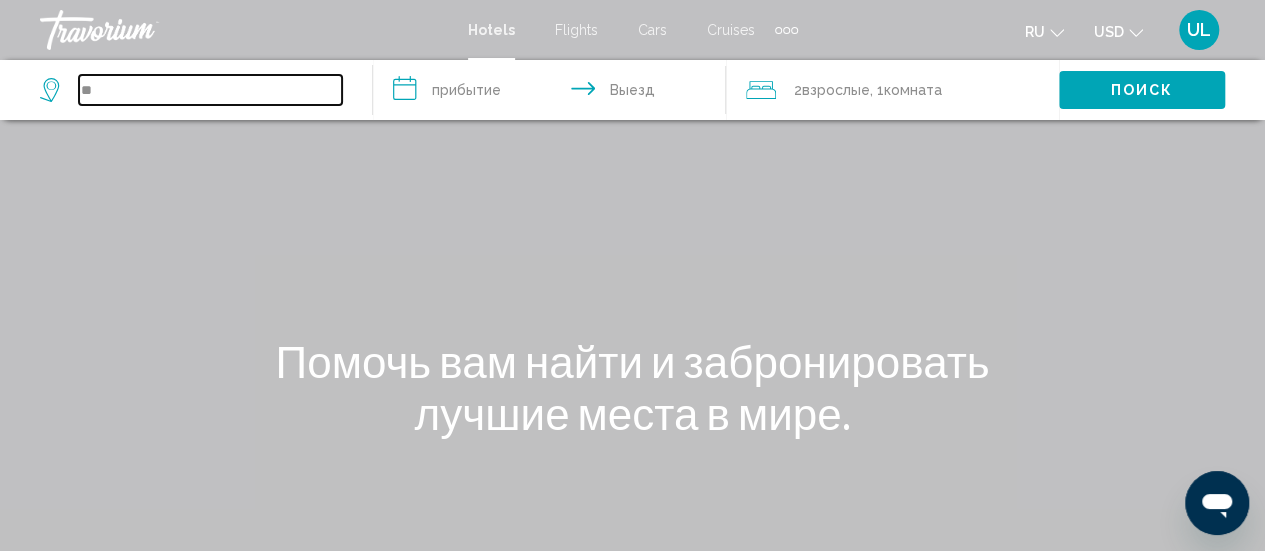 type on "*" 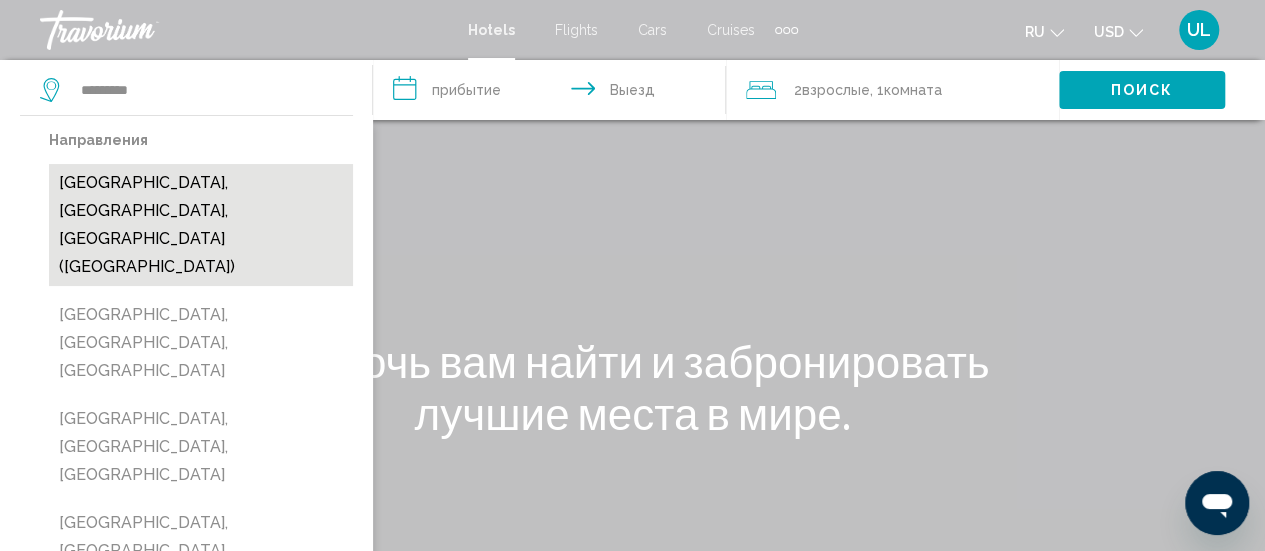 click on "[GEOGRAPHIC_DATA], [GEOGRAPHIC_DATA], [GEOGRAPHIC_DATA] ([GEOGRAPHIC_DATA])" at bounding box center [201, 225] 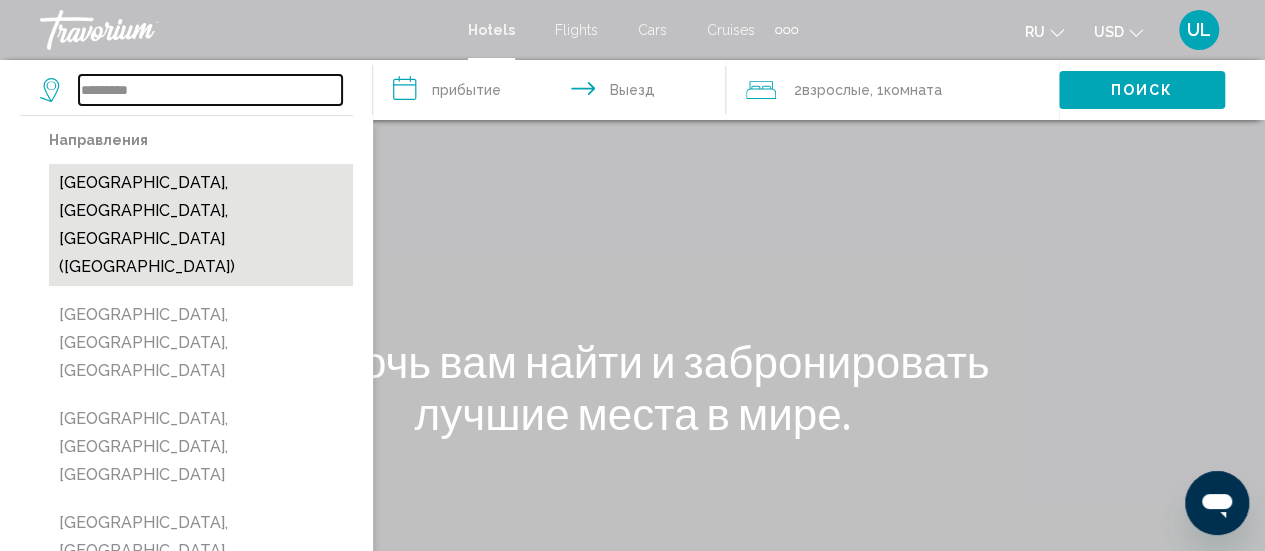 type on "**********" 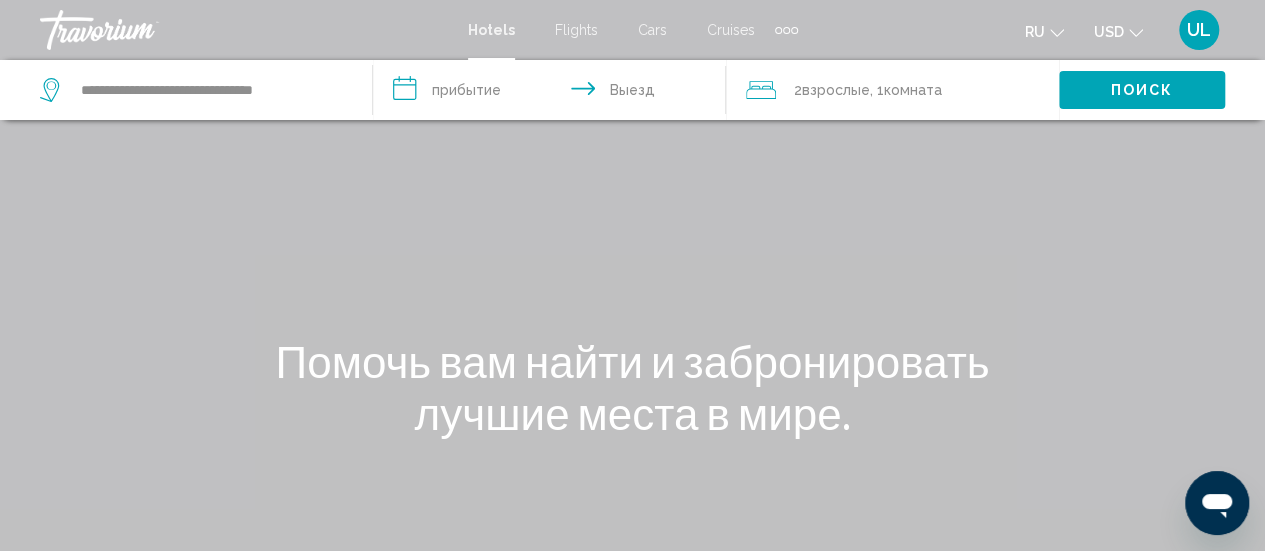 click on "**********" at bounding box center (553, 93) 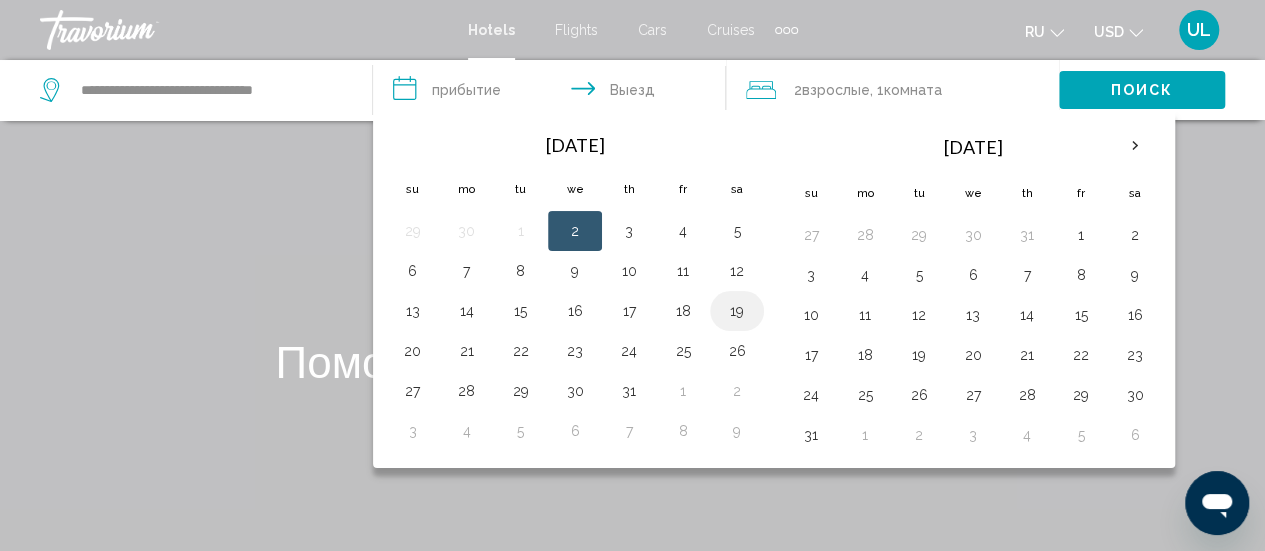 click on "19" at bounding box center (737, 311) 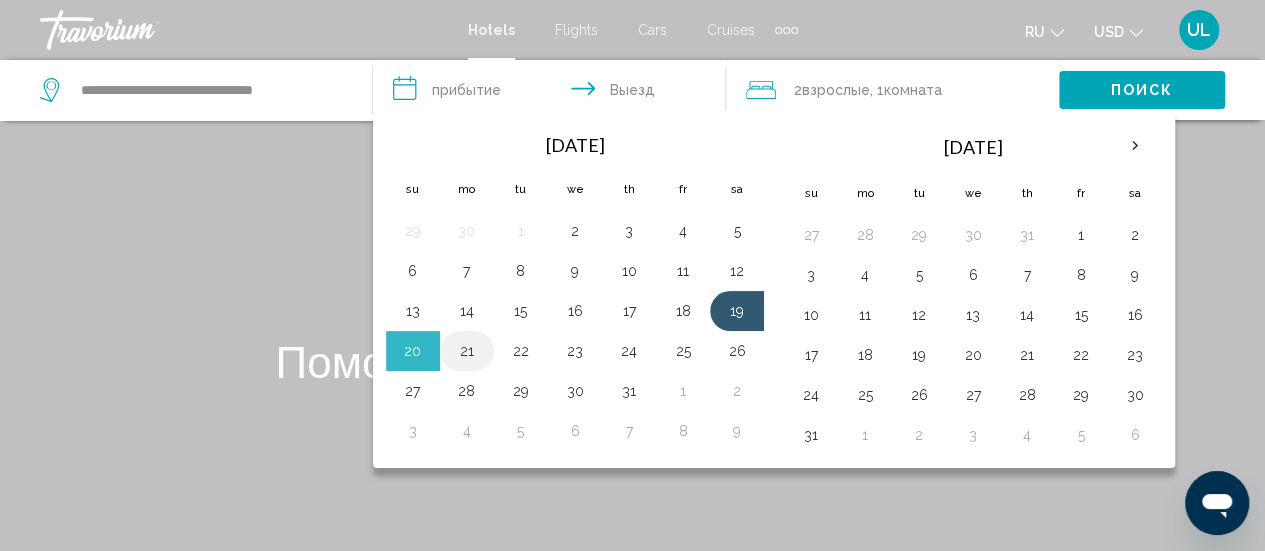 click on "21" at bounding box center (467, 351) 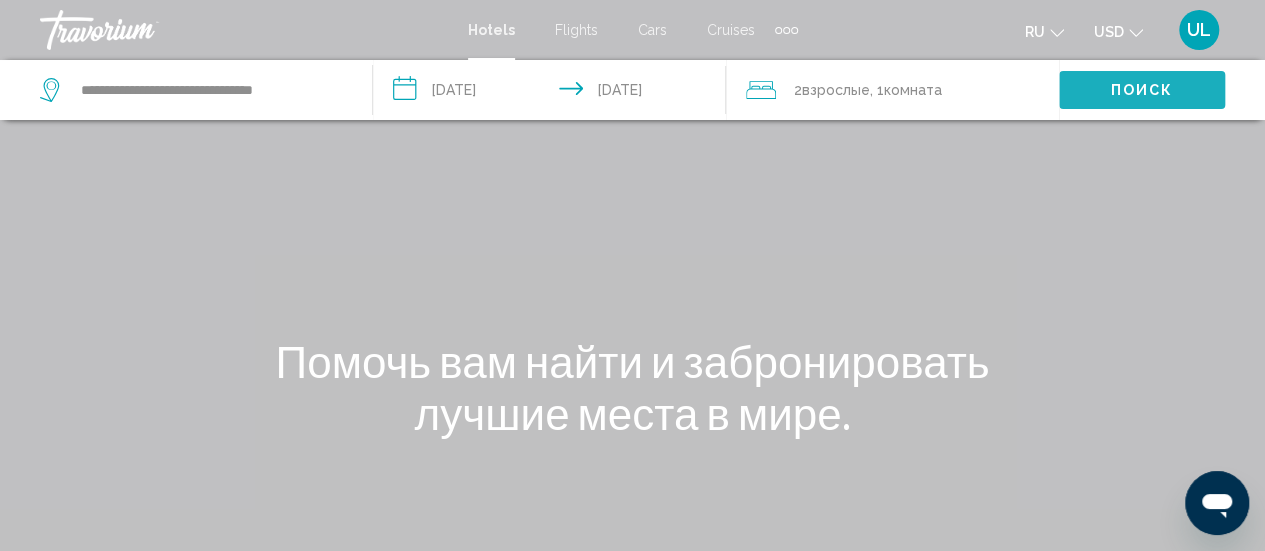 click on "Поиск" at bounding box center [1142, 91] 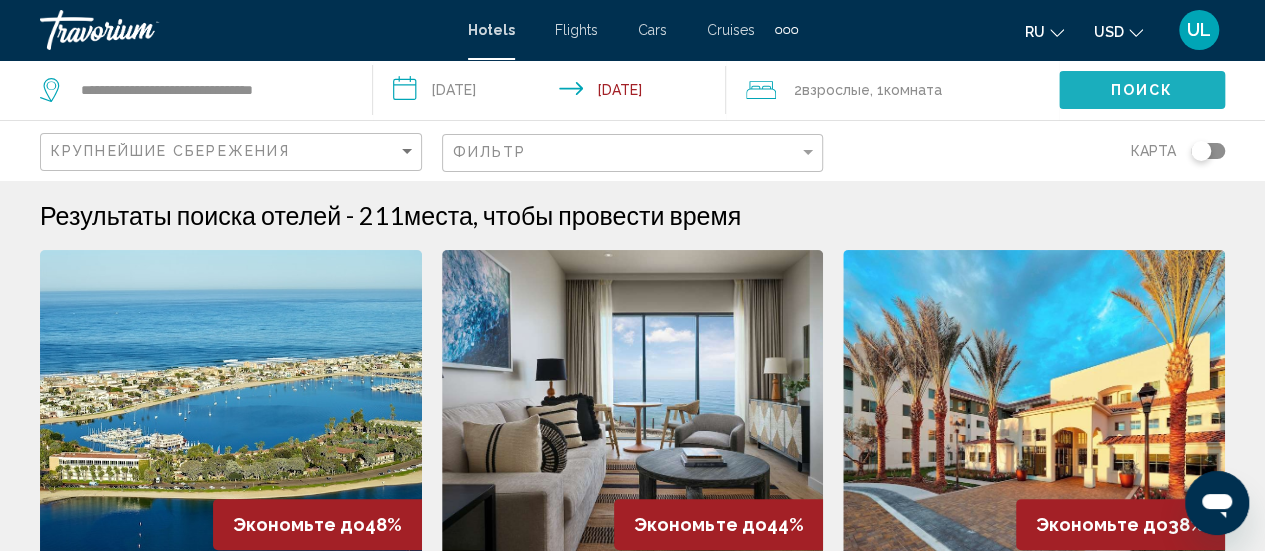 click on "Поиск" 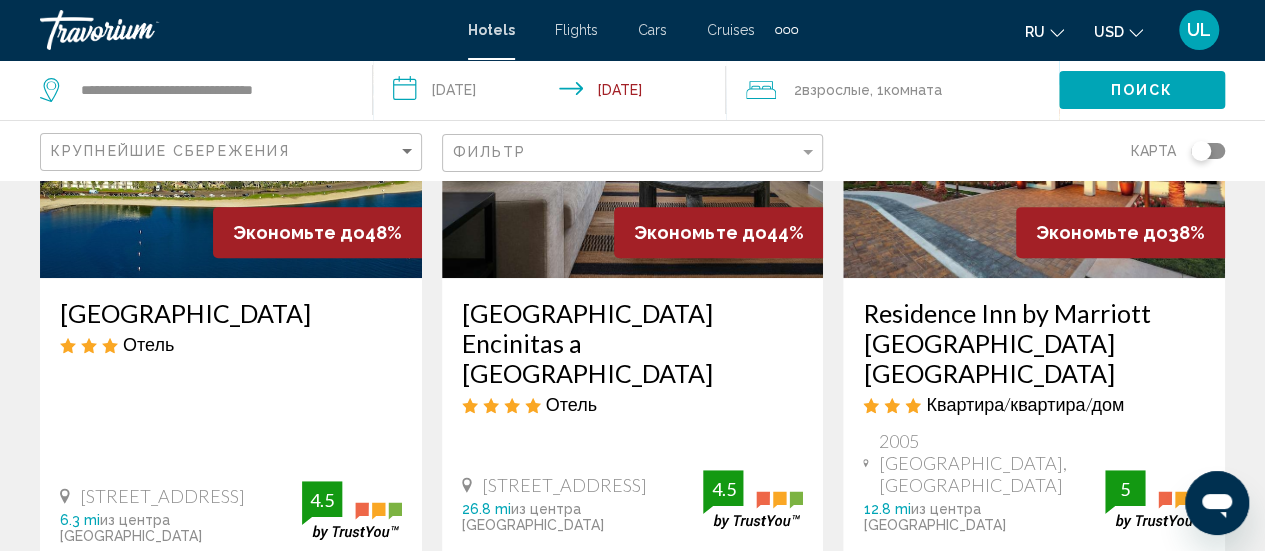 scroll, scrollTop: 259, scrollLeft: 0, axis: vertical 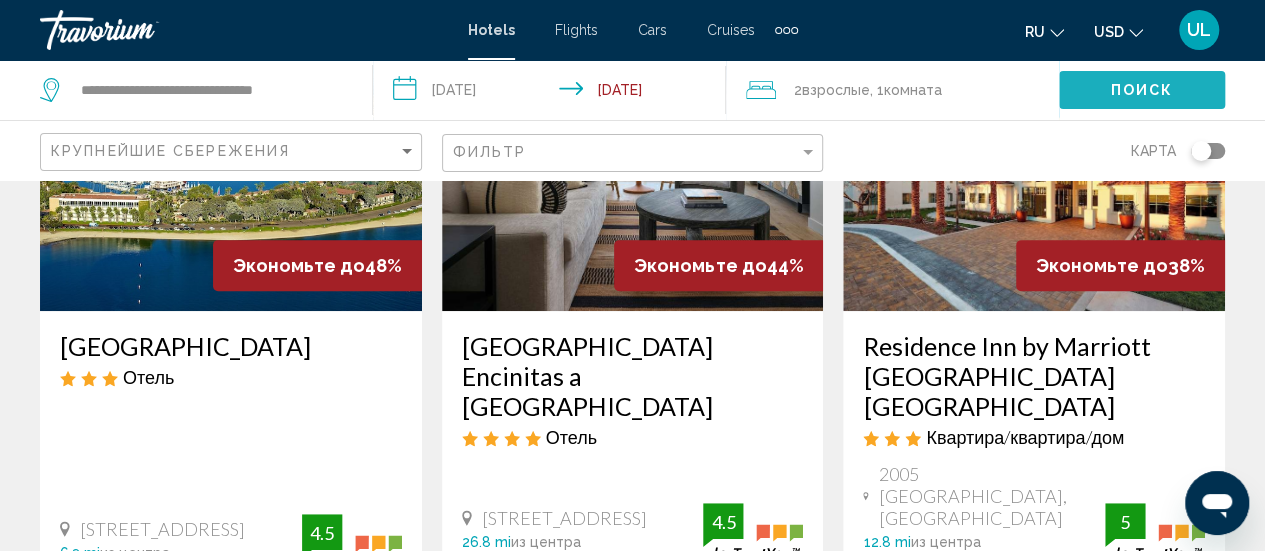 click on "Поиск" 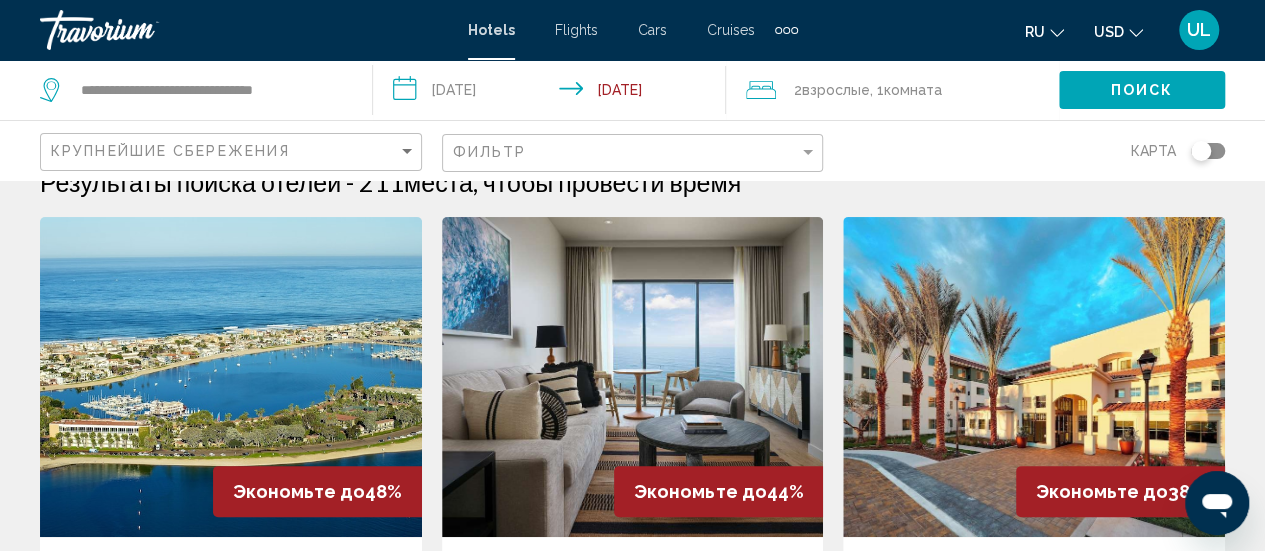 scroll, scrollTop: 0, scrollLeft: 0, axis: both 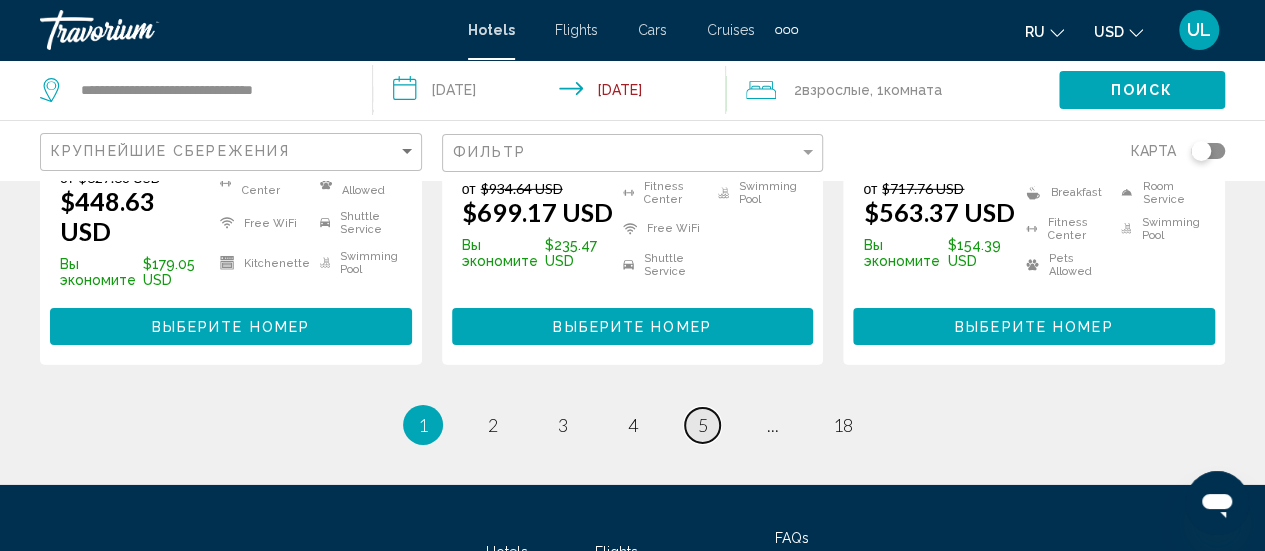 click on "5" at bounding box center [703, 425] 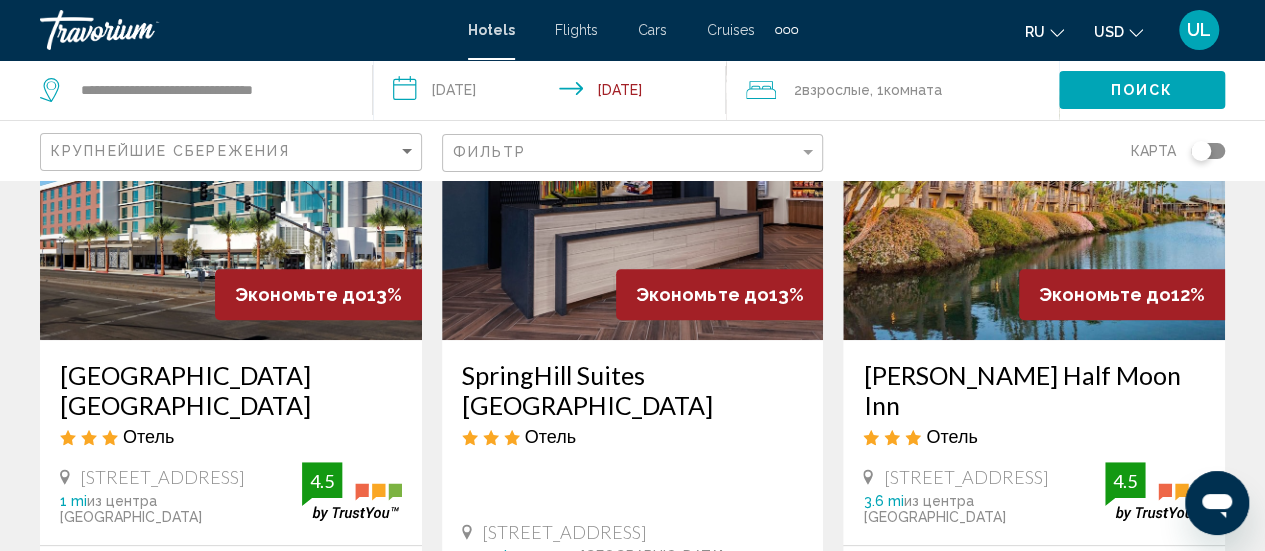 scroll, scrollTop: 0, scrollLeft: 0, axis: both 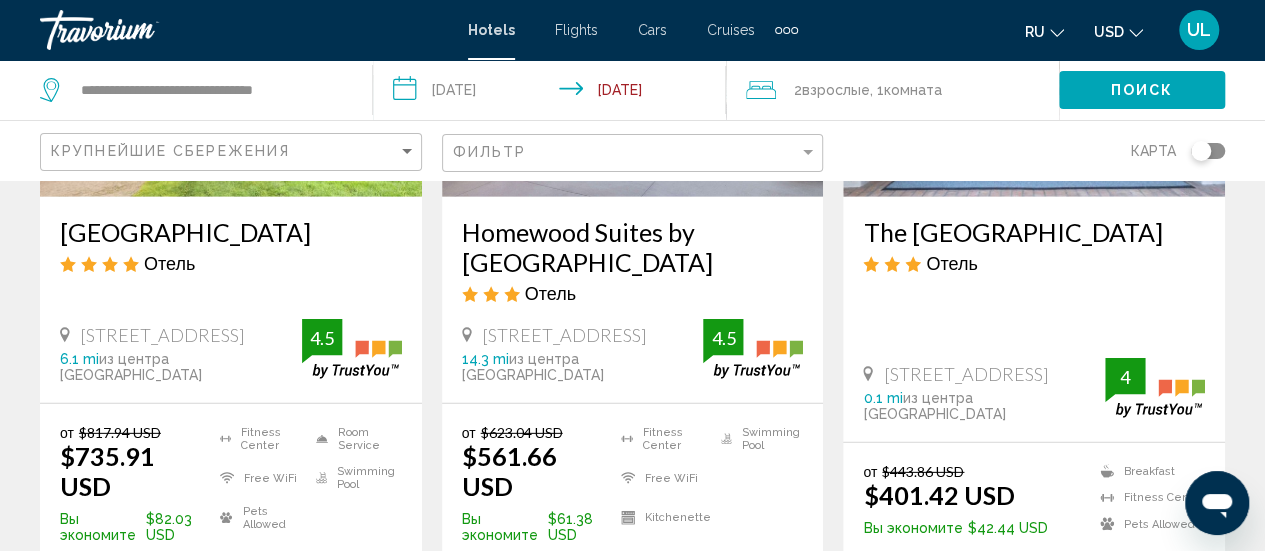 click on "Выберите номер" at bounding box center (231, 582) 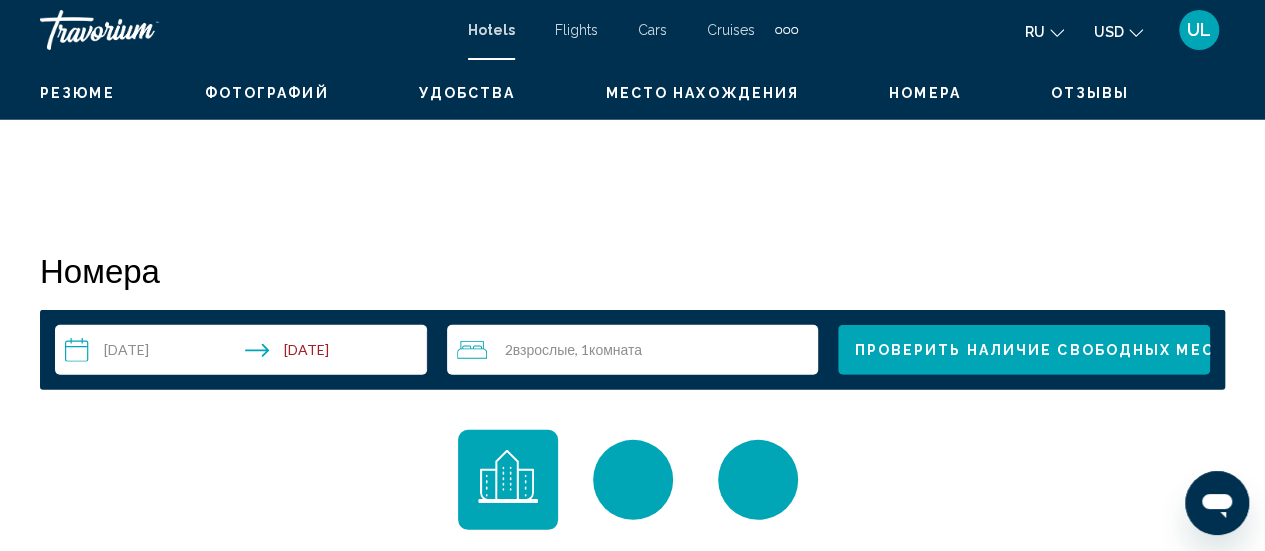 scroll, scrollTop: 259, scrollLeft: 0, axis: vertical 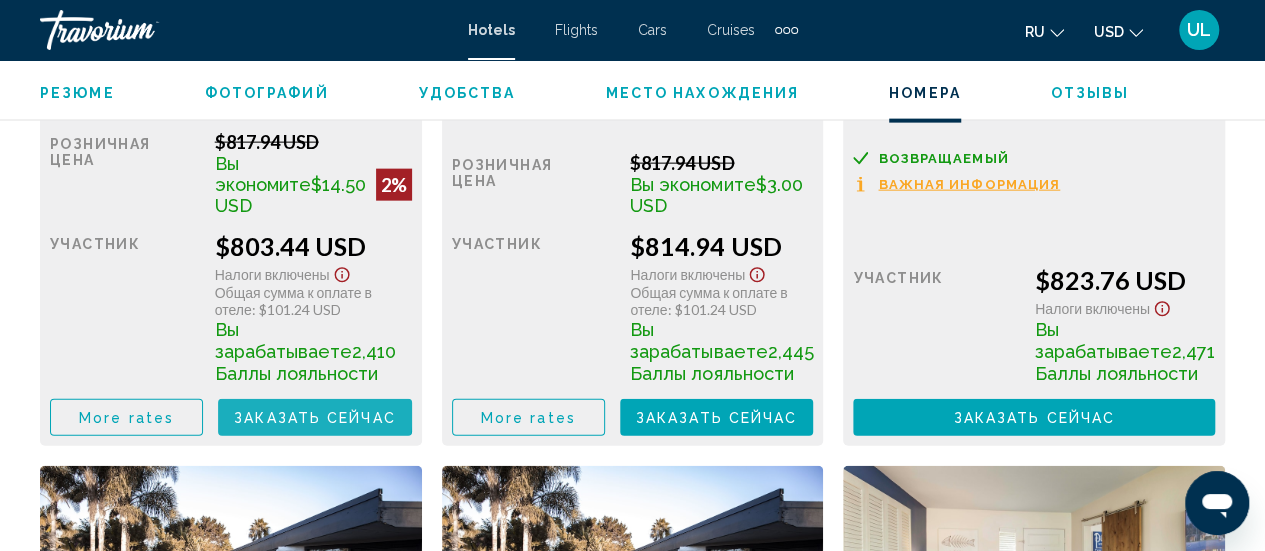 click on "Заказать сейчас" at bounding box center (315, 418) 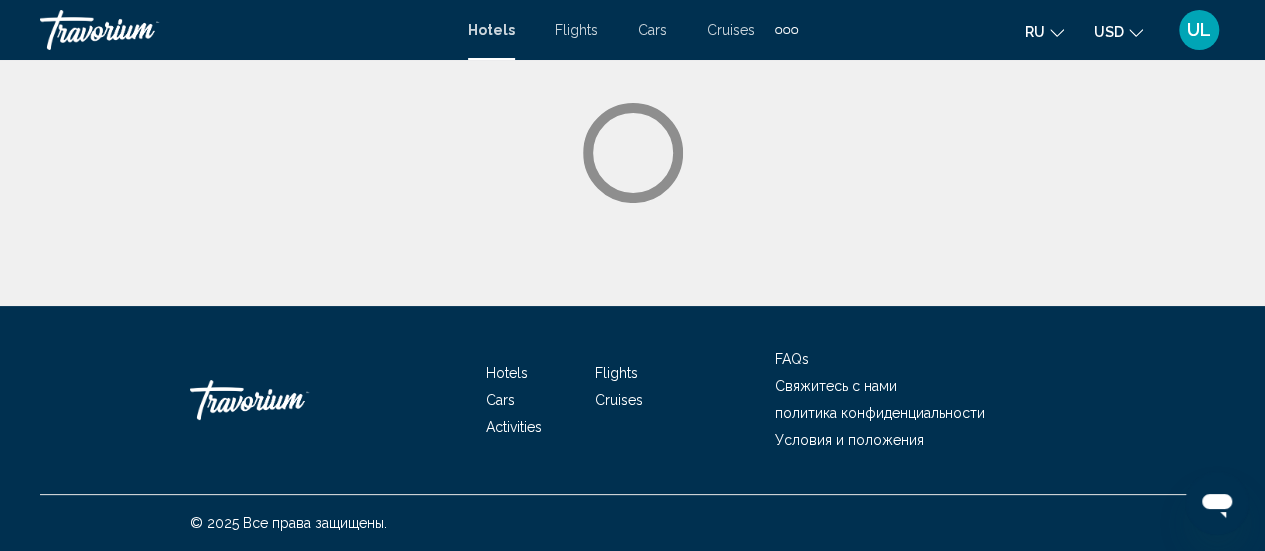 scroll, scrollTop: 0, scrollLeft: 0, axis: both 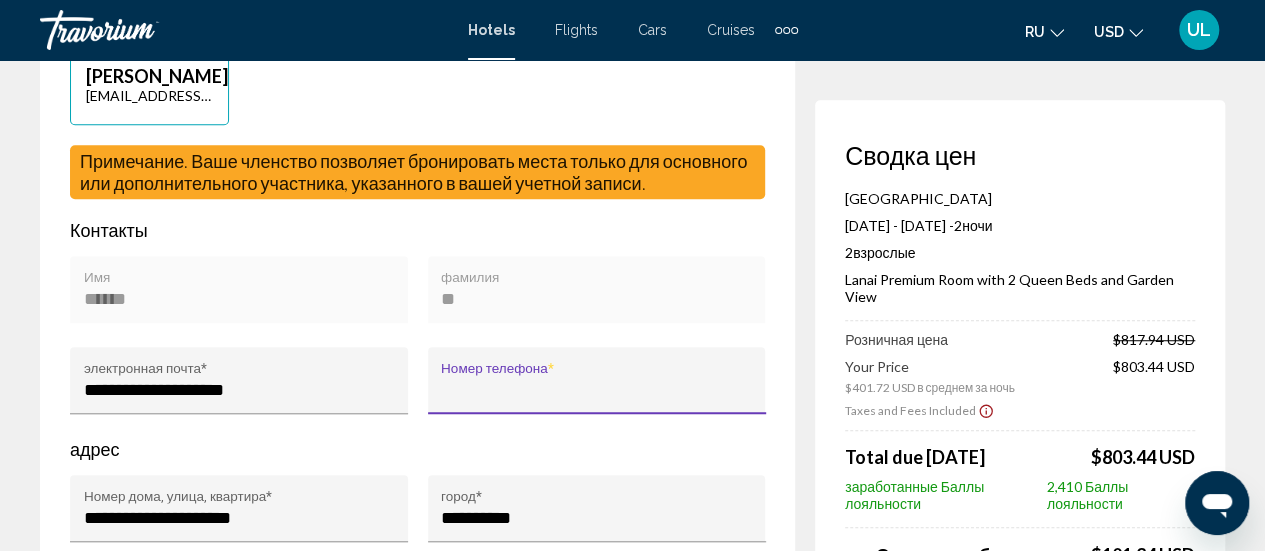 click on "Номер телефона  *" at bounding box center [596, 390] 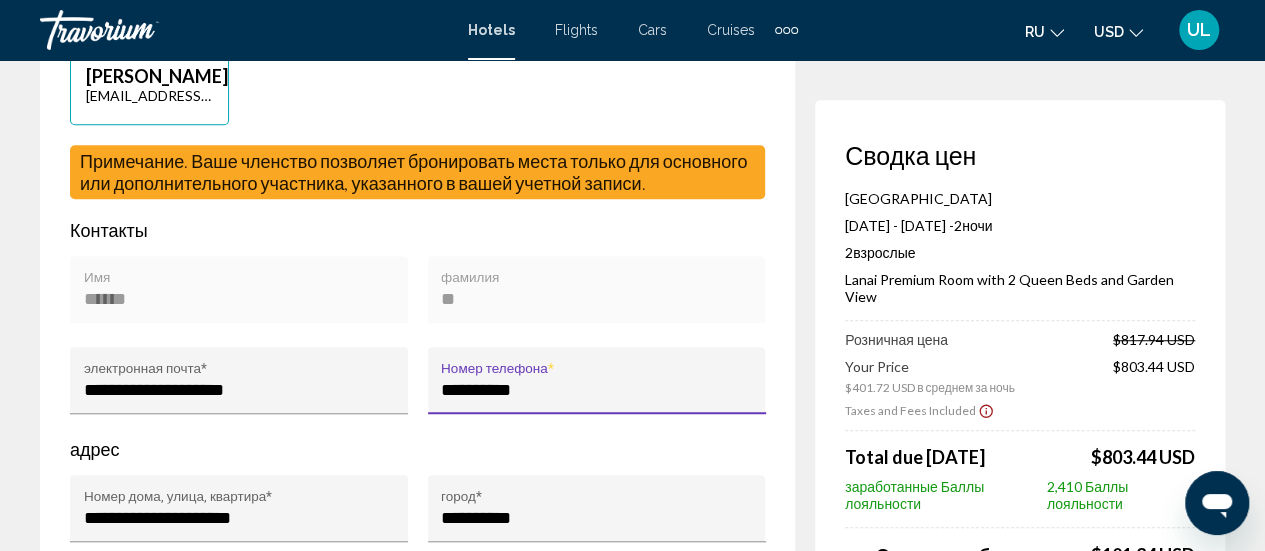 click on "**********" at bounding box center [596, 390] 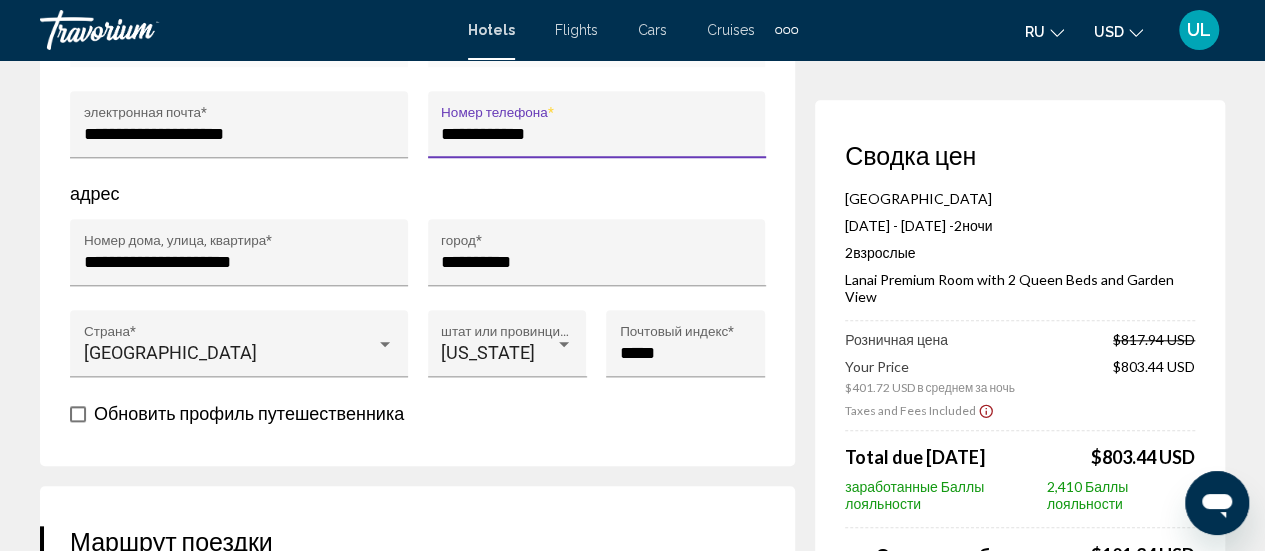 scroll, scrollTop: 1060, scrollLeft: 0, axis: vertical 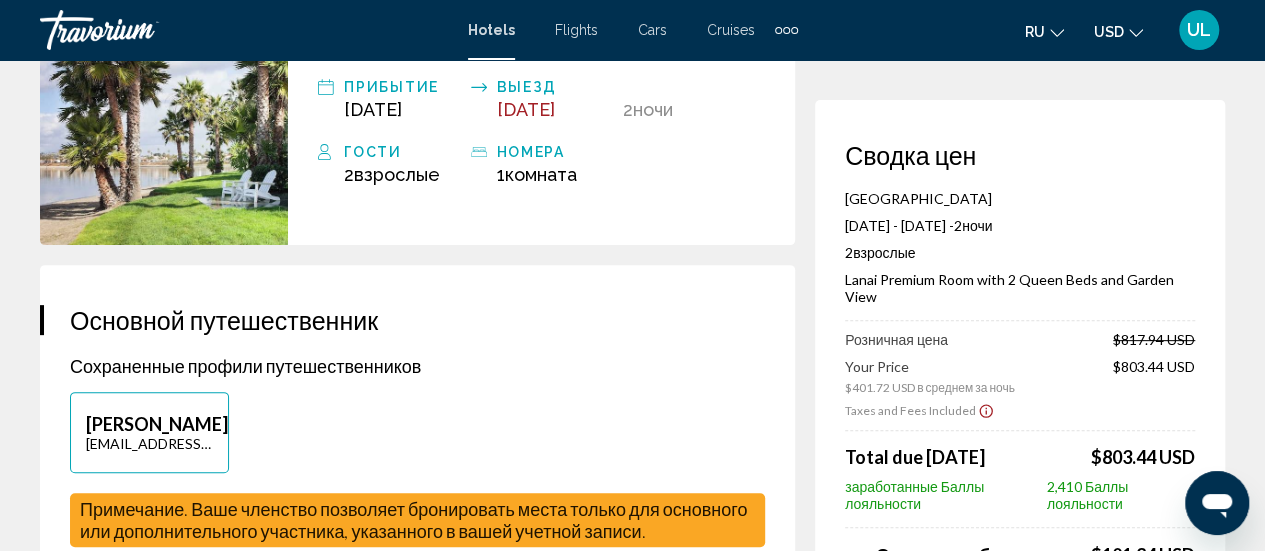 type on "**********" 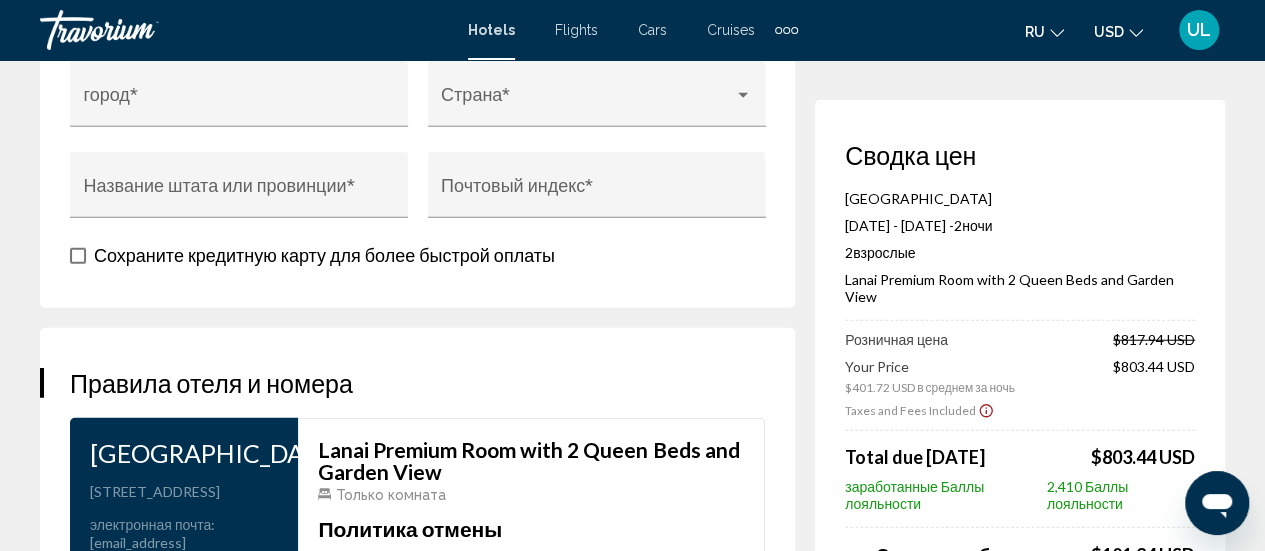 scroll, scrollTop: 3086, scrollLeft: 0, axis: vertical 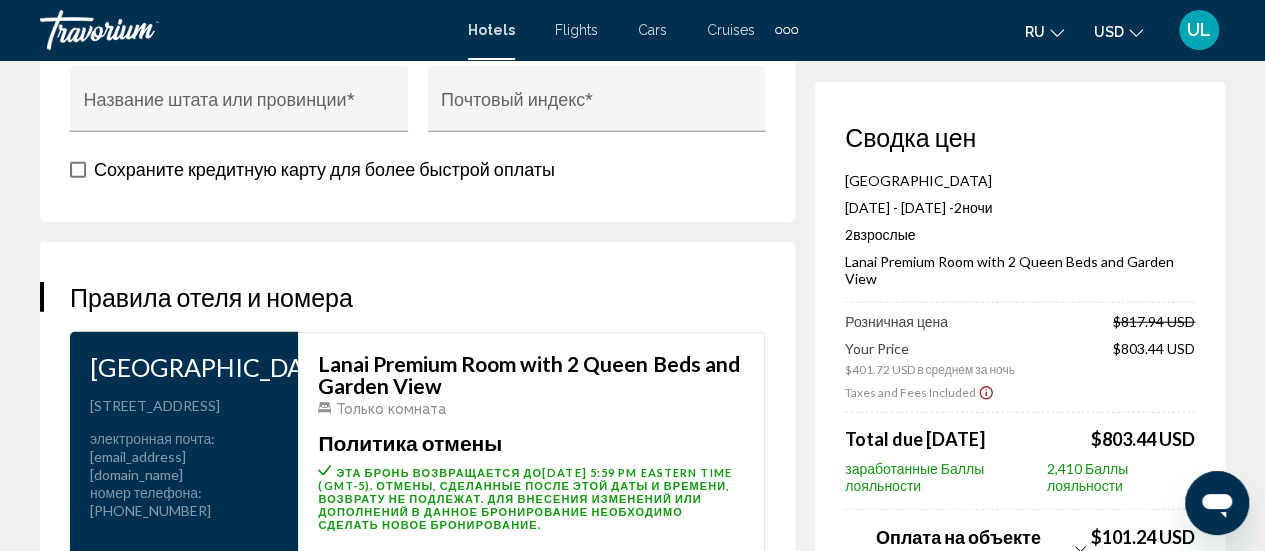 click 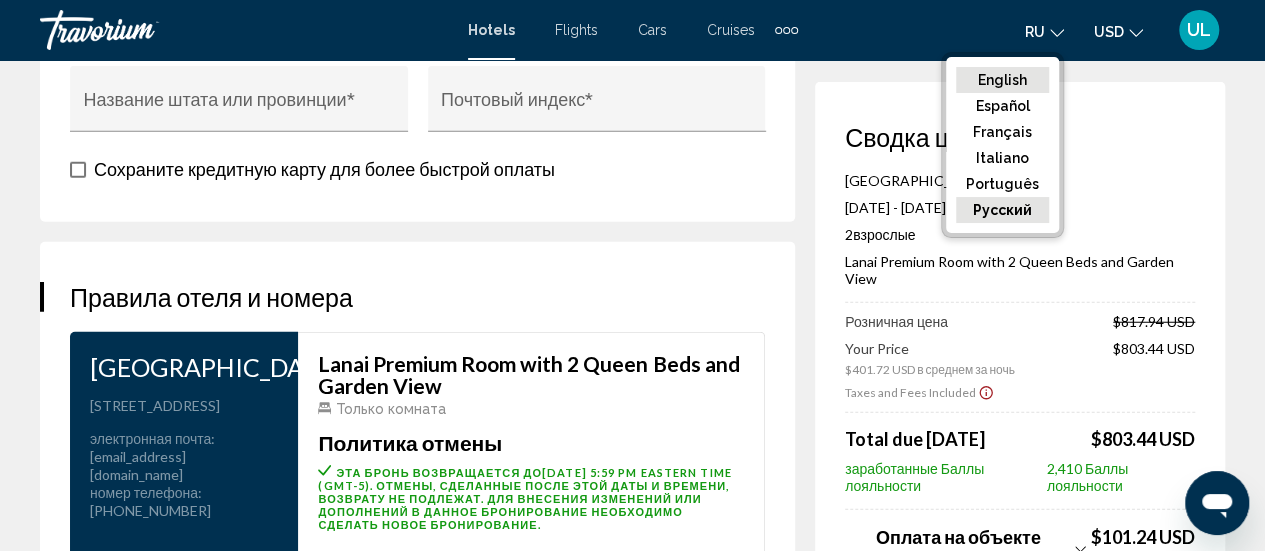 click on "English" 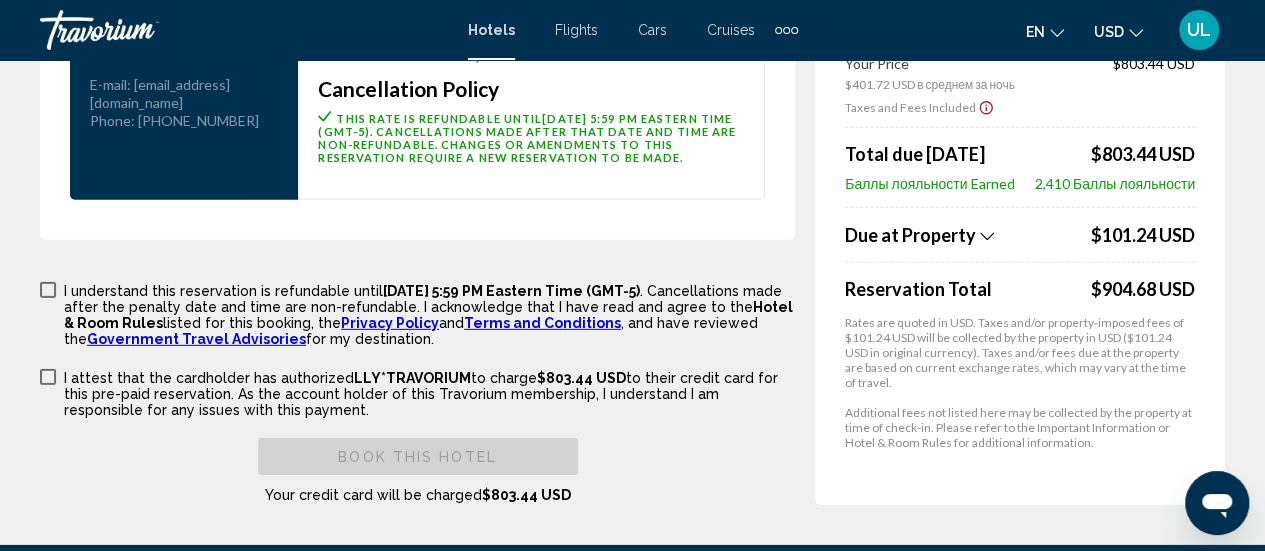 scroll, scrollTop: 2826, scrollLeft: 0, axis: vertical 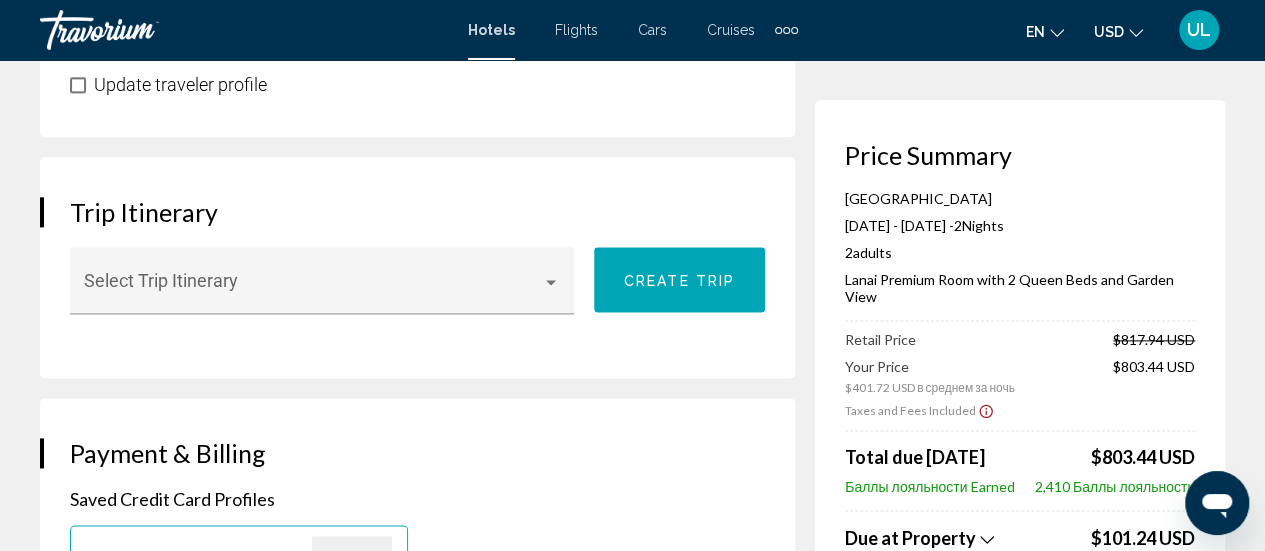 click 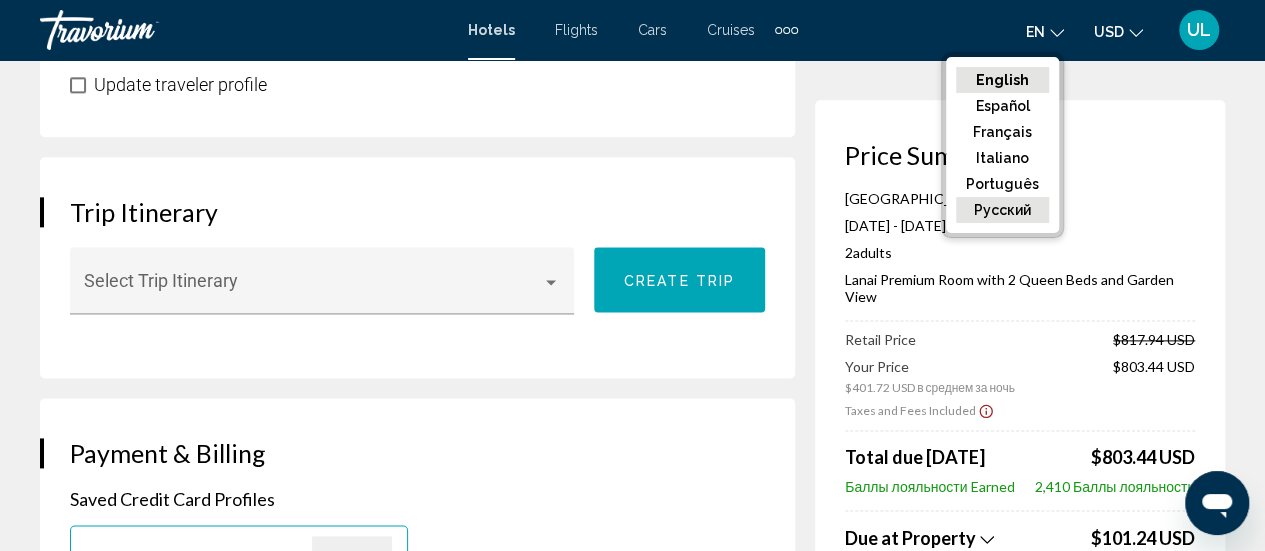 click on "русский" 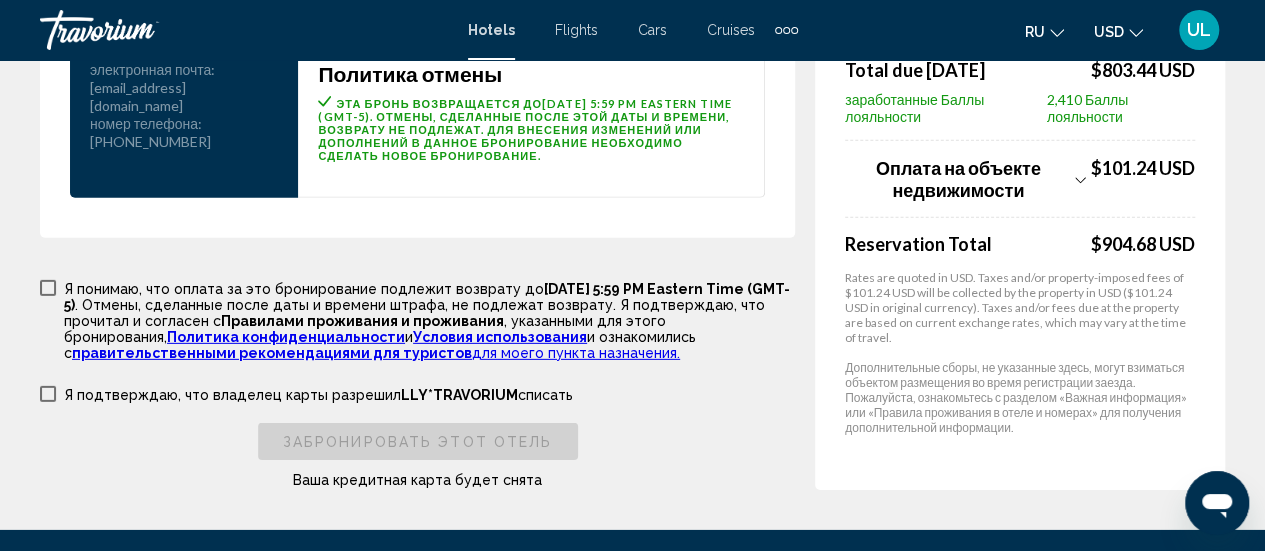 scroll, scrollTop: 2864, scrollLeft: 0, axis: vertical 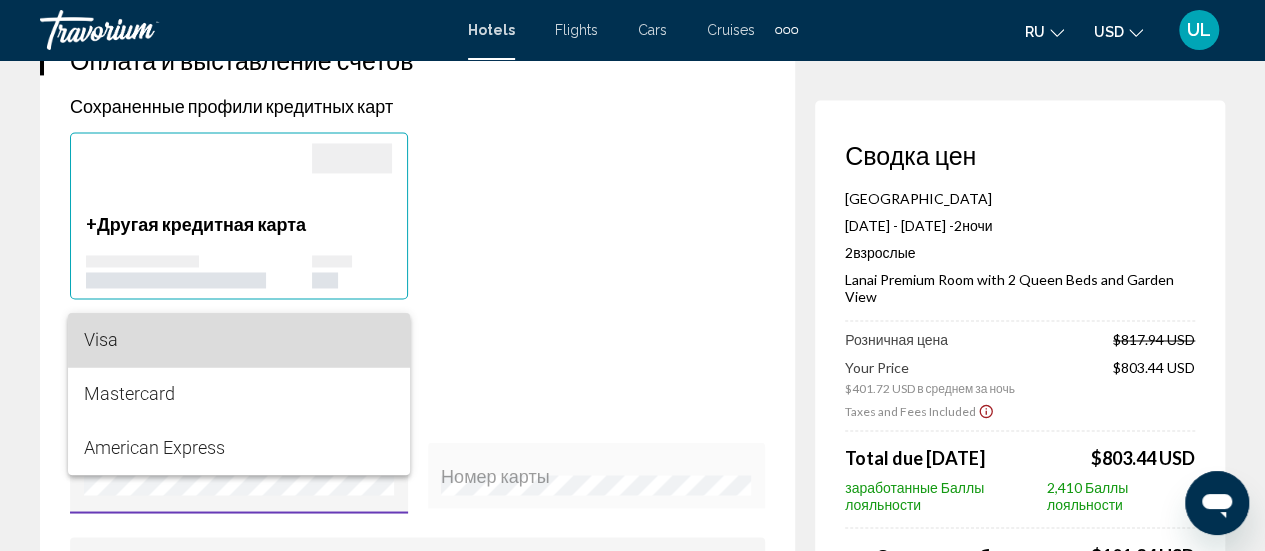 click on "Visa" at bounding box center (239, 340) 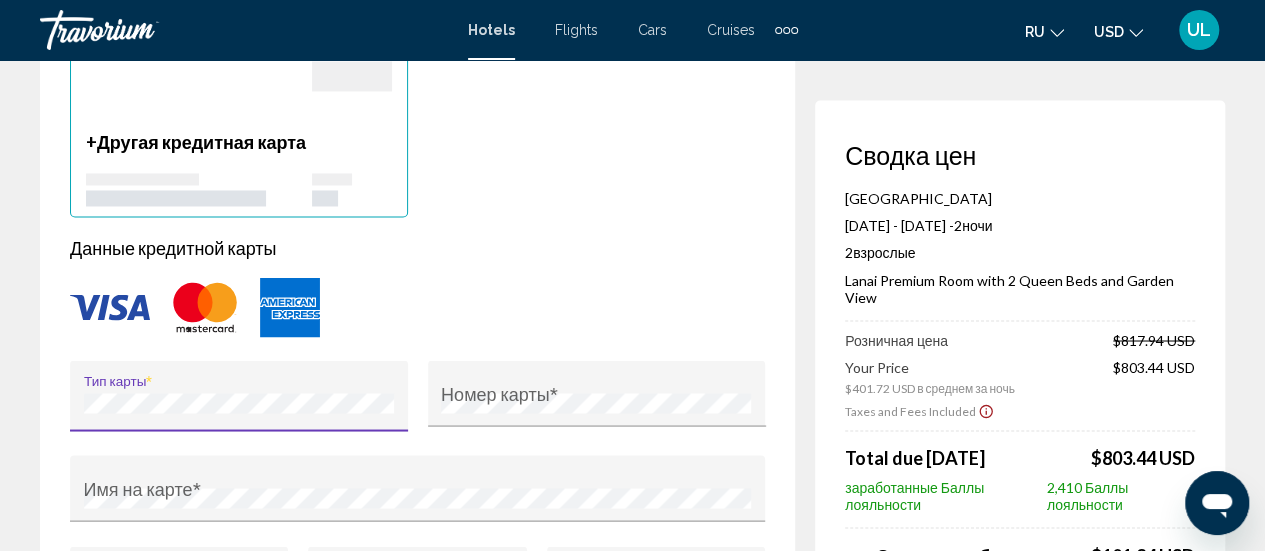 scroll, scrollTop: 1686, scrollLeft: 0, axis: vertical 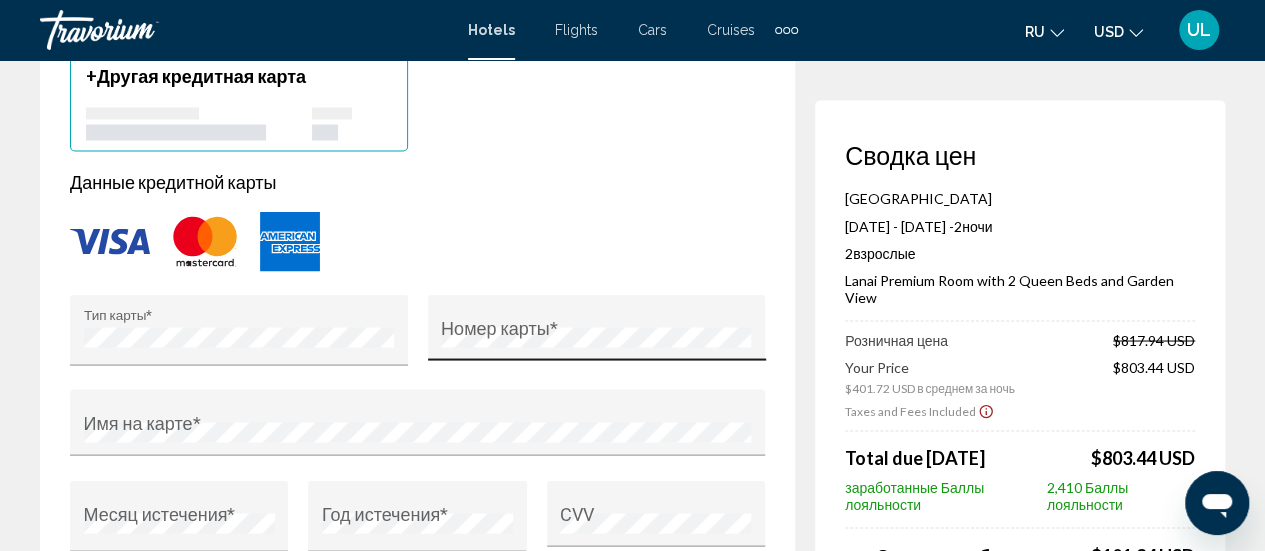 click on "Номер карты  *" at bounding box center [596, 333] 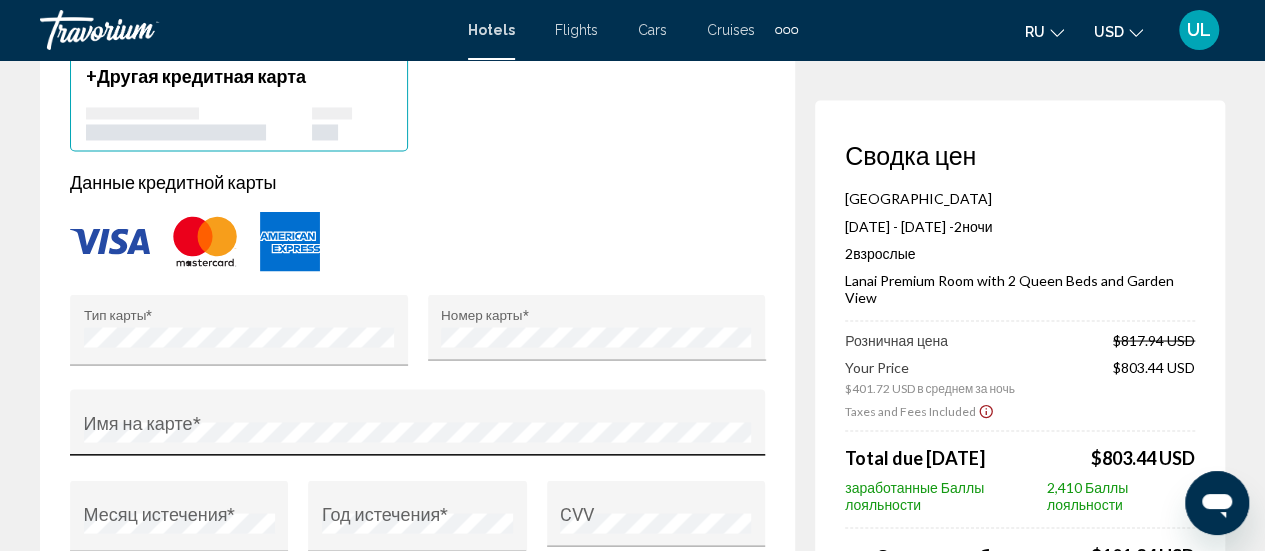 drag, startPoint x: 195, startPoint y: 393, endPoint x: 208, endPoint y: 395, distance: 13.152946 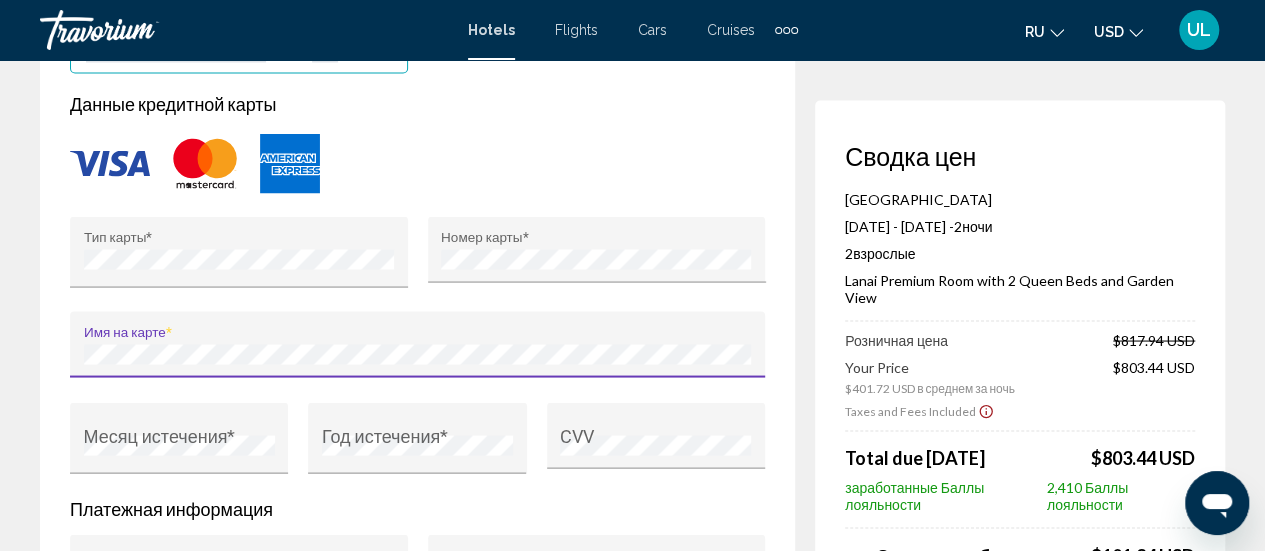 scroll, scrollTop: 1824, scrollLeft: 0, axis: vertical 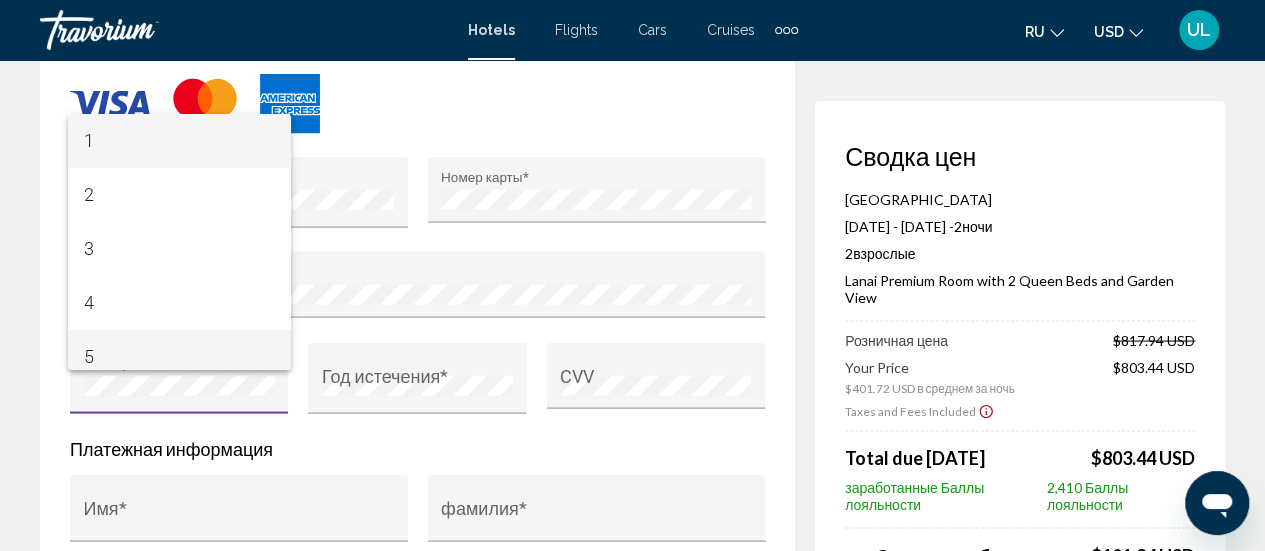click on "5" at bounding box center [179, 357] 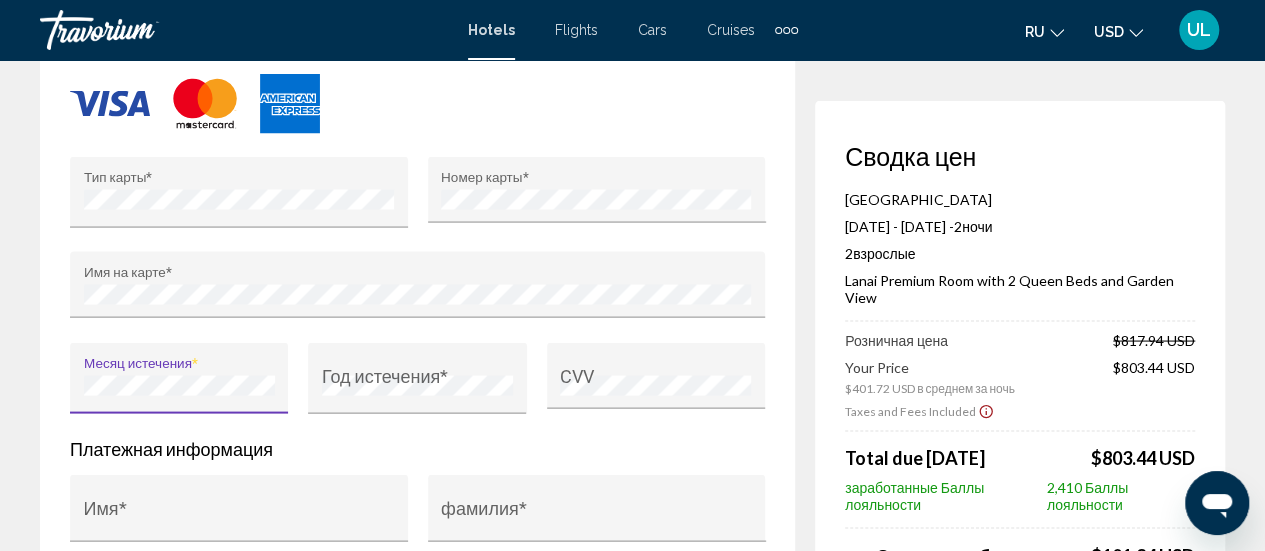 scroll, scrollTop: 14, scrollLeft: 0, axis: vertical 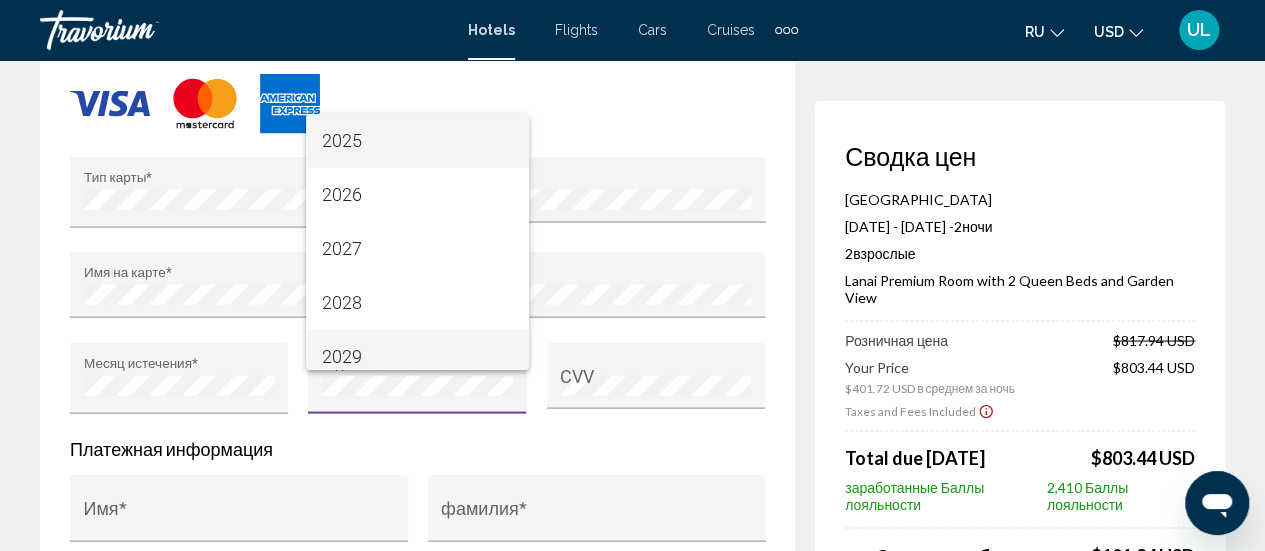 click on "2029" at bounding box center (417, 357) 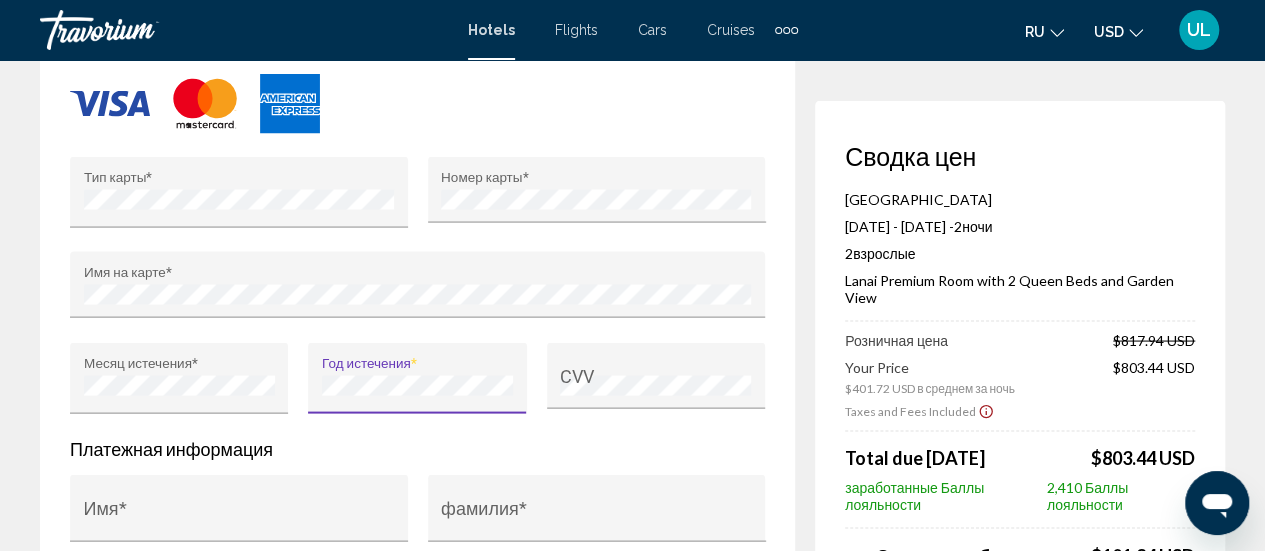 scroll, scrollTop: 14, scrollLeft: 0, axis: vertical 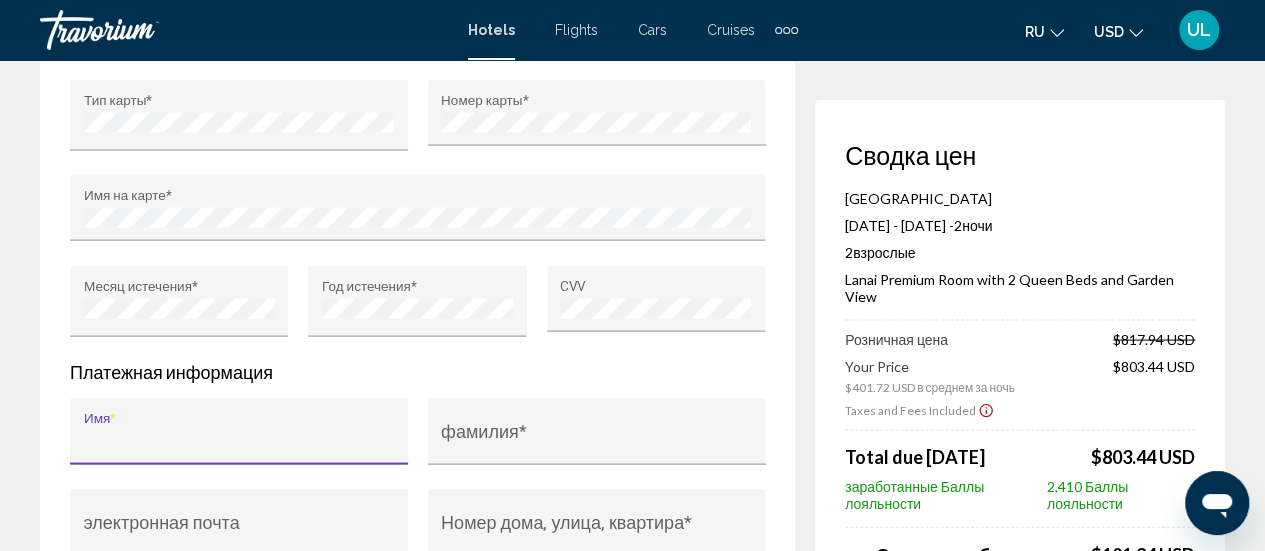 click on "Имя  *" at bounding box center (239, 441) 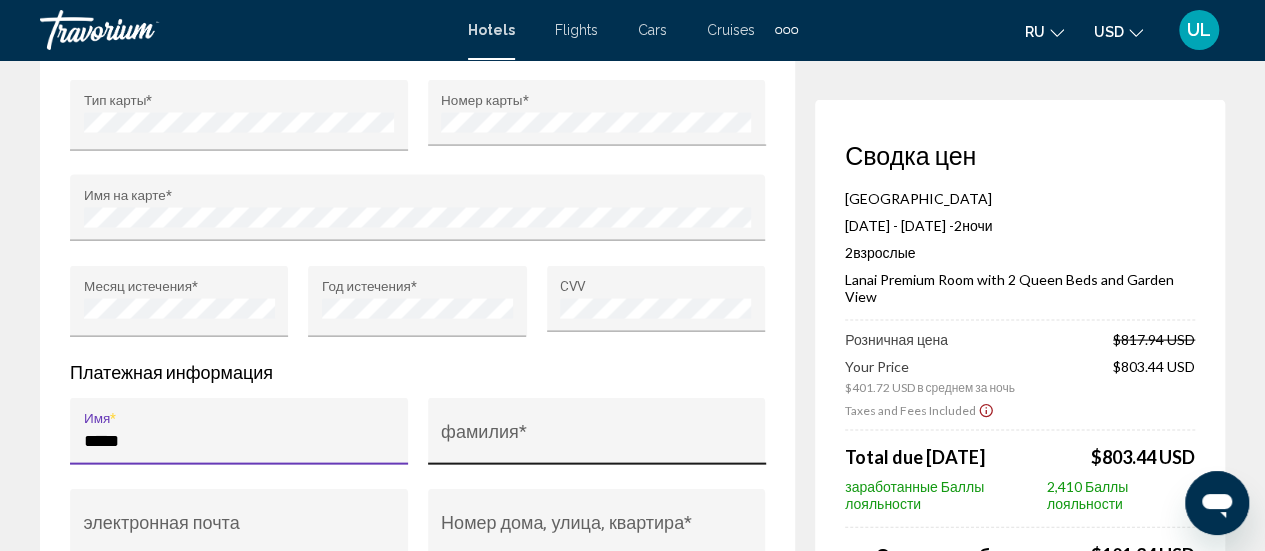 type on "*****" 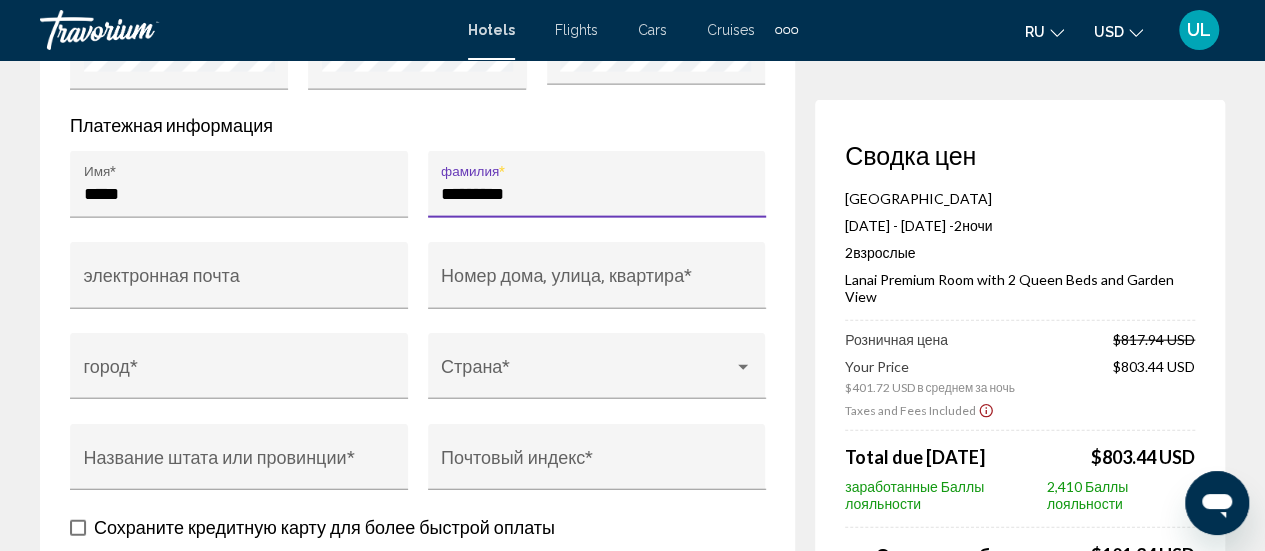 scroll, scrollTop: 2114, scrollLeft: 0, axis: vertical 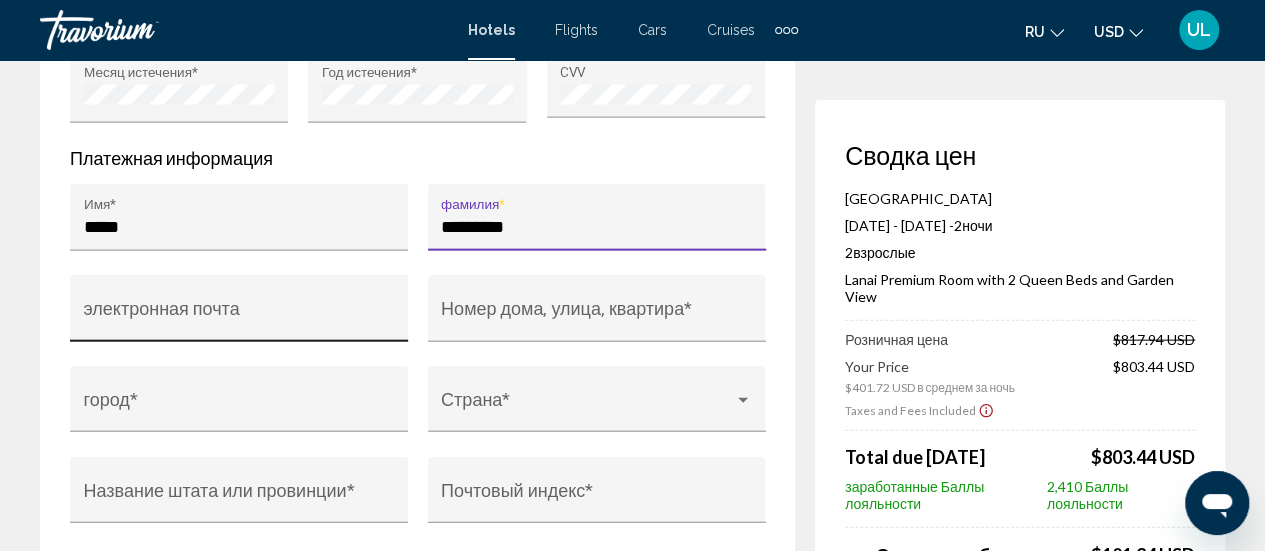 type on "*********" 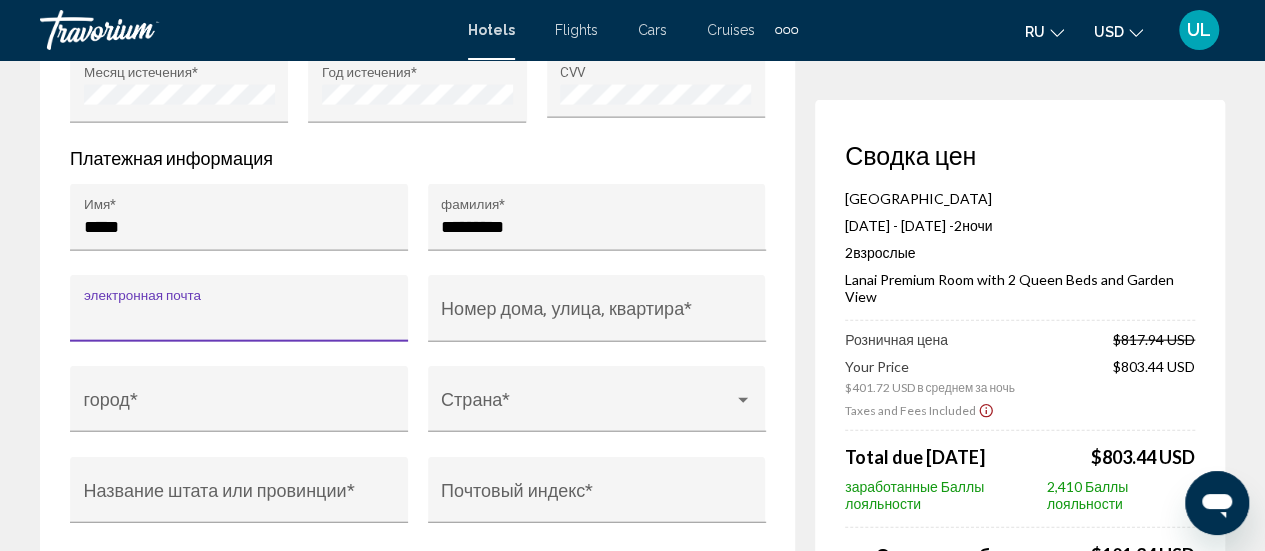 click on "электронная почта" at bounding box center [239, 318] 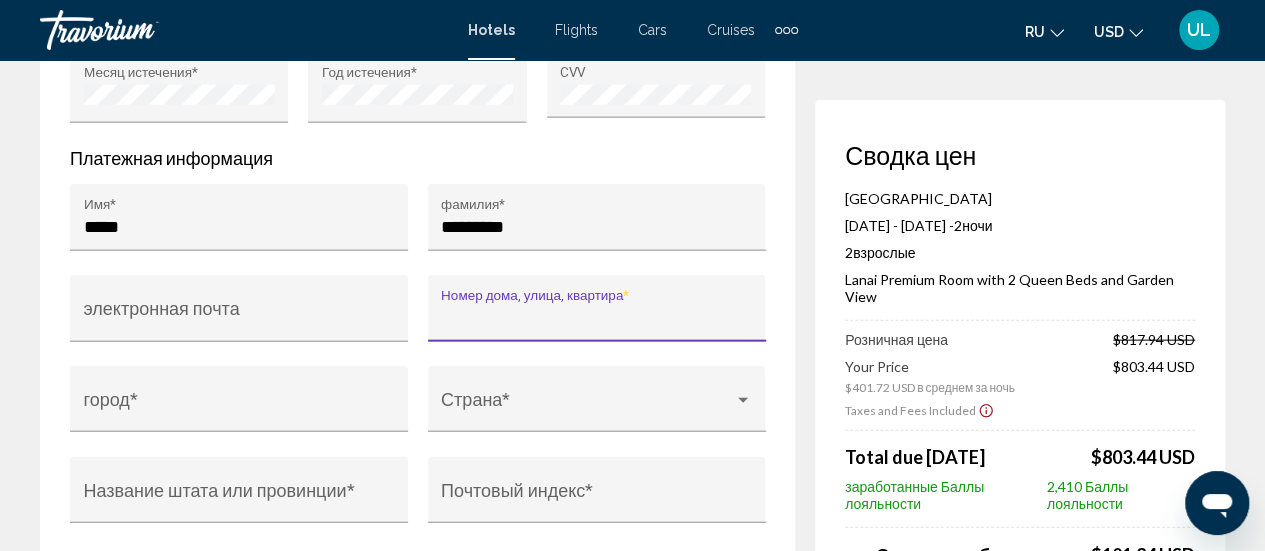 click on "Номер дома, улица, квартира  *" at bounding box center [596, 318] 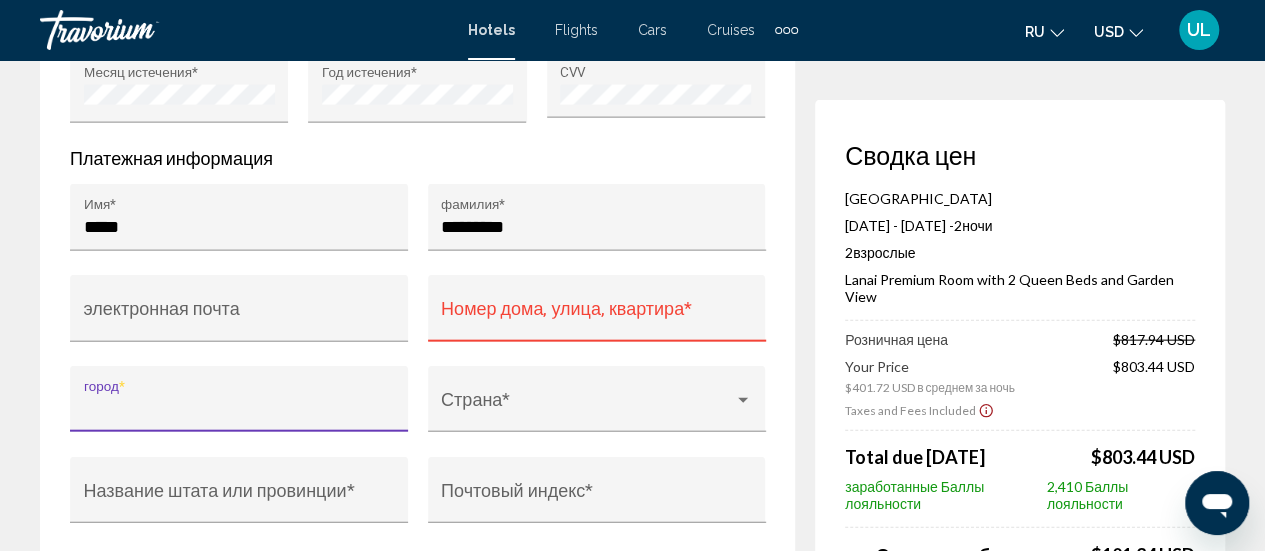 click on "город  *" at bounding box center [239, 409] 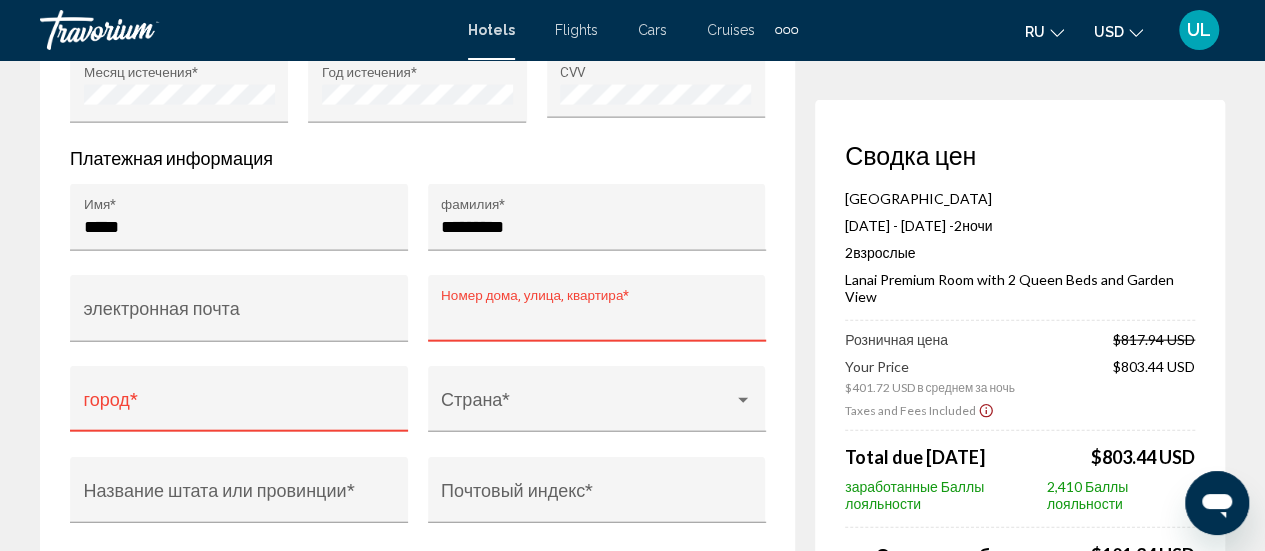 click on "Номер дома, улица, квартира  *" at bounding box center (596, 318) 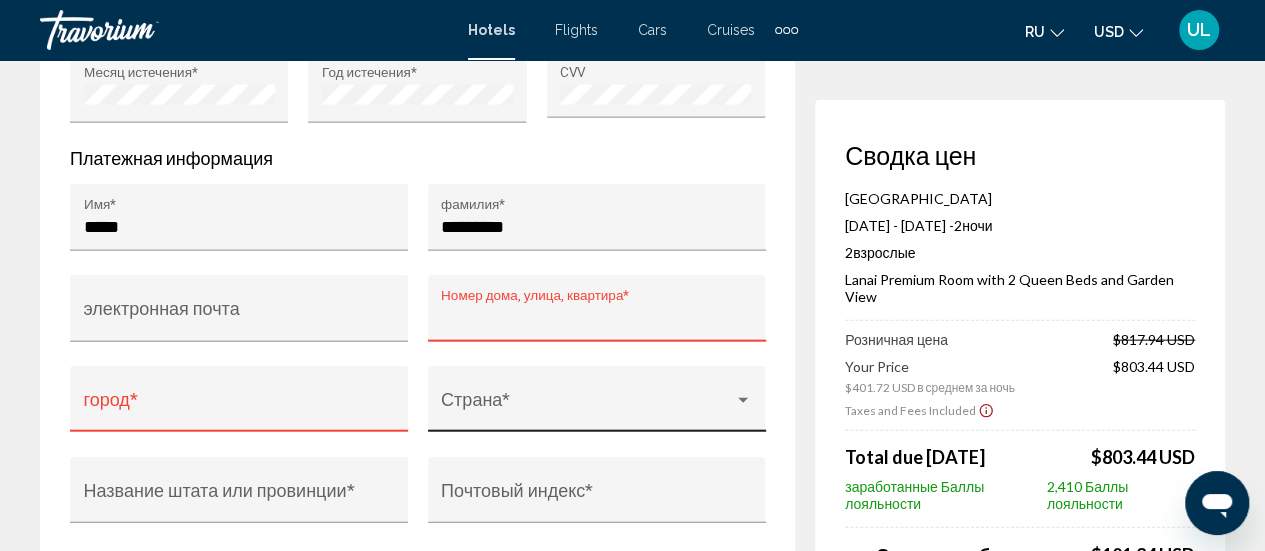 click at bounding box center [743, 401] 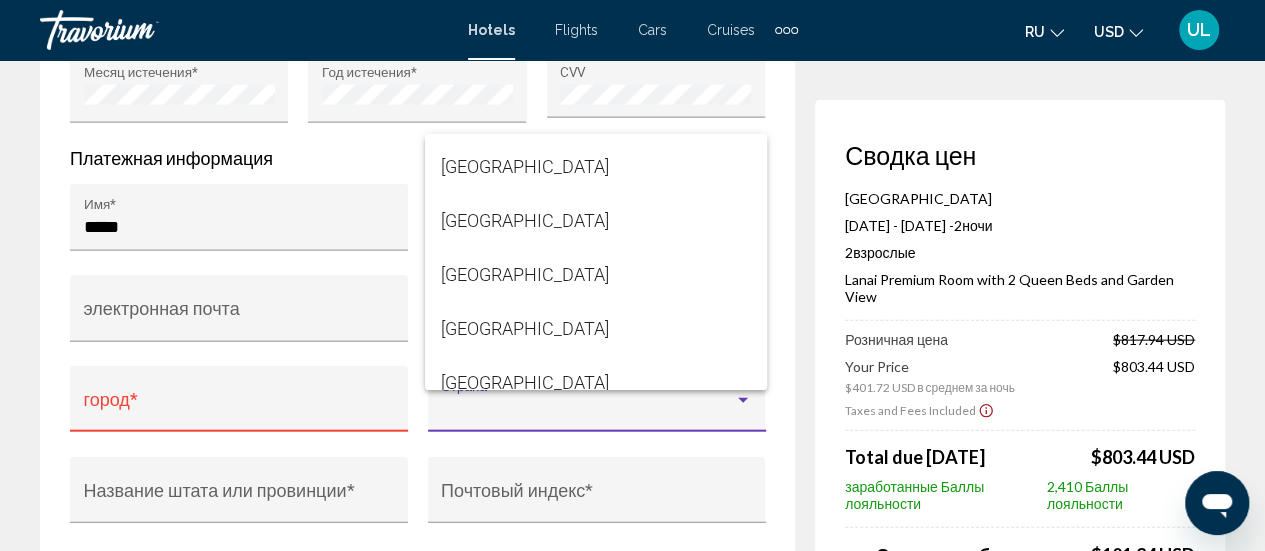 scroll, scrollTop: 12891, scrollLeft: 0, axis: vertical 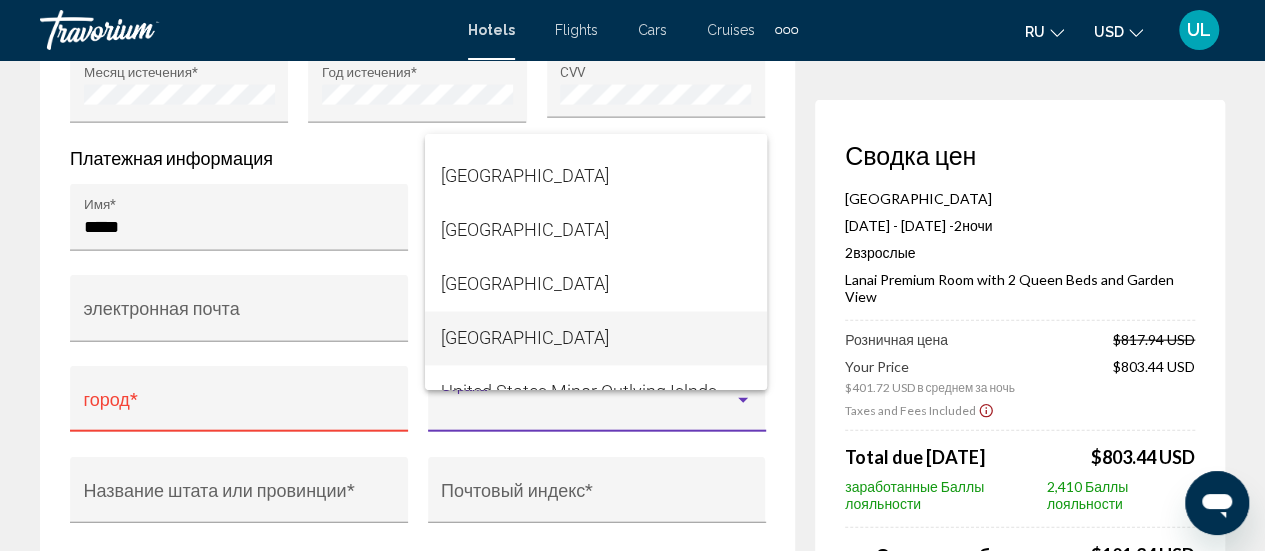 click on "[GEOGRAPHIC_DATA]" at bounding box center (596, 338) 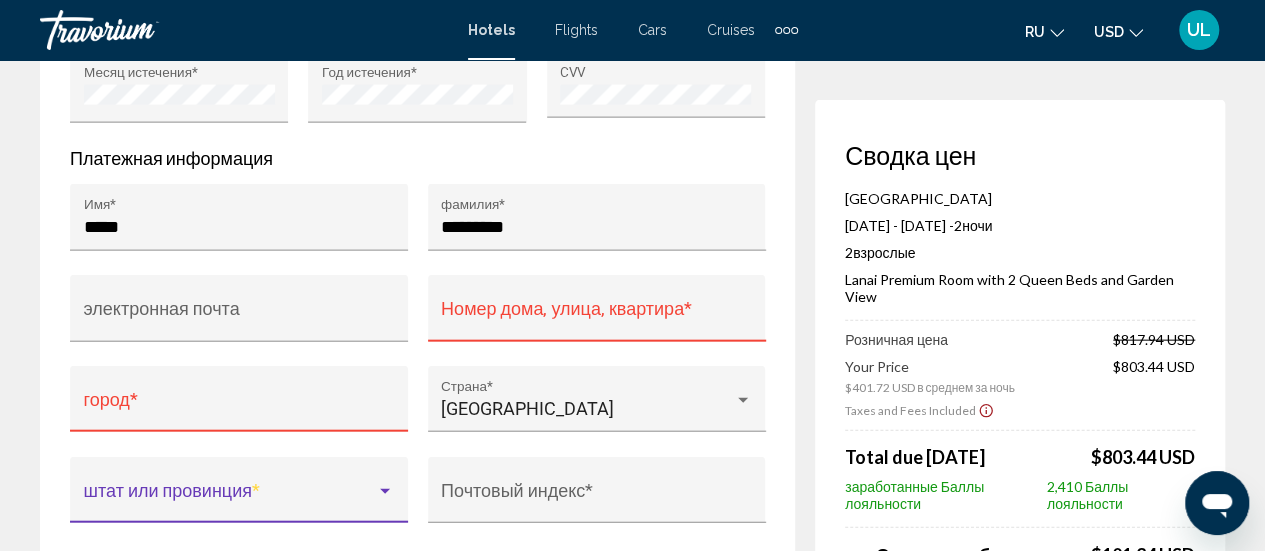 click at bounding box center (385, 492) 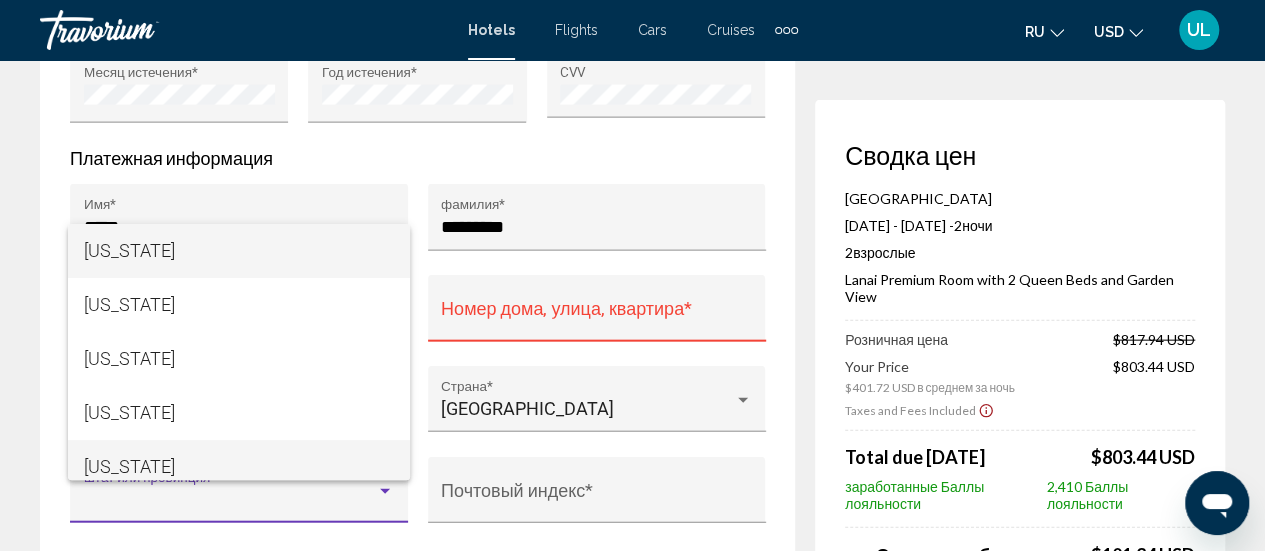 click on "[US_STATE]" at bounding box center (239, 467) 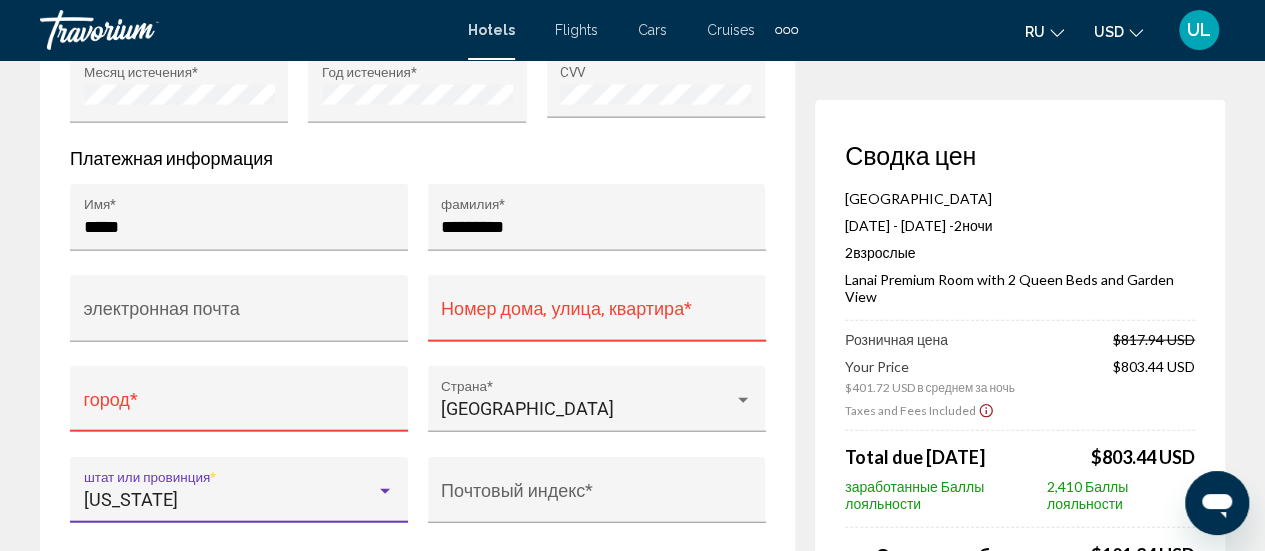 scroll, scrollTop: 14, scrollLeft: 0, axis: vertical 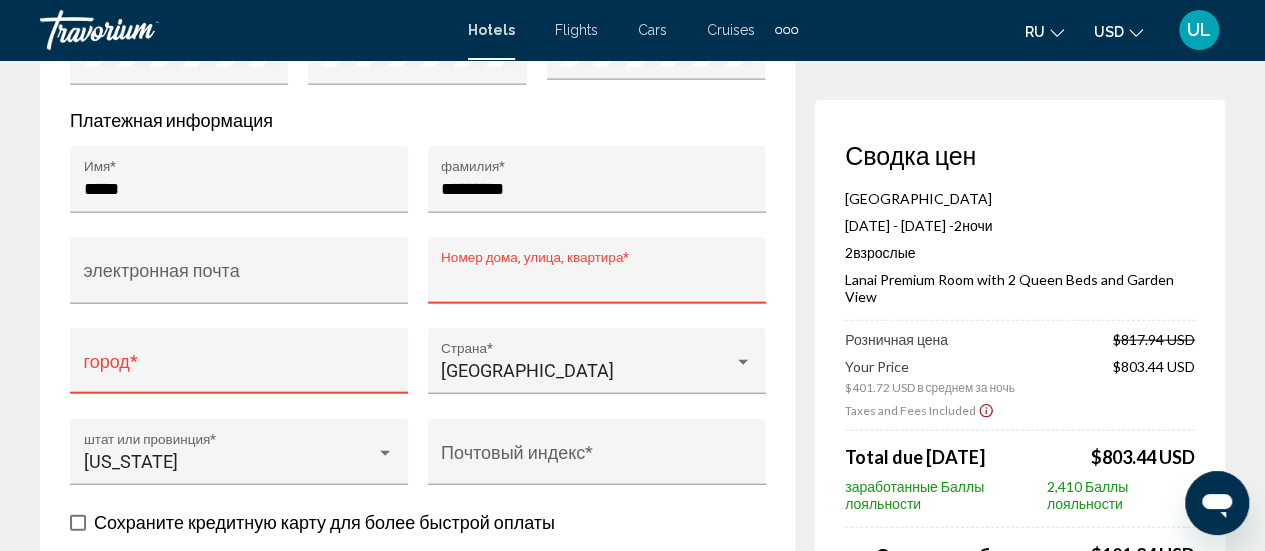 click on "Номер дома, улица, квартира  *" at bounding box center [596, 280] 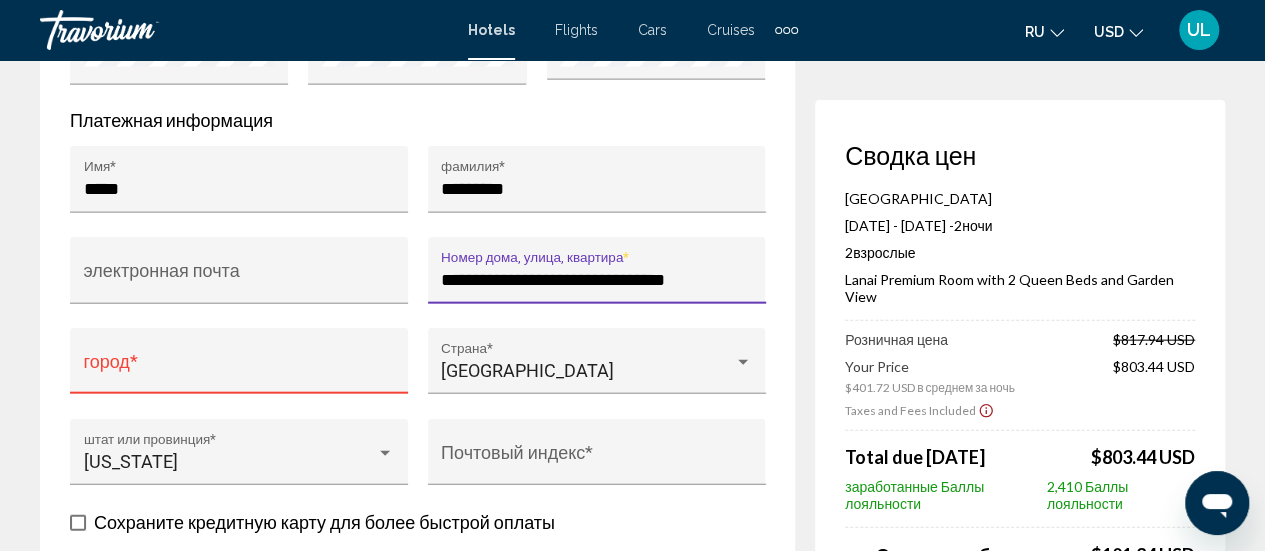 type on "**********" 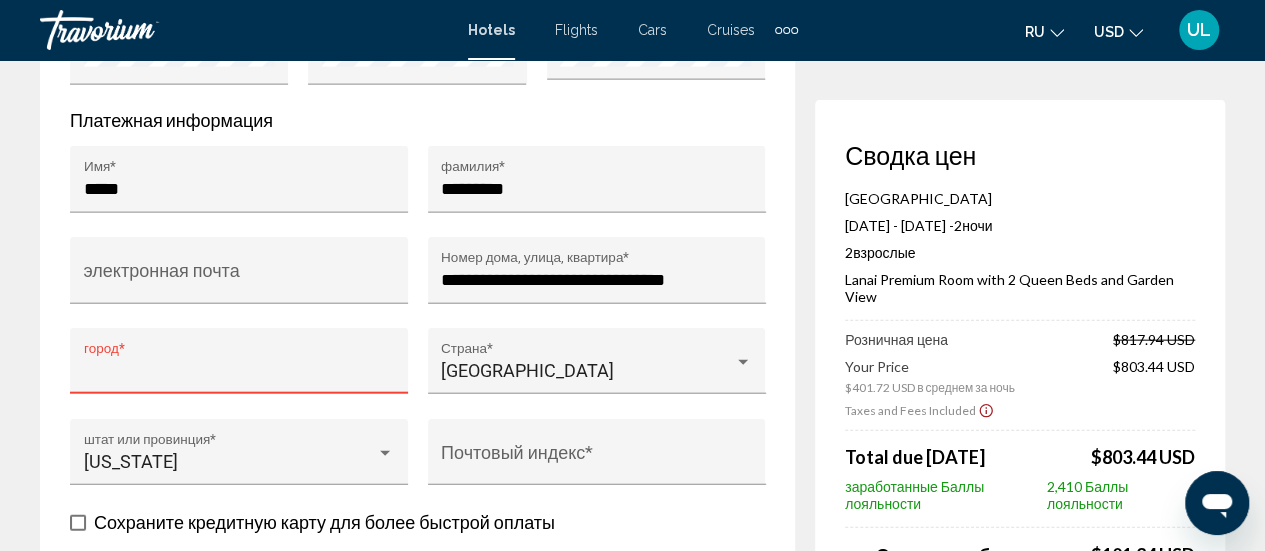 click on "город  *" at bounding box center (239, 371) 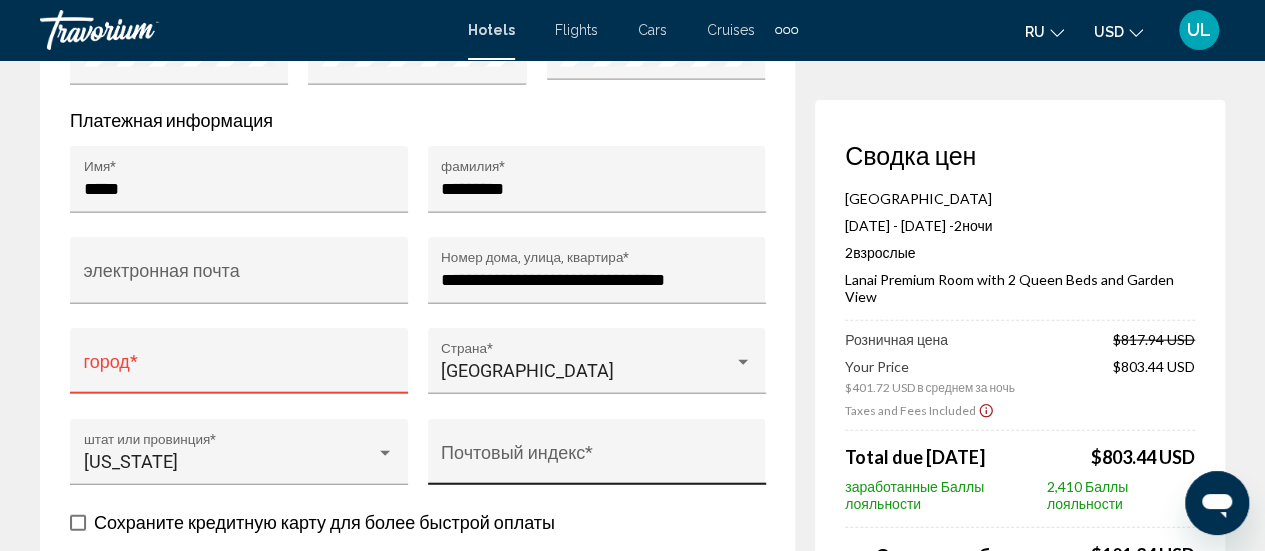 click on "Почтовый индекс  *" at bounding box center (596, 458) 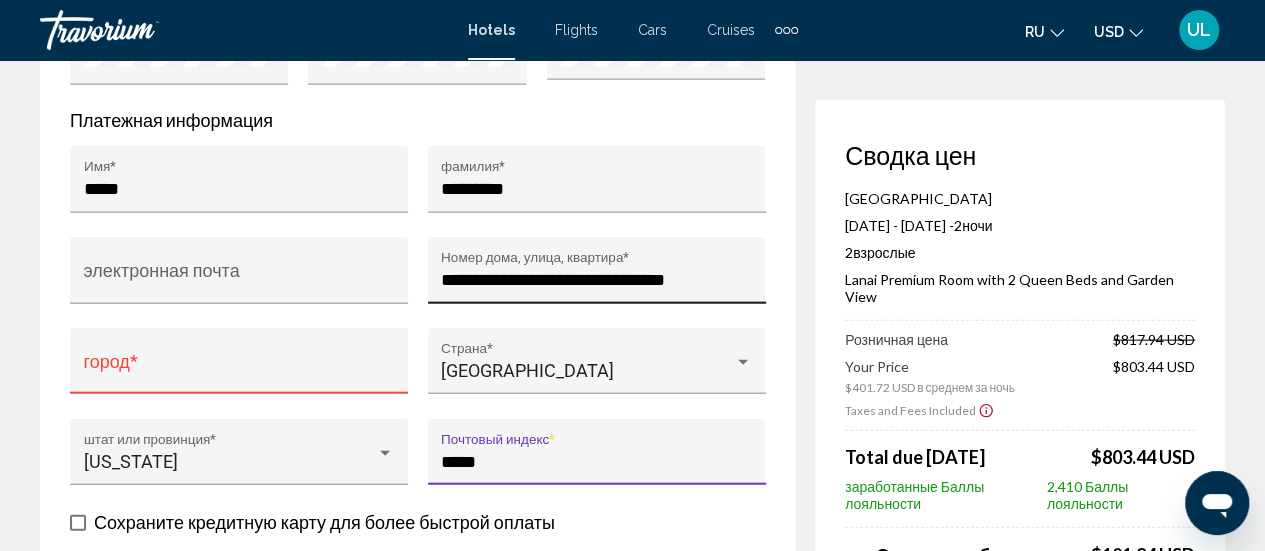 type on "*****" 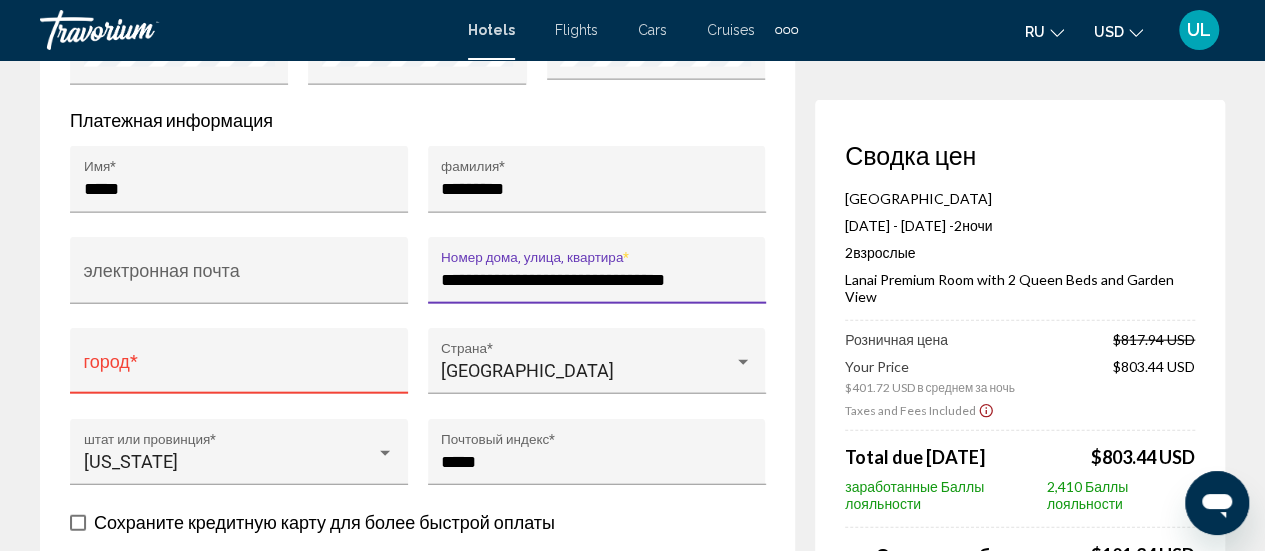 scroll, scrollTop: 0, scrollLeft: 0, axis: both 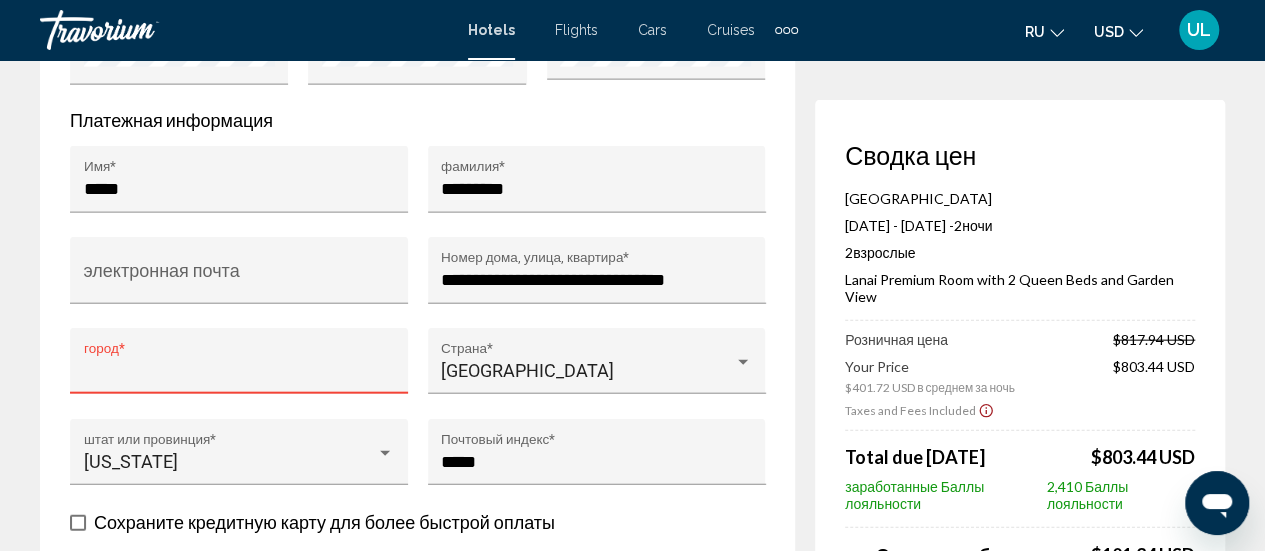 click on "город  *" at bounding box center [239, 371] 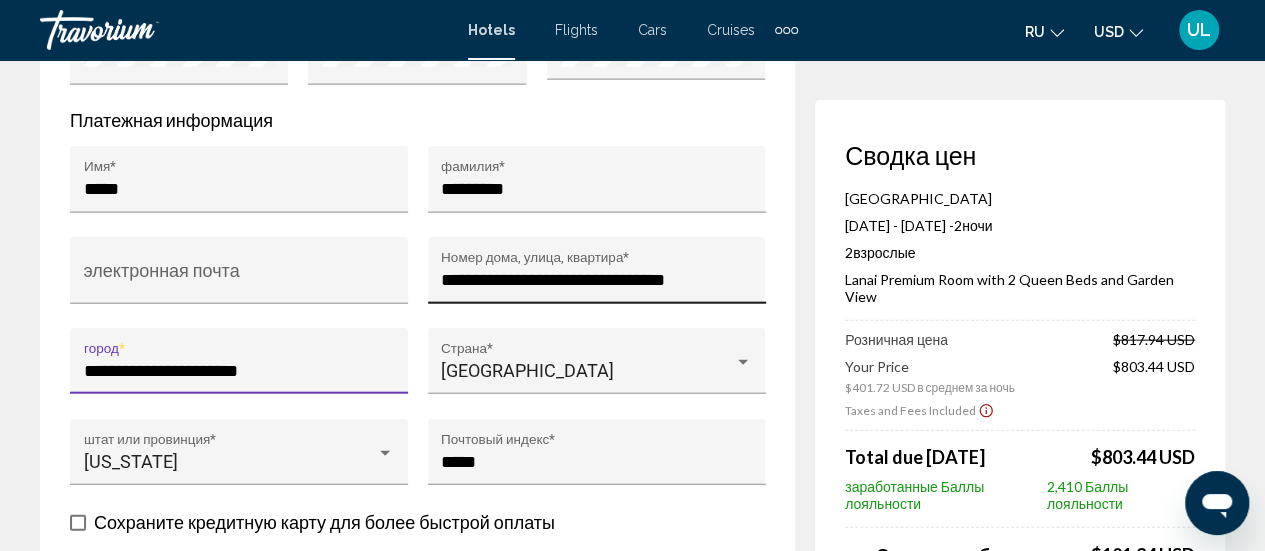 type on "**********" 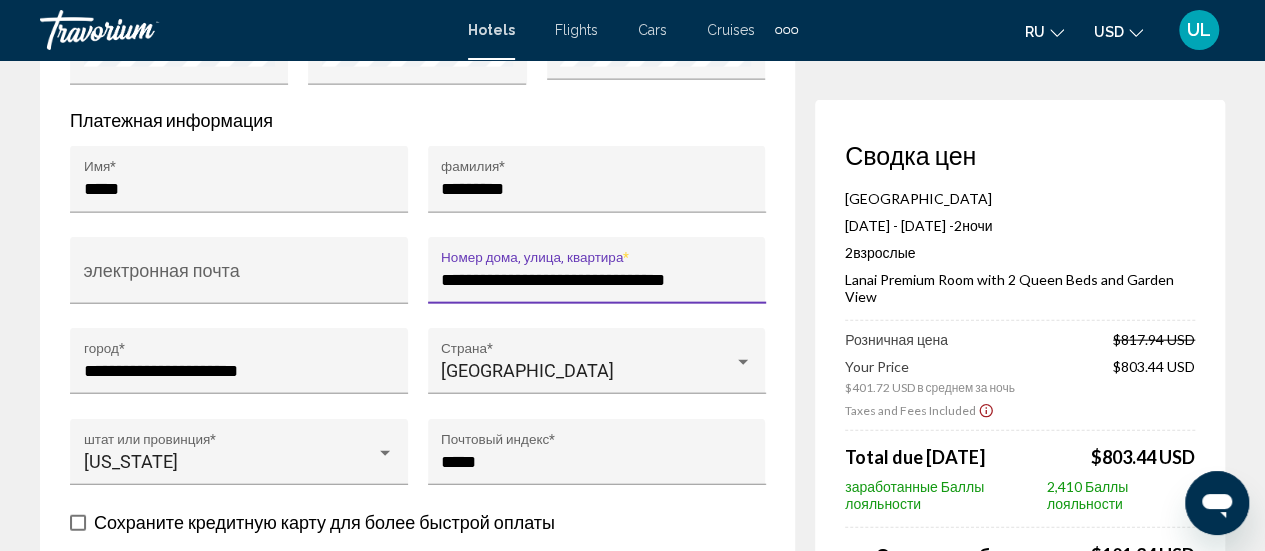 drag, startPoint x: 714, startPoint y: 249, endPoint x: 518, endPoint y: 252, distance: 196.02296 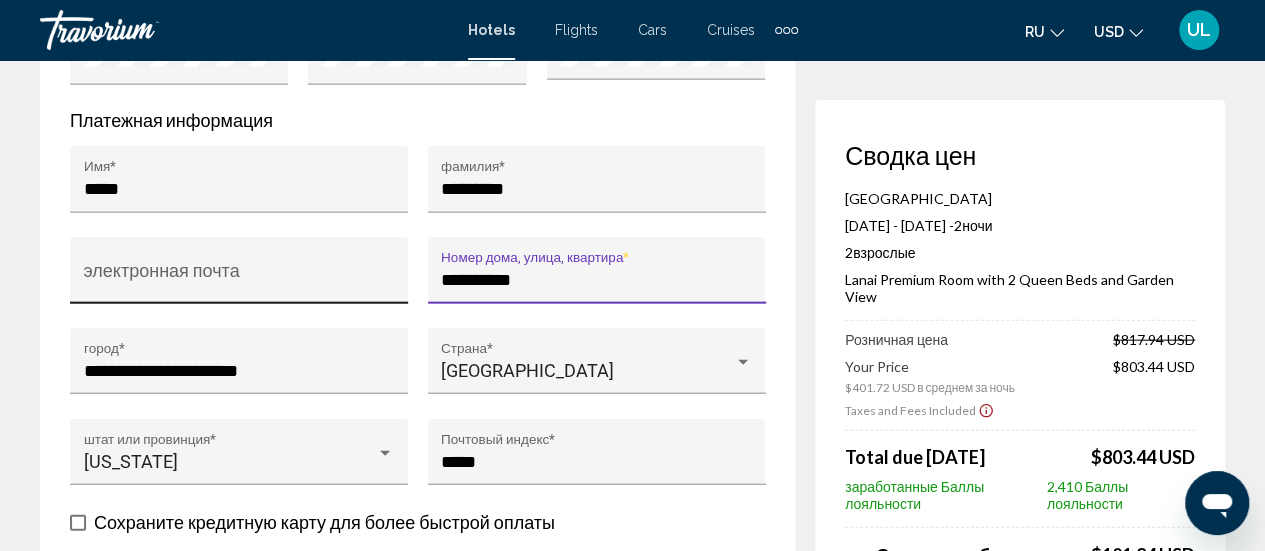 type on "*********" 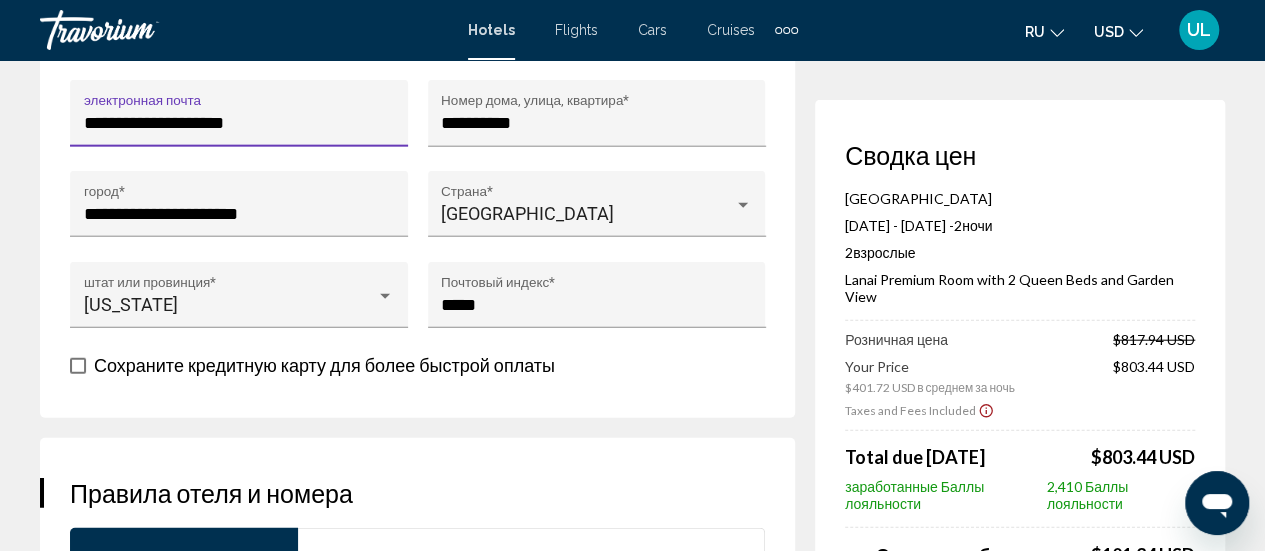 scroll, scrollTop: 2318, scrollLeft: 0, axis: vertical 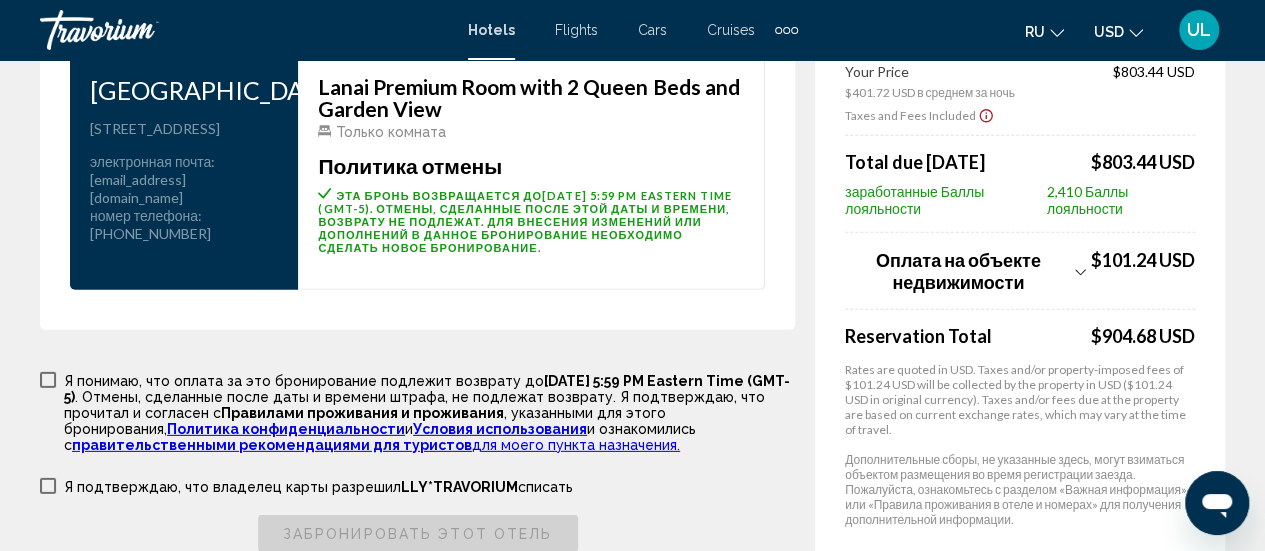 type on "**********" 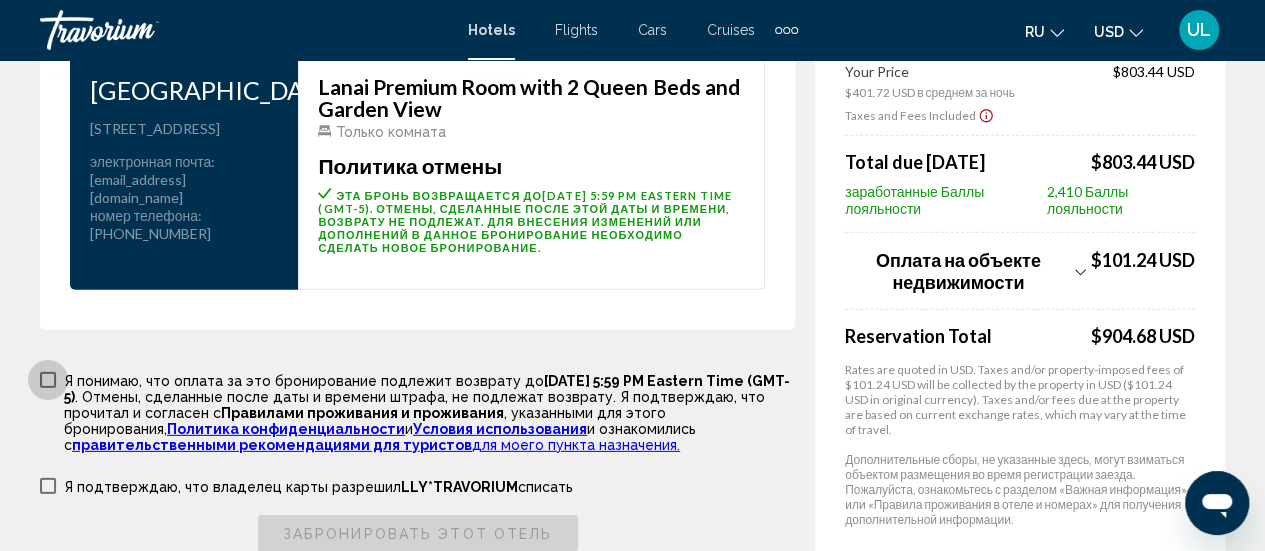 click at bounding box center (48, 380) 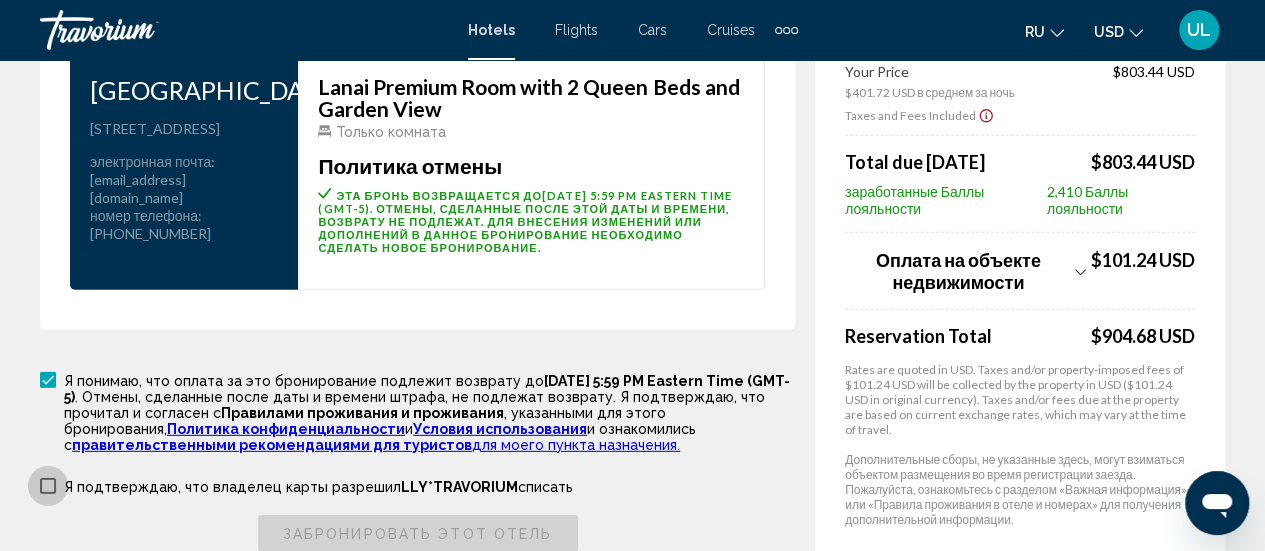 click at bounding box center (48, 486) 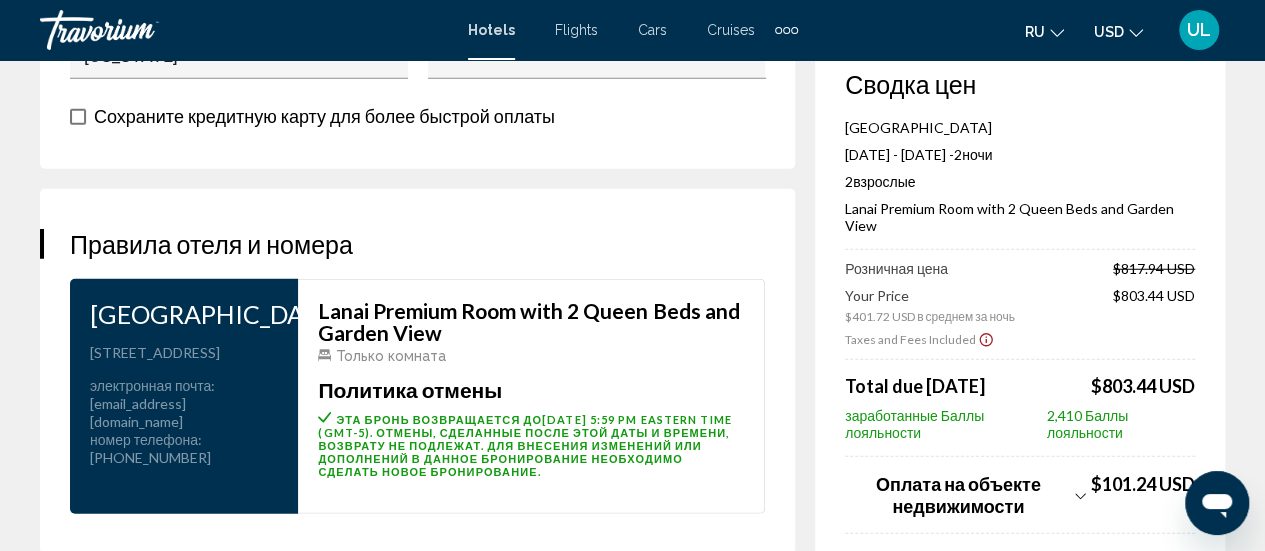 scroll, scrollTop: 2577, scrollLeft: 0, axis: vertical 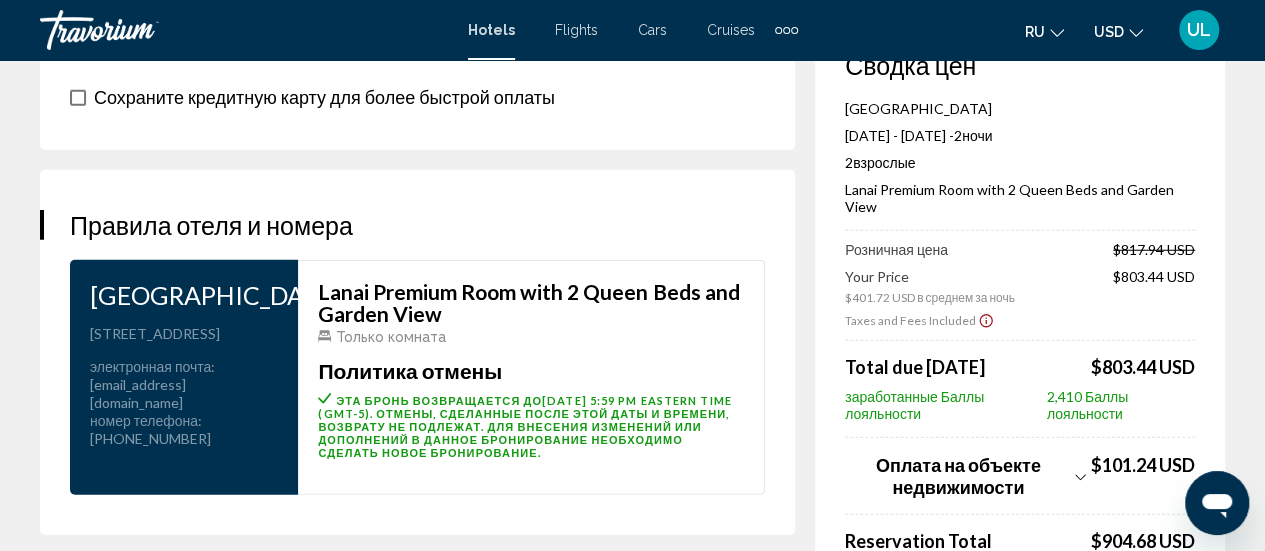 click 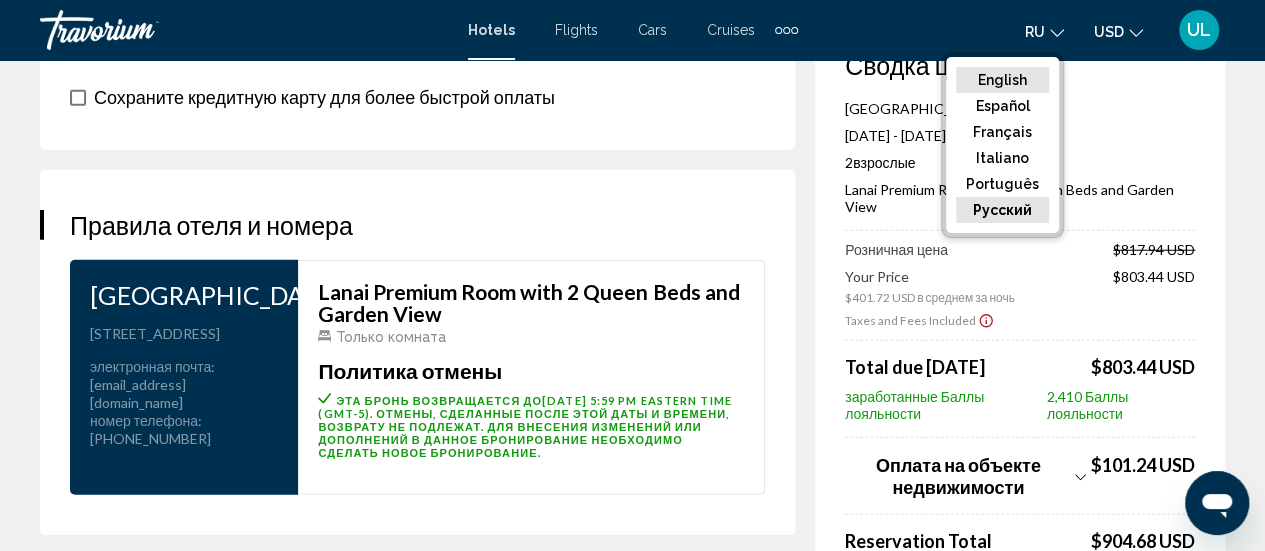 click on "English" 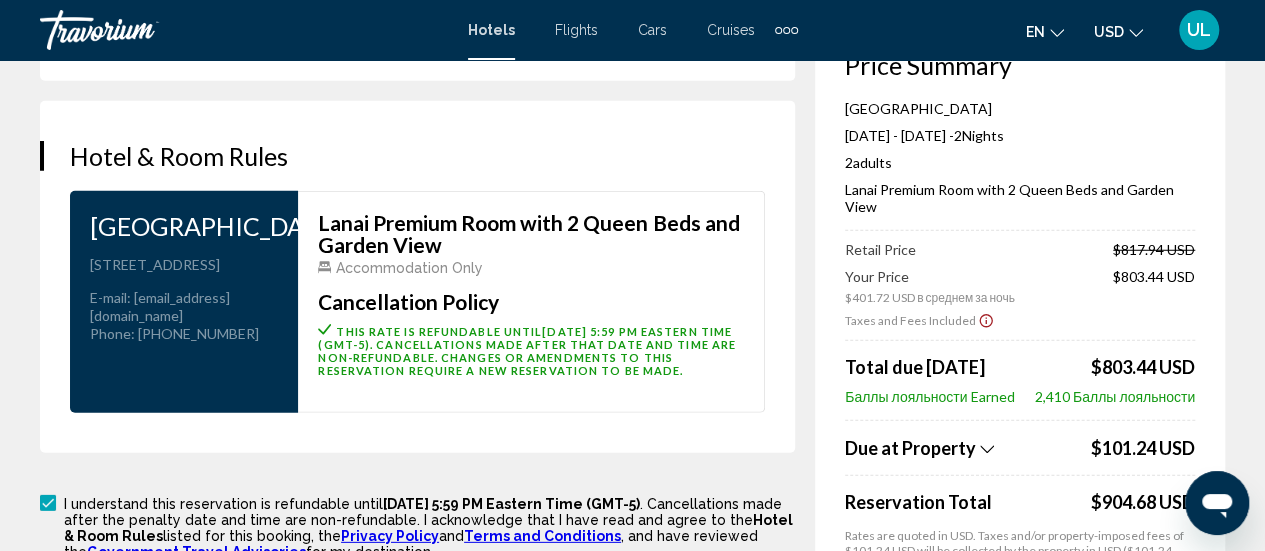scroll, scrollTop: 2660, scrollLeft: 0, axis: vertical 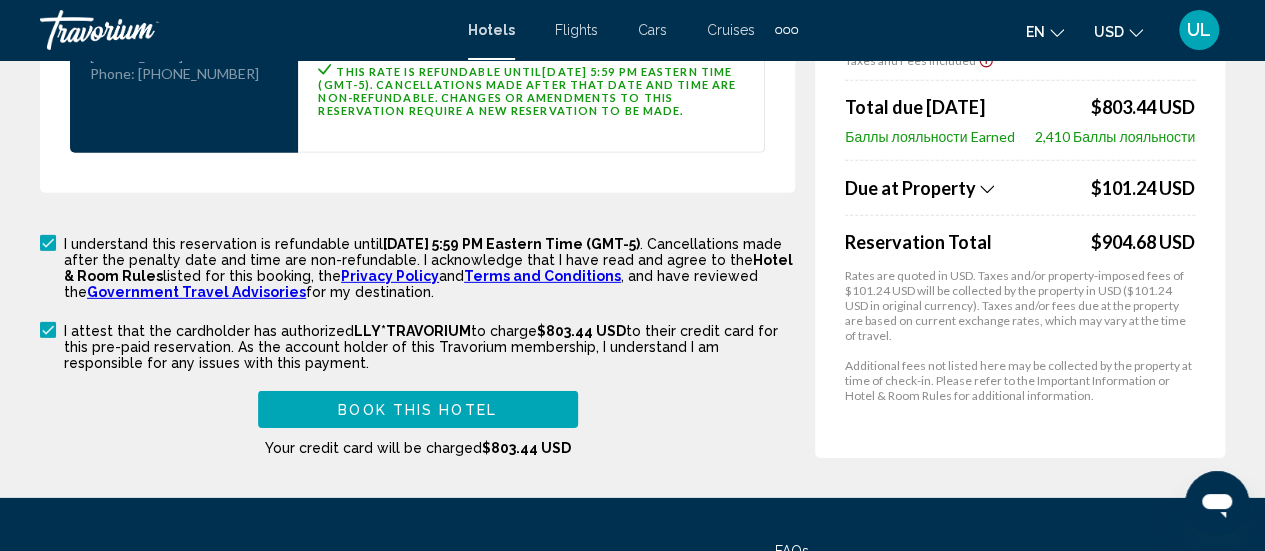 click on "Book this hotel" at bounding box center [417, 410] 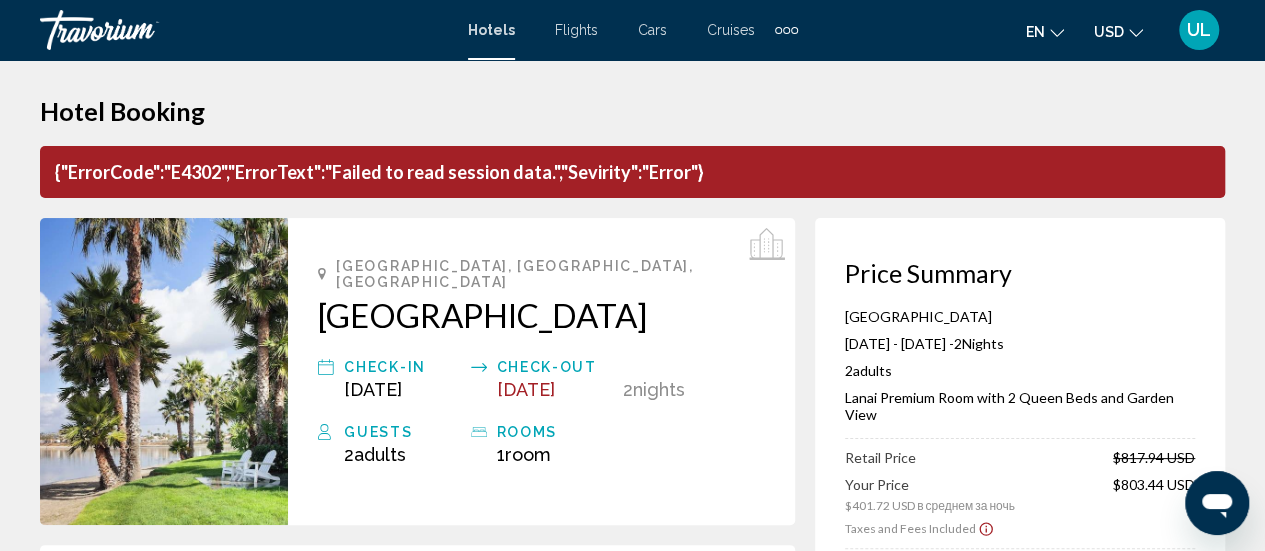 scroll, scrollTop: 0, scrollLeft: 0, axis: both 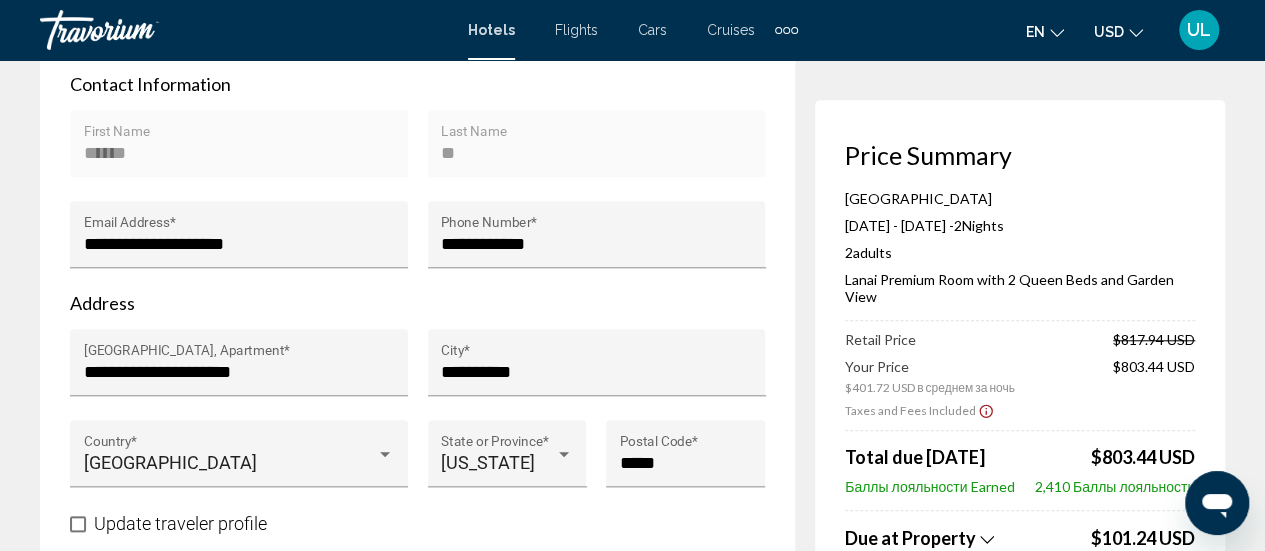 click at bounding box center [78, 524] 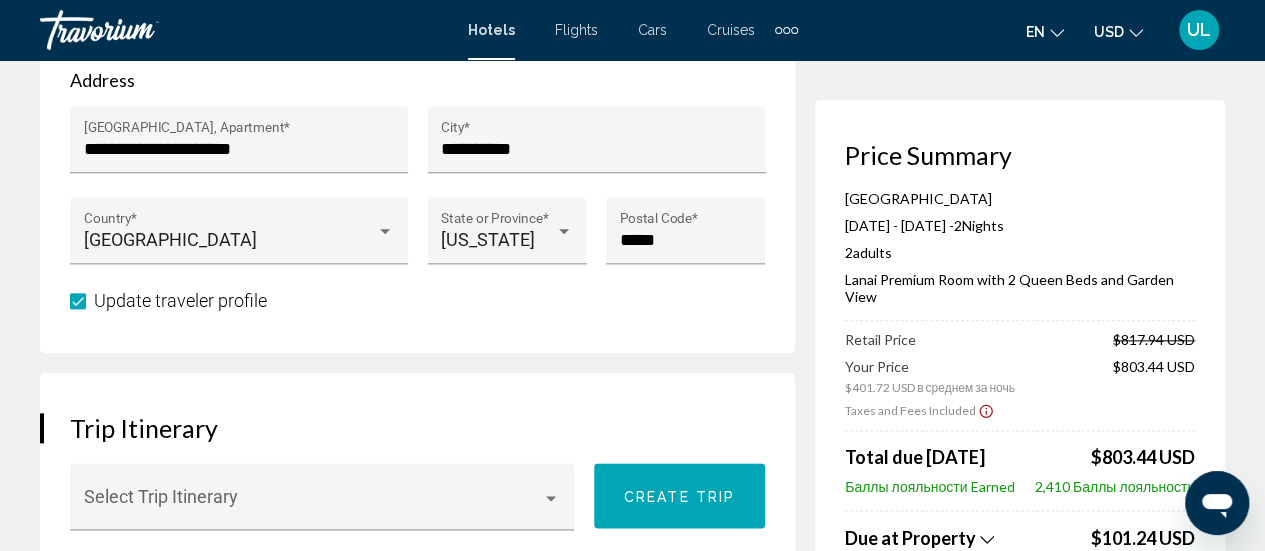 scroll, scrollTop: 388, scrollLeft: 0, axis: vertical 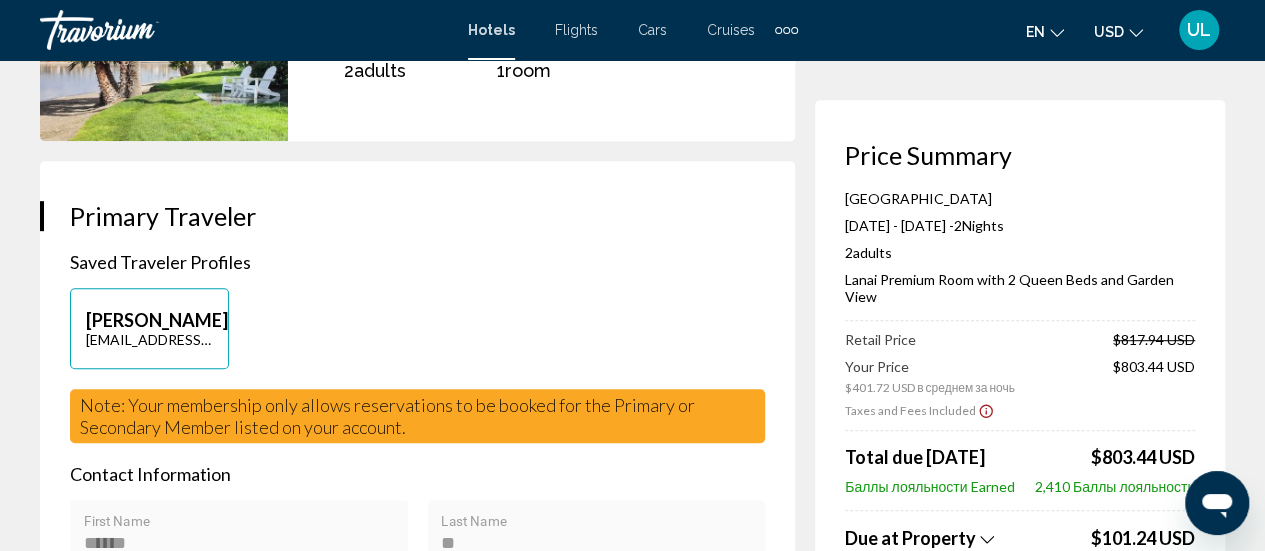 click 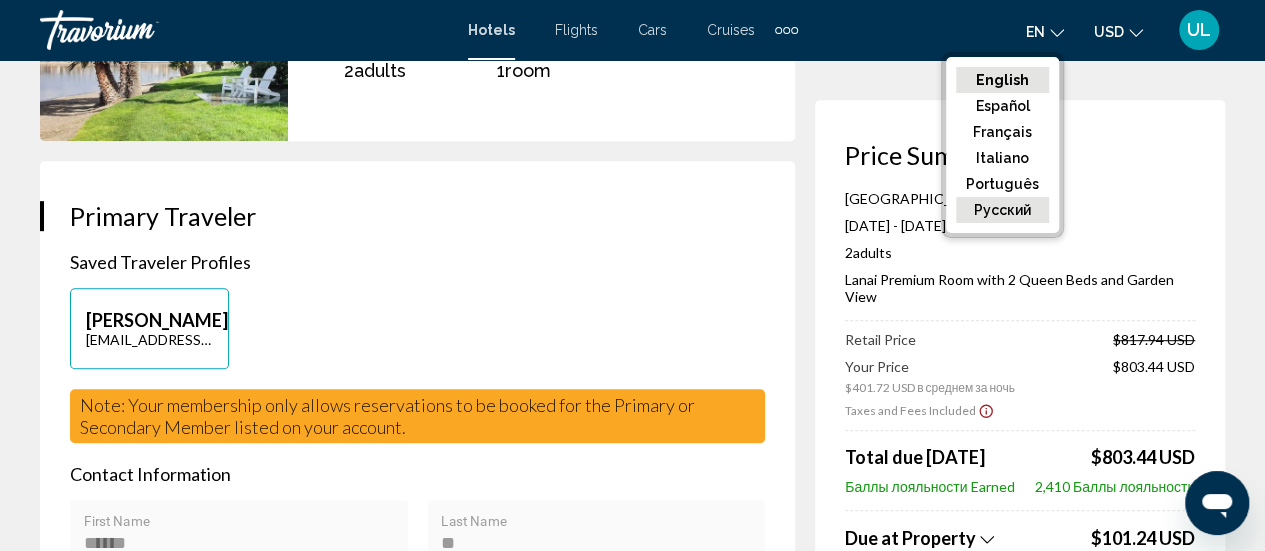 click on "русский" 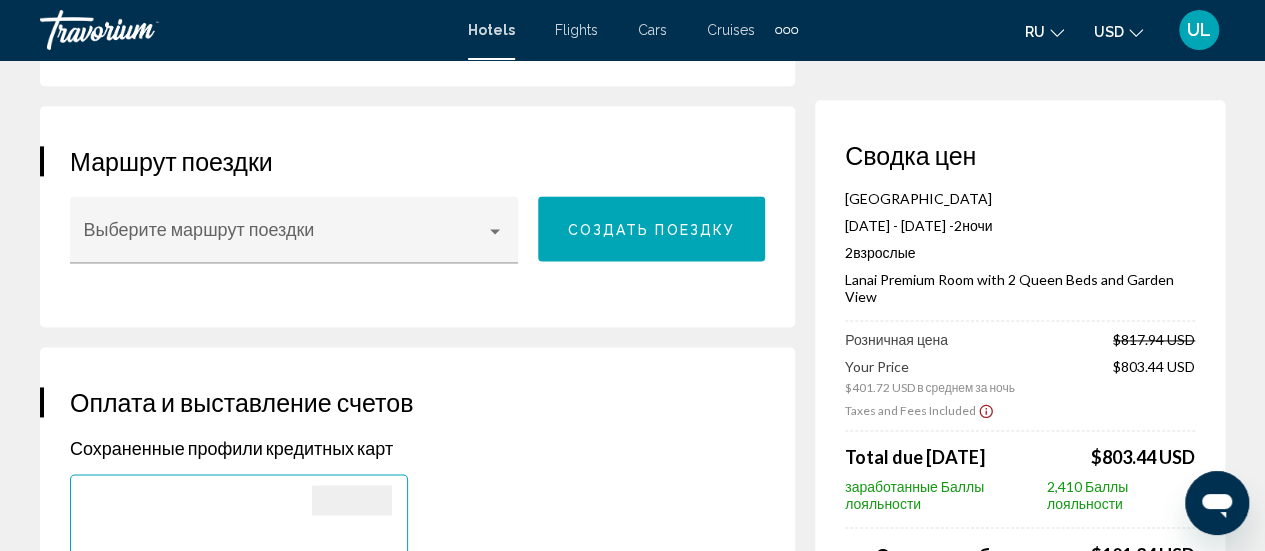 scroll, scrollTop: 1235, scrollLeft: 0, axis: vertical 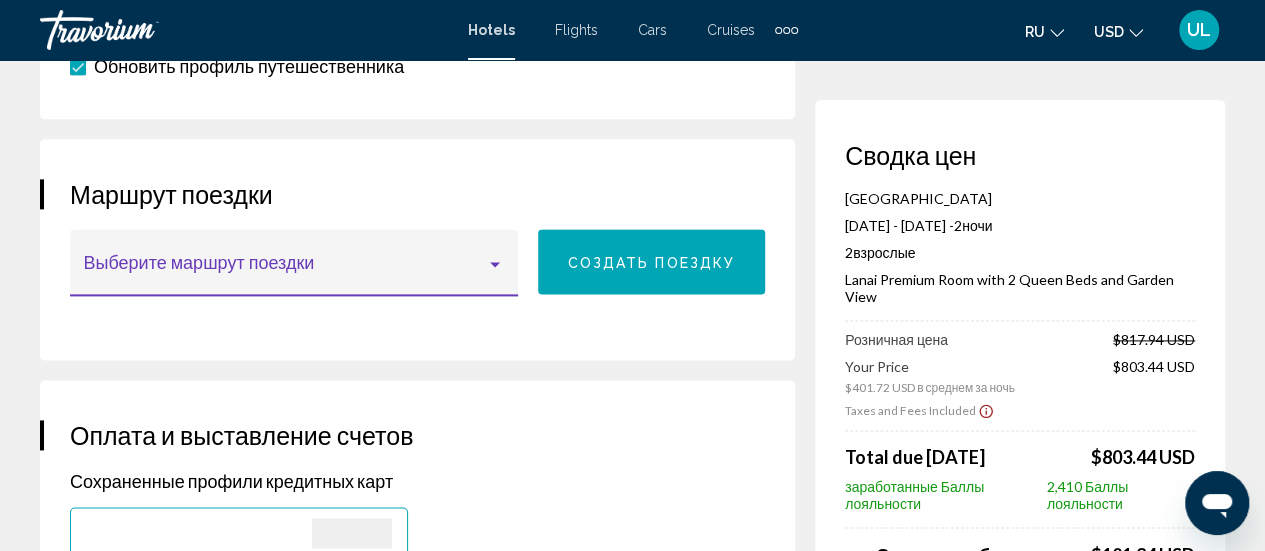 click at bounding box center [495, 264] 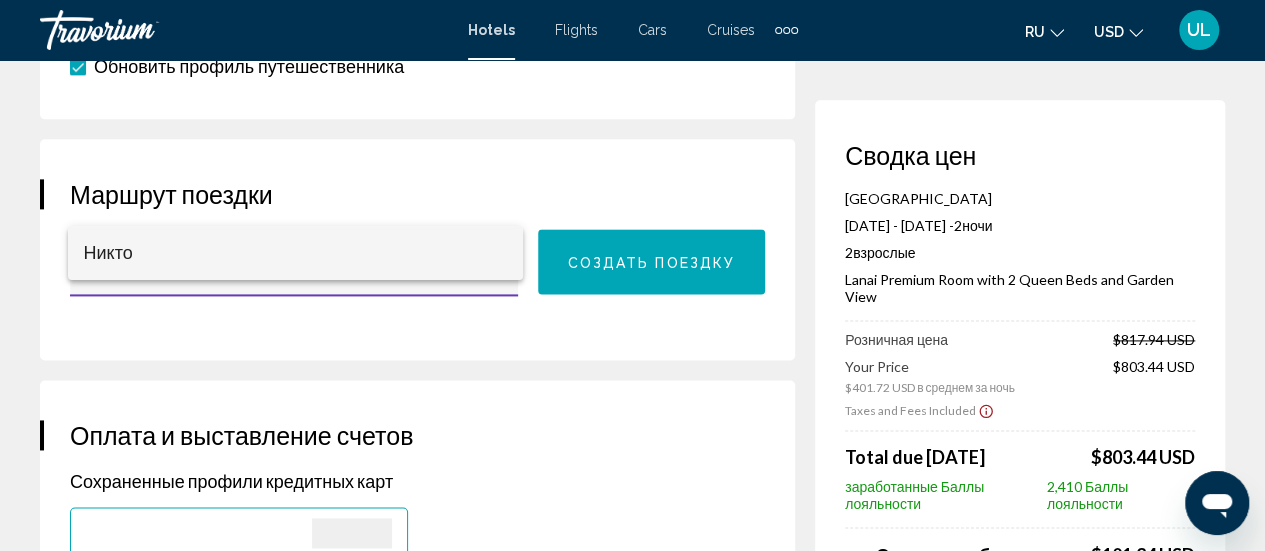 click at bounding box center (632, 275) 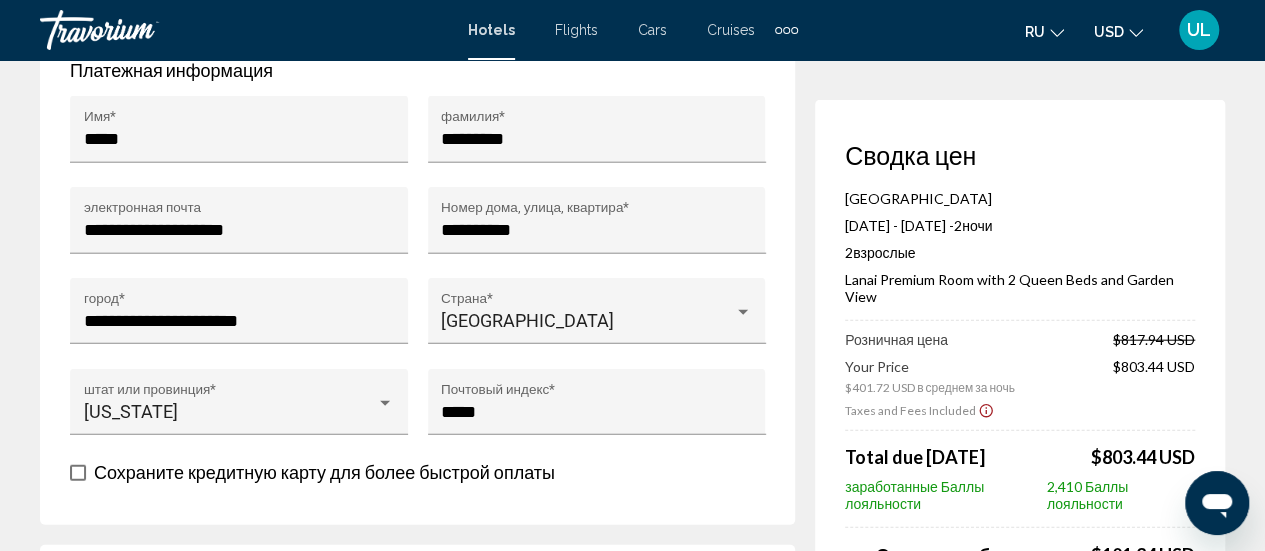 scroll, scrollTop: 2336, scrollLeft: 0, axis: vertical 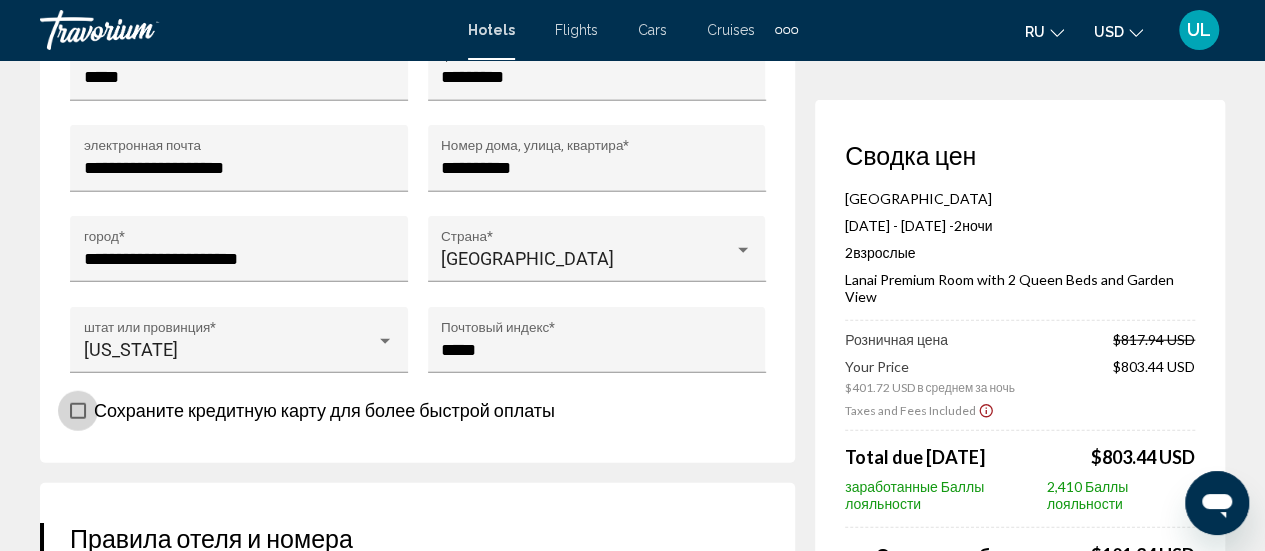 click at bounding box center [78, 411] 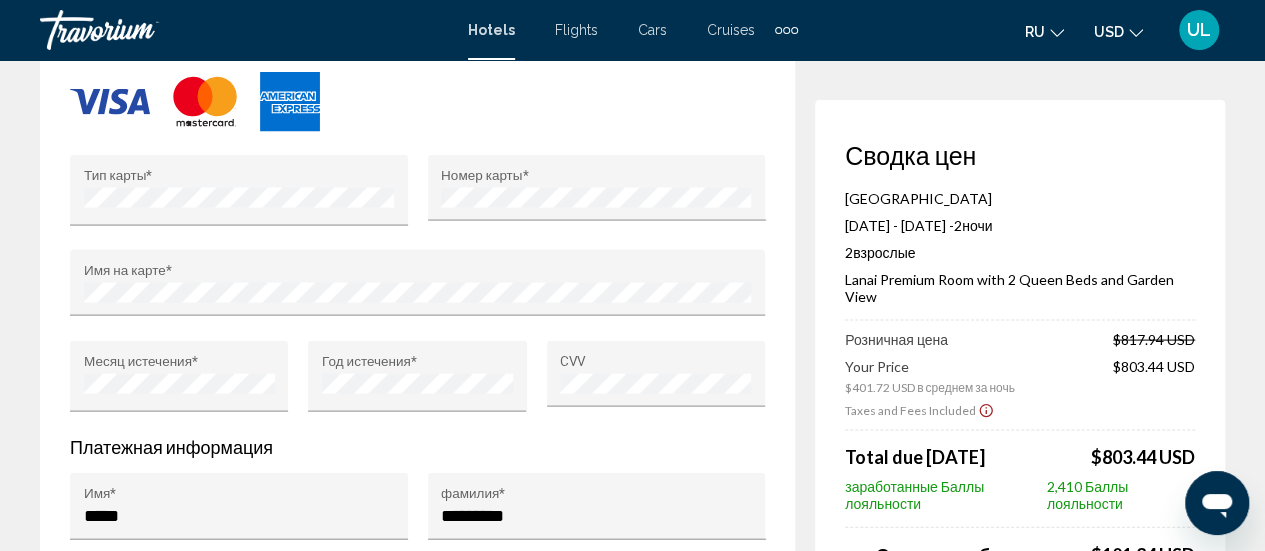 scroll, scrollTop: 1960, scrollLeft: 0, axis: vertical 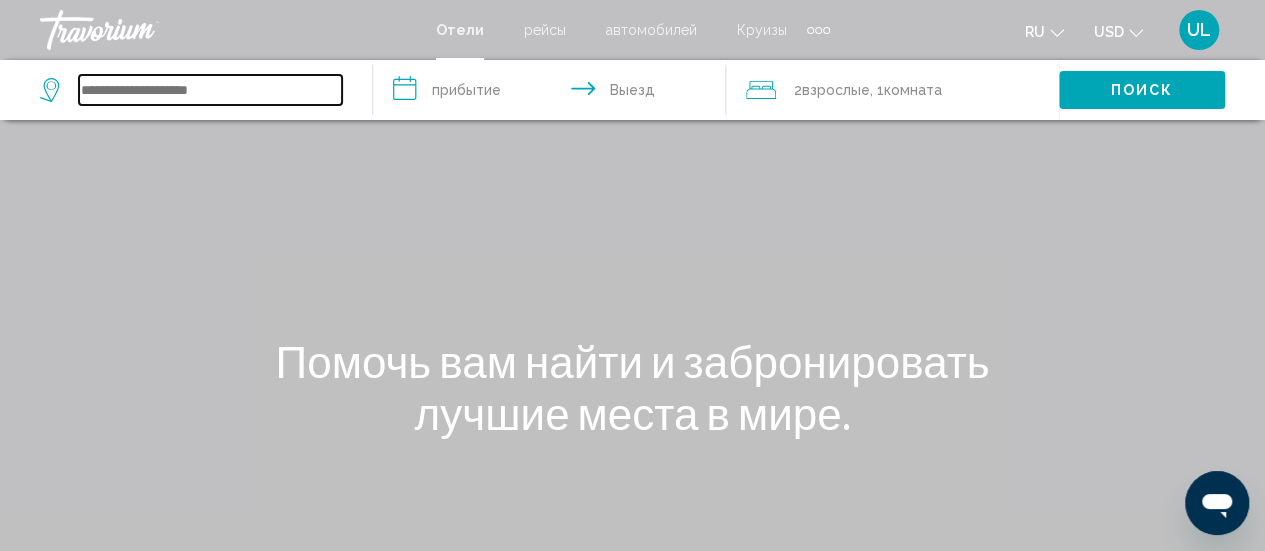 click at bounding box center [210, 90] 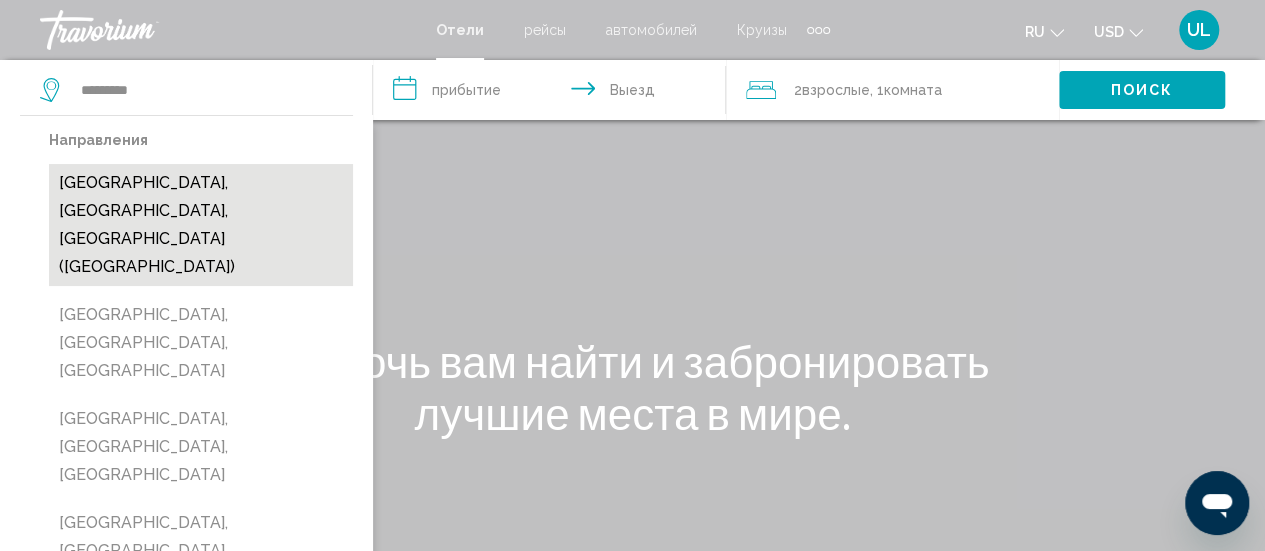 click on "[GEOGRAPHIC_DATA], [GEOGRAPHIC_DATA], [GEOGRAPHIC_DATA] ([GEOGRAPHIC_DATA])" at bounding box center (201, 225) 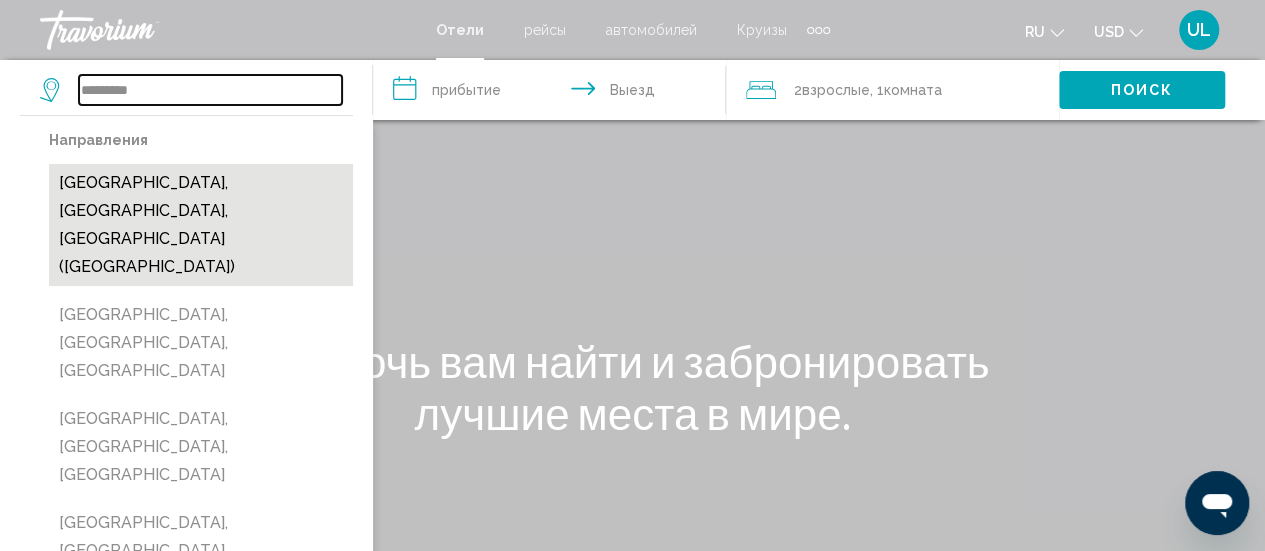 type on "**********" 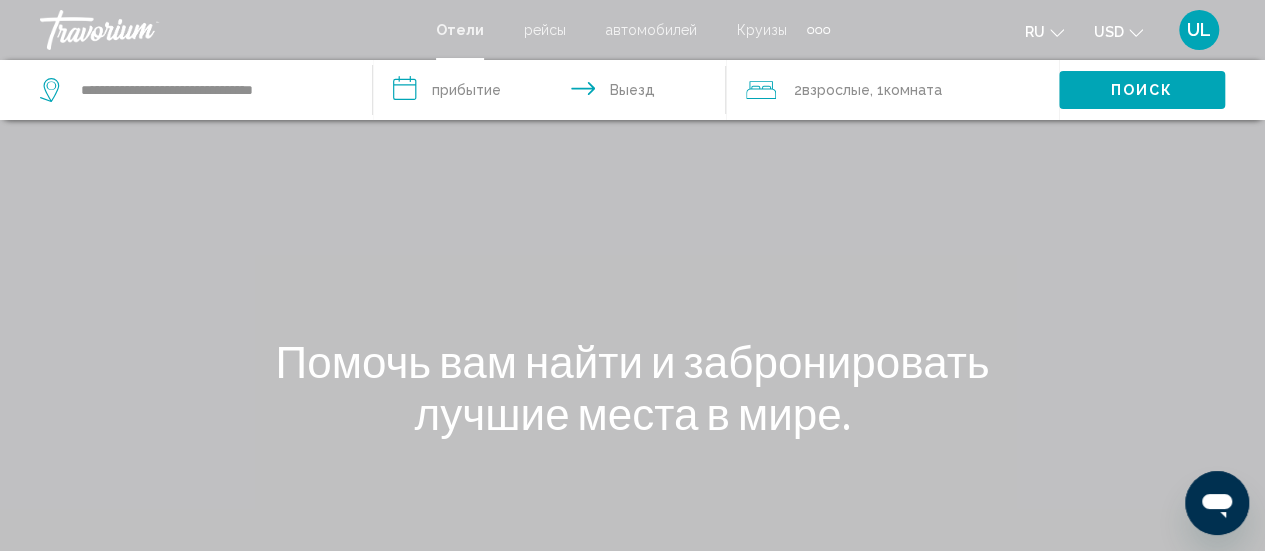 click on "**********" at bounding box center (553, 93) 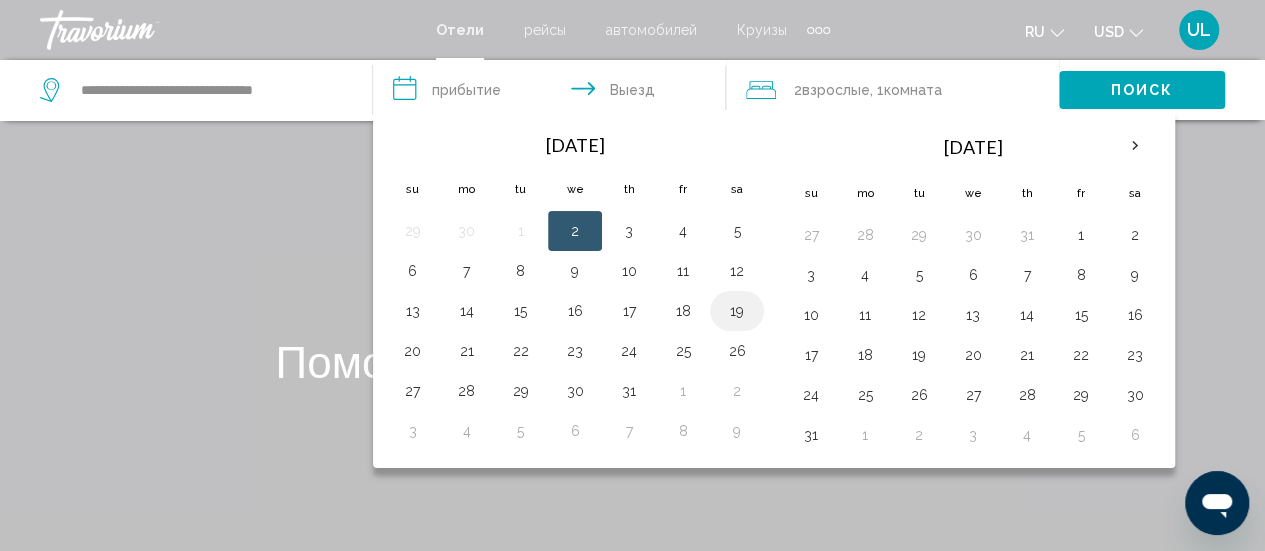 click on "19" at bounding box center [737, 311] 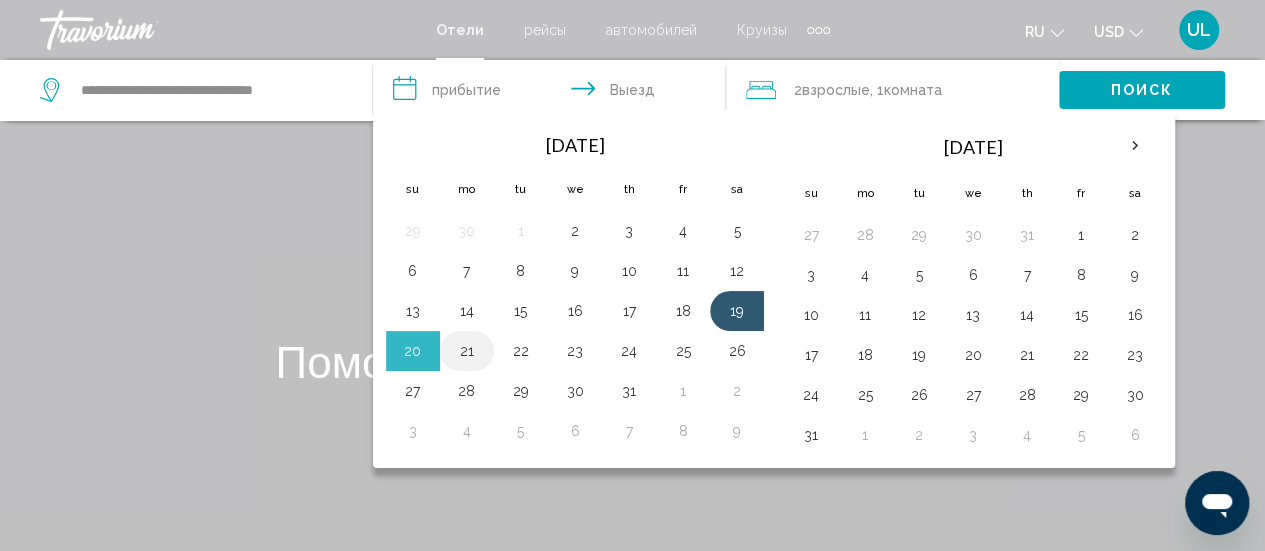 click on "21" at bounding box center (467, 351) 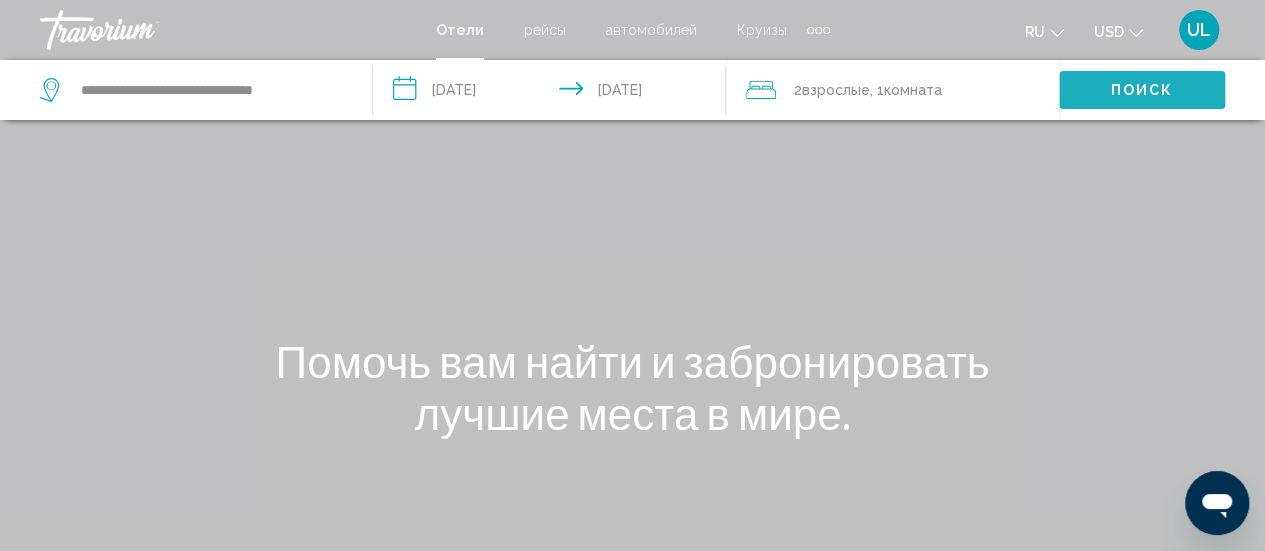click on "Поиск" at bounding box center [1142, 89] 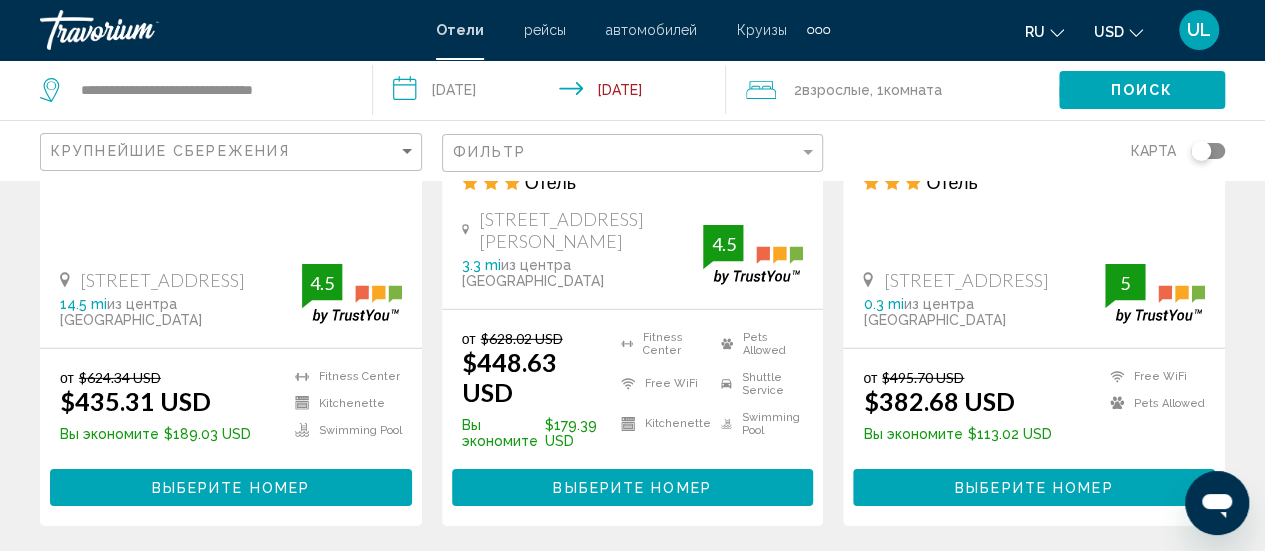 scroll, scrollTop: 2886, scrollLeft: 0, axis: vertical 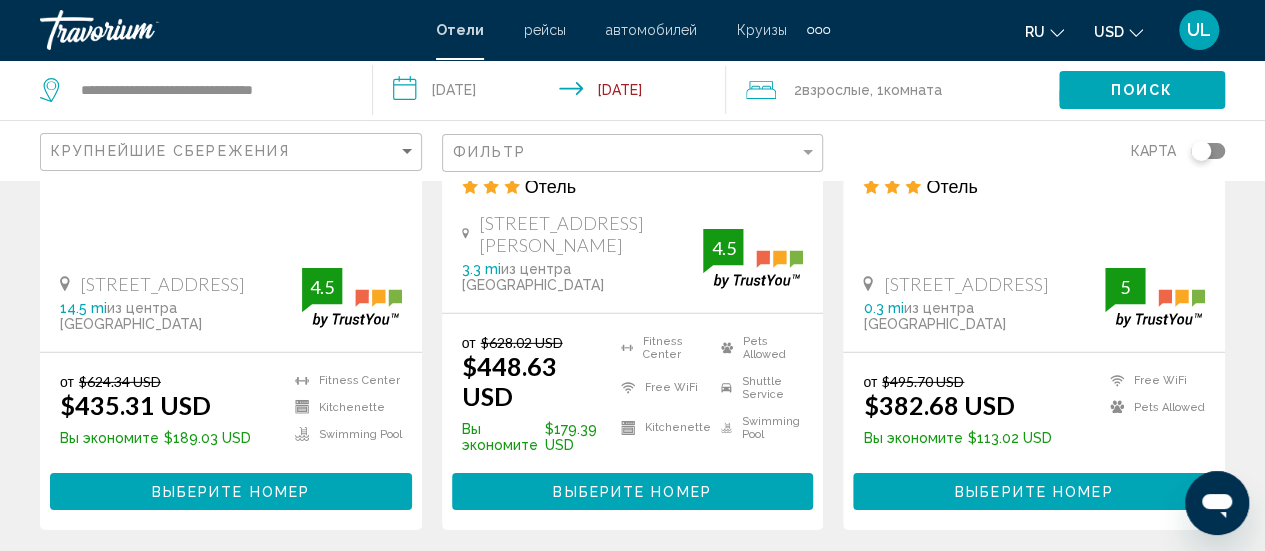 click on "5" at bounding box center [703, 590] 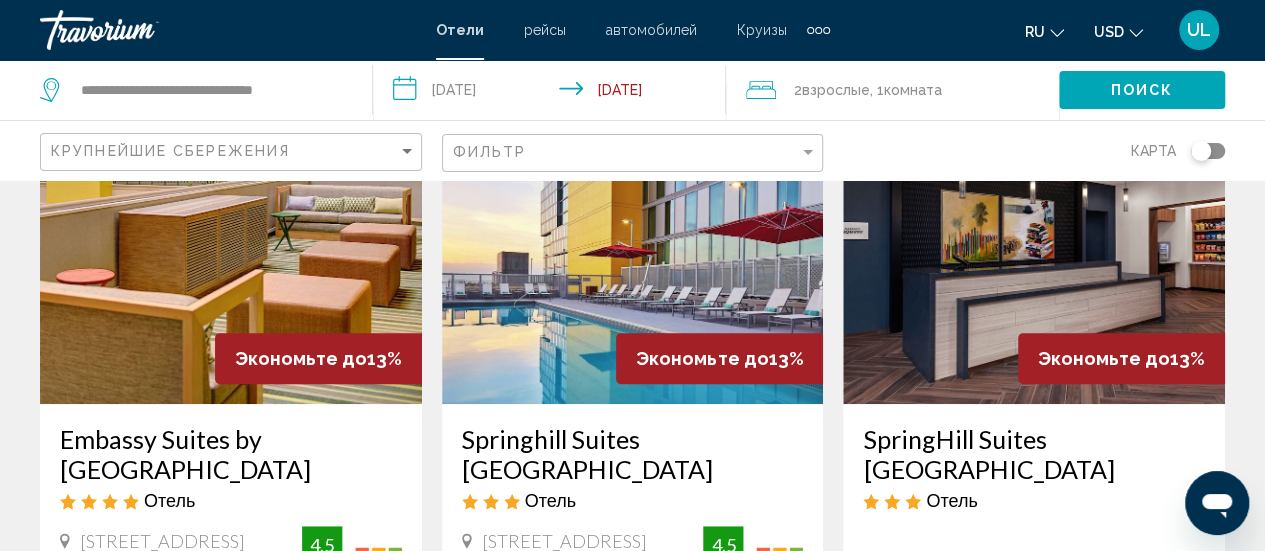 scroll, scrollTop: 0, scrollLeft: 0, axis: both 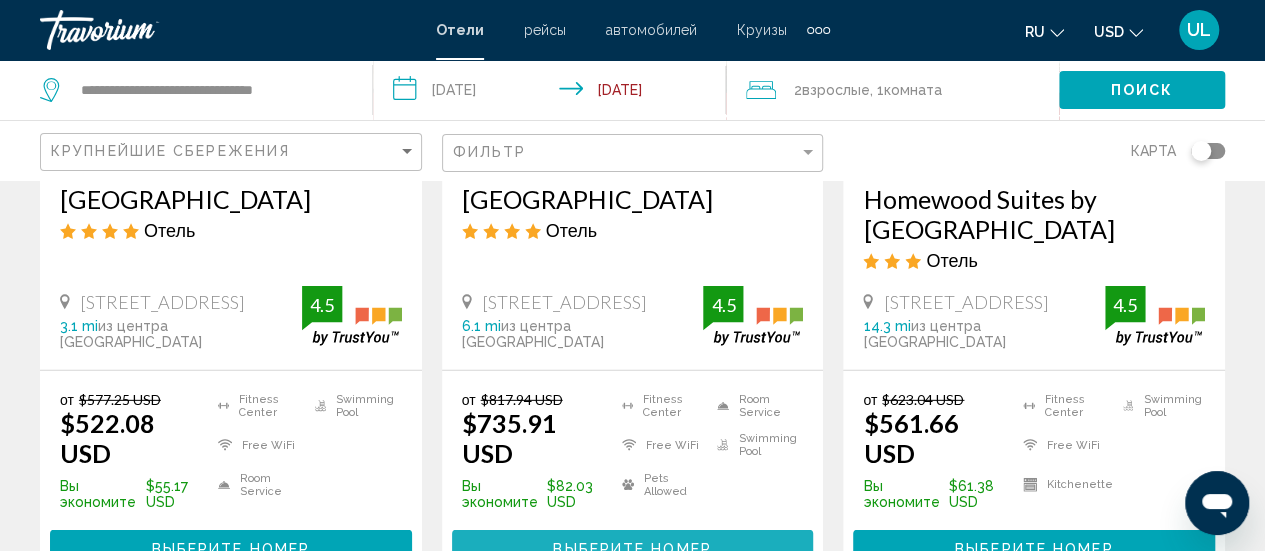 click on "Выберите номер" at bounding box center [632, 549] 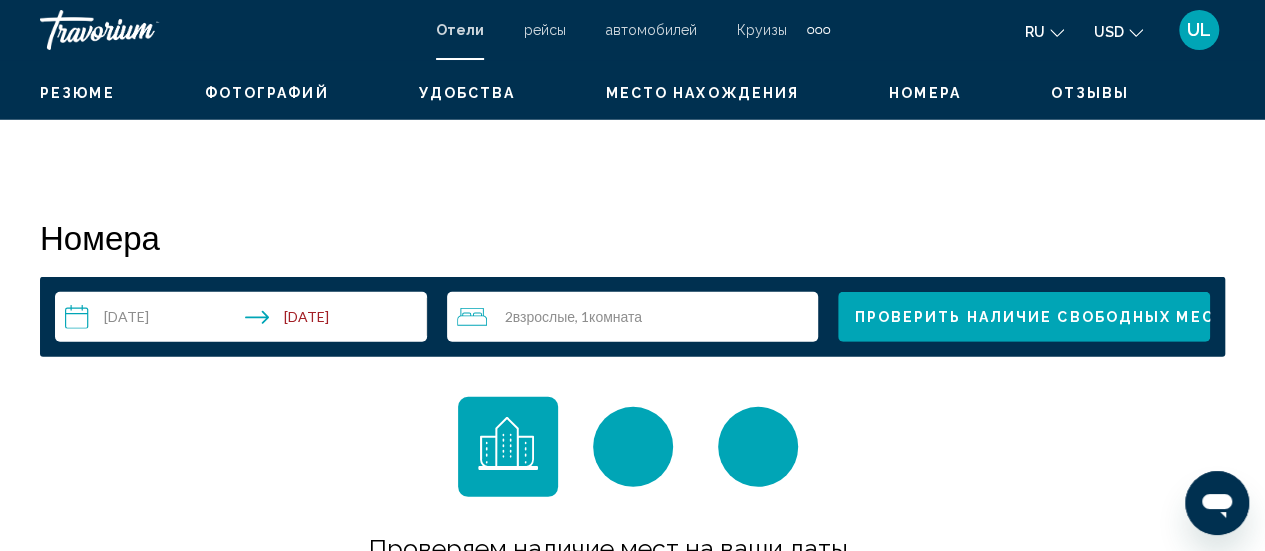 scroll, scrollTop: 259, scrollLeft: 0, axis: vertical 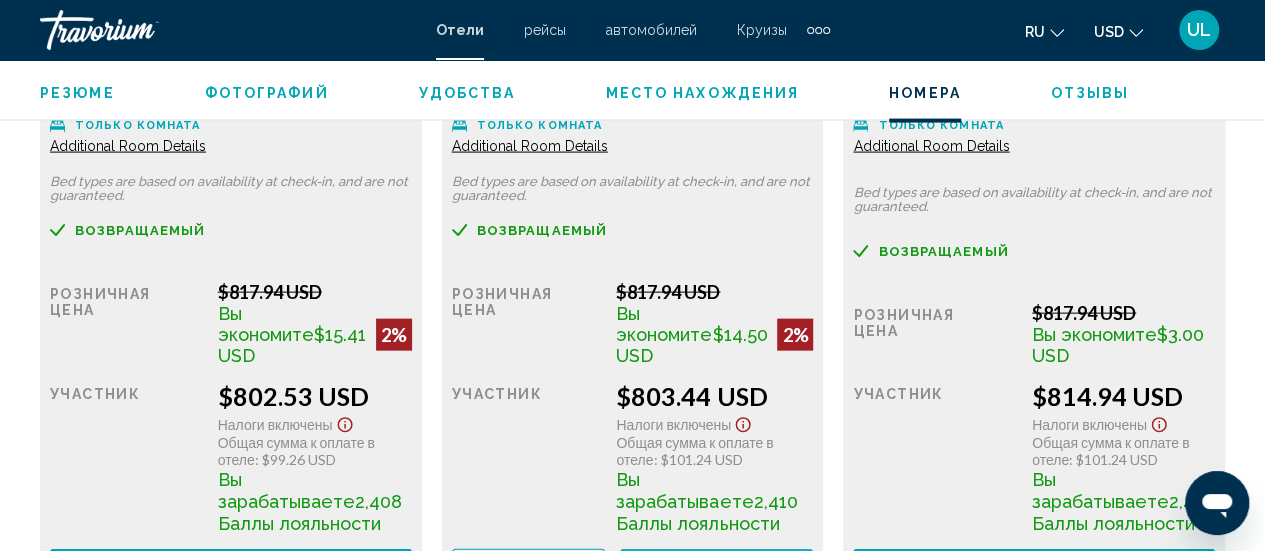 click on "Заказать сейчас" at bounding box center [717, 568] 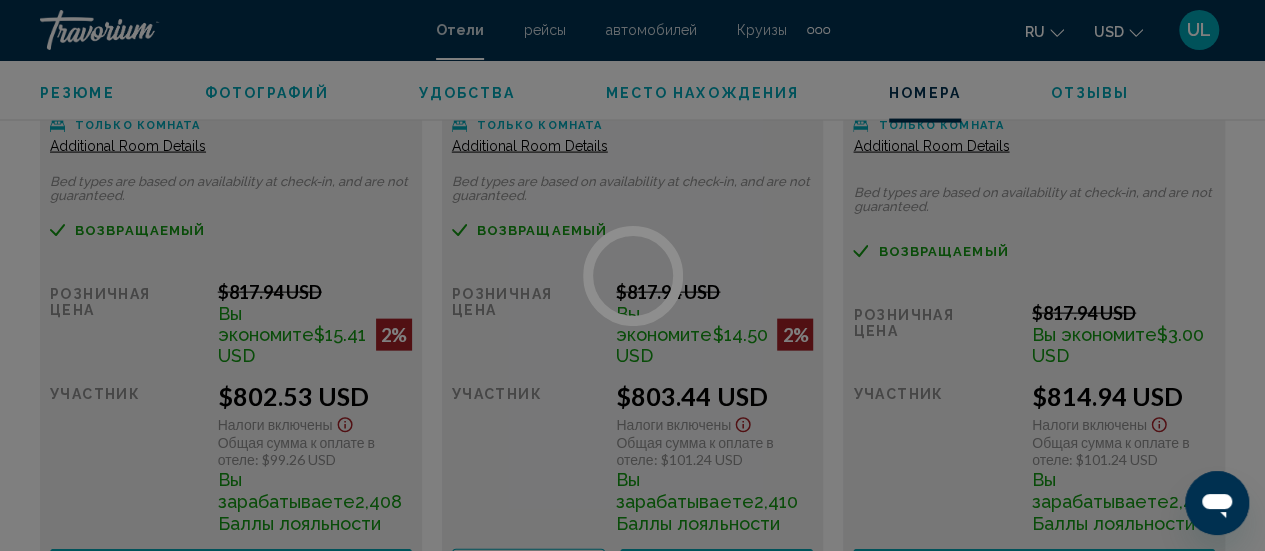 scroll, scrollTop: 0, scrollLeft: 0, axis: both 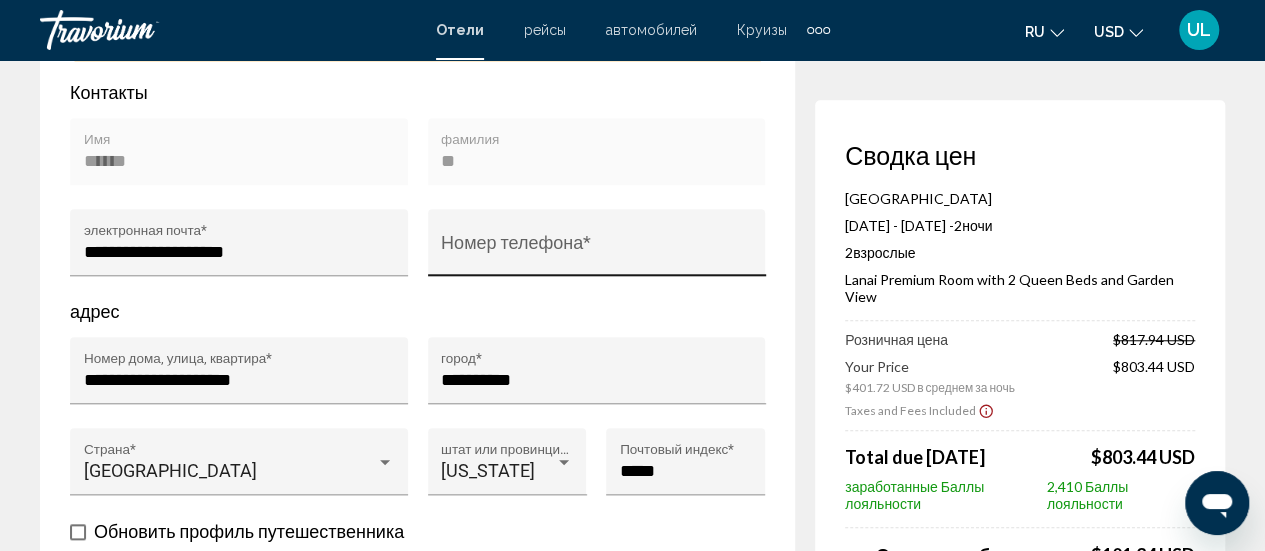 click on "Номер телефона  *" at bounding box center [596, 248] 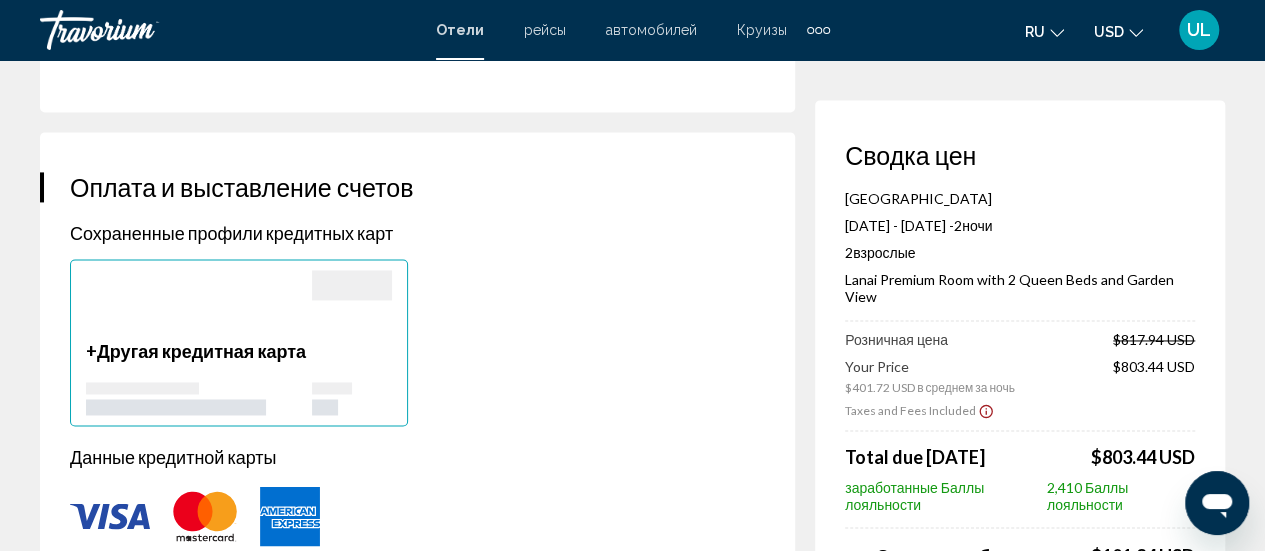 scroll, scrollTop: 1463, scrollLeft: 0, axis: vertical 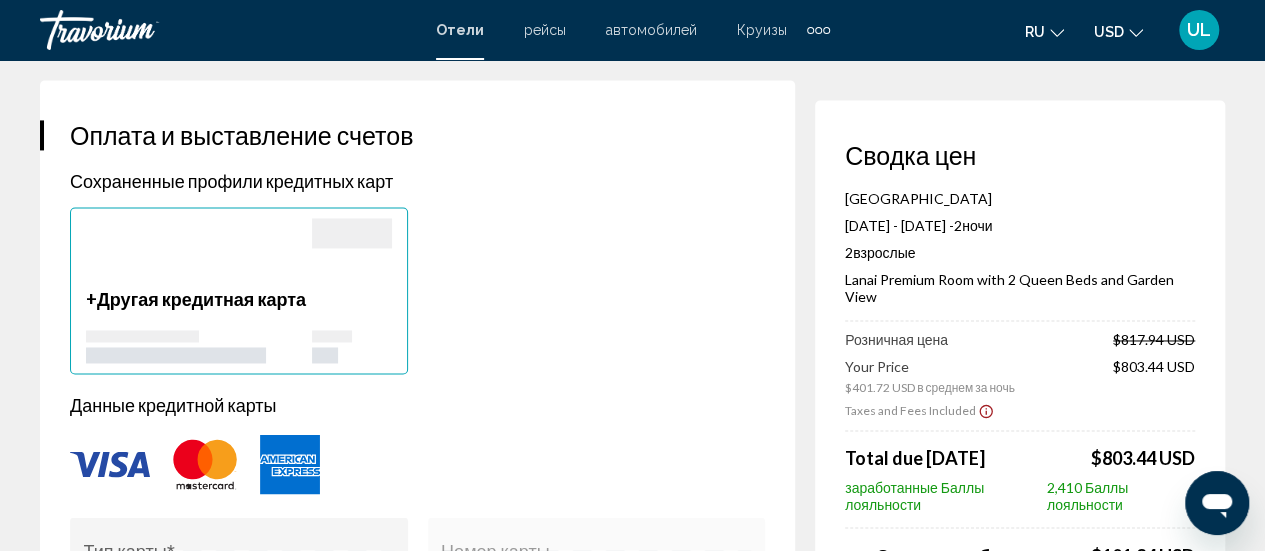 type on "**********" 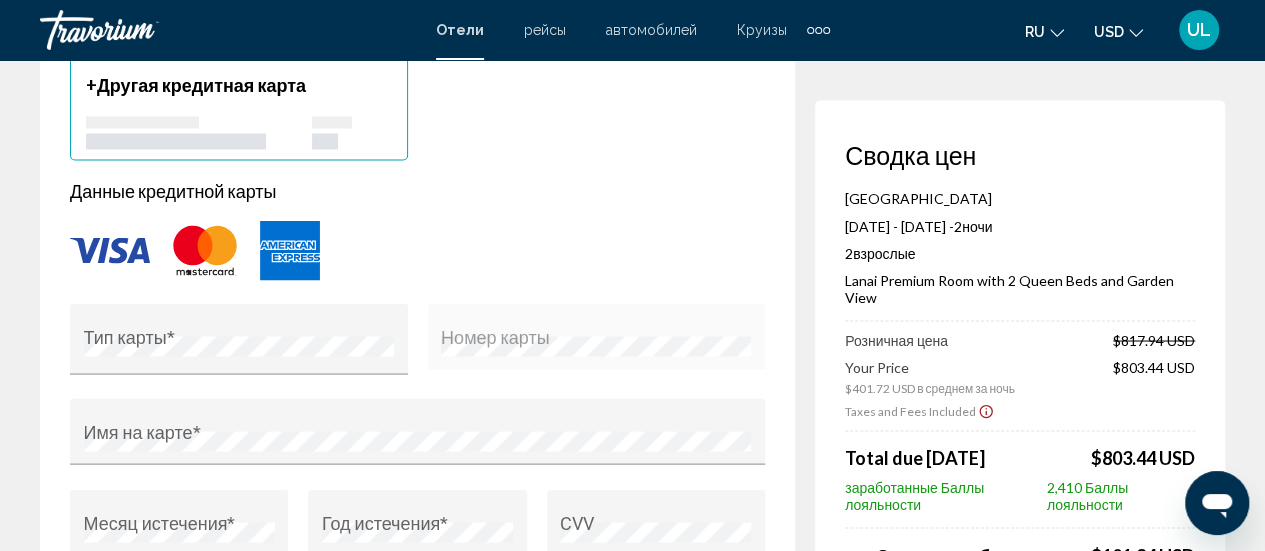 scroll, scrollTop: 1606, scrollLeft: 0, axis: vertical 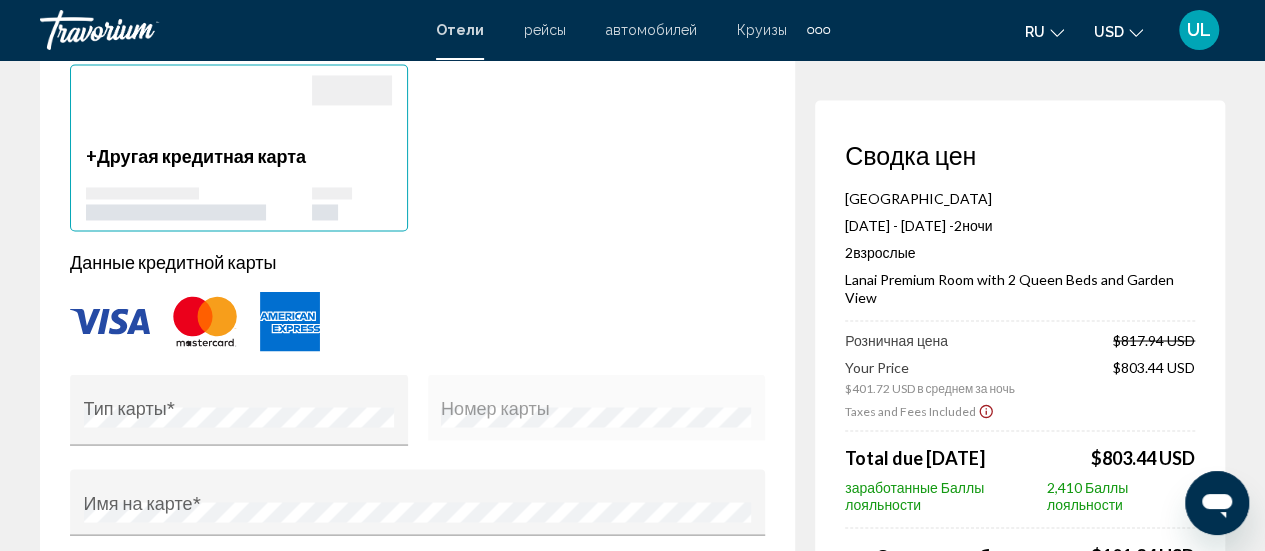click at bounding box center (110, 321) 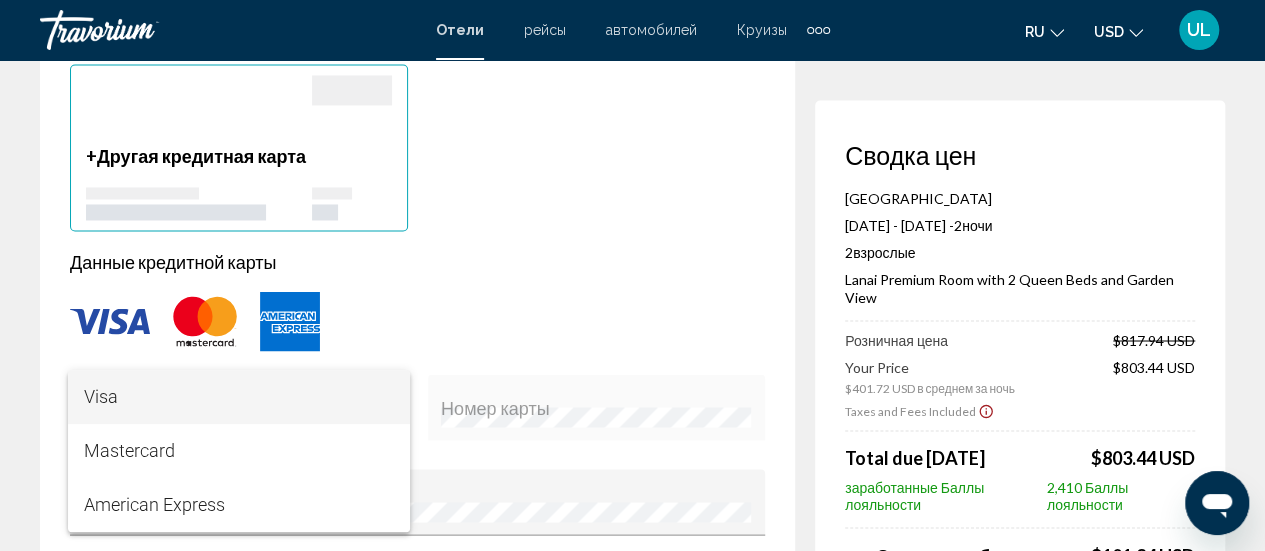 click on "Visa" at bounding box center (239, 397) 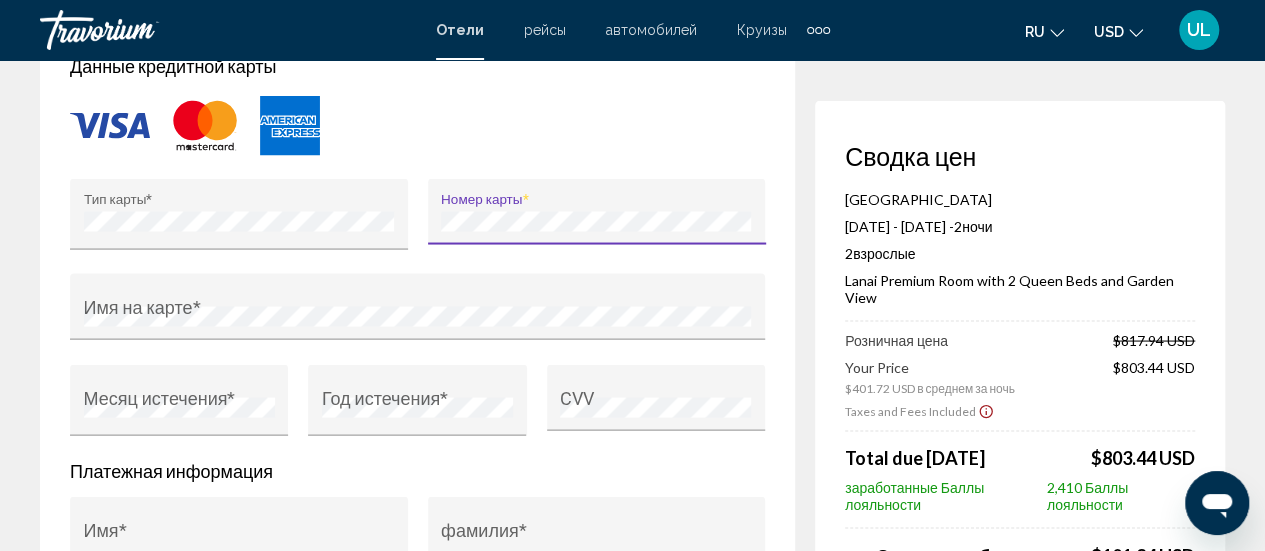 scroll, scrollTop: 1811, scrollLeft: 0, axis: vertical 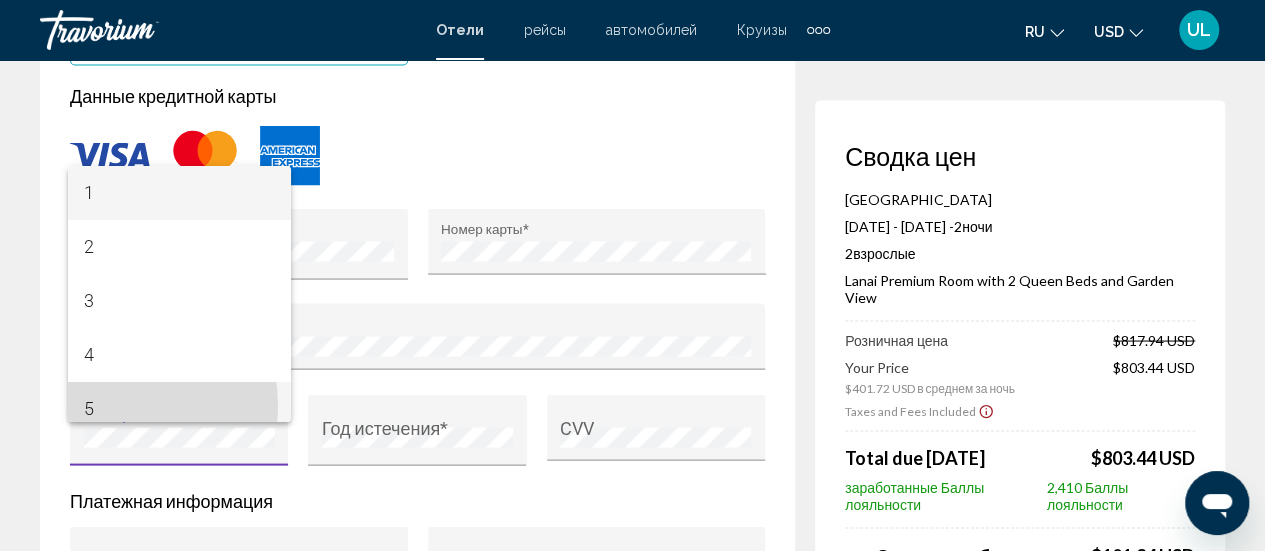 click on "5" at bounding box center (179, 409) 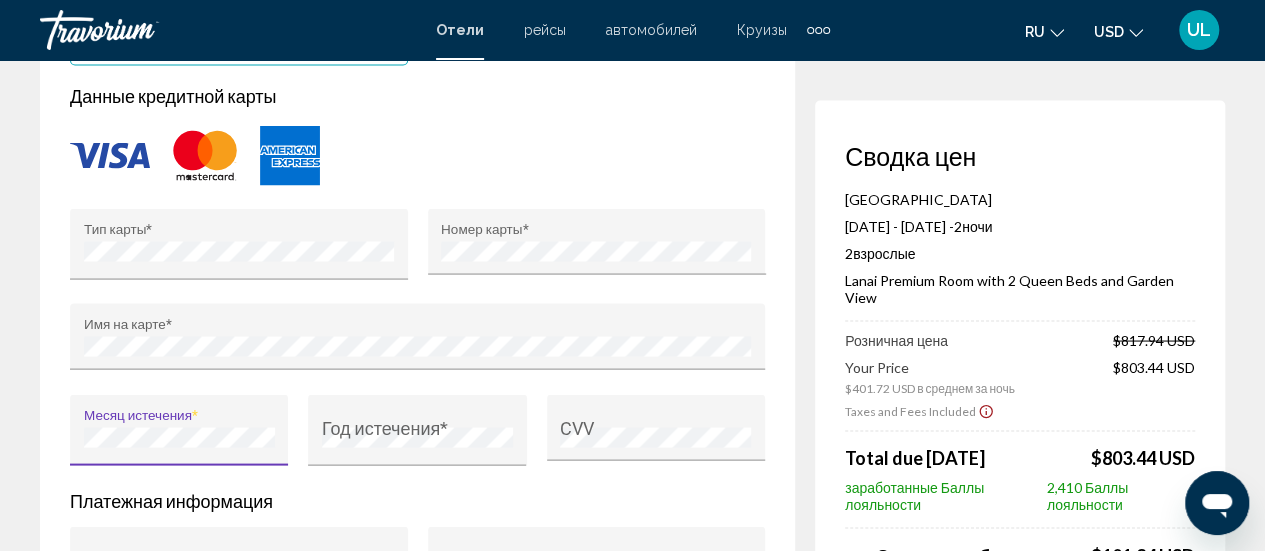scroll, scrollTop: 14, scrollLeft: 0, axis: vertical 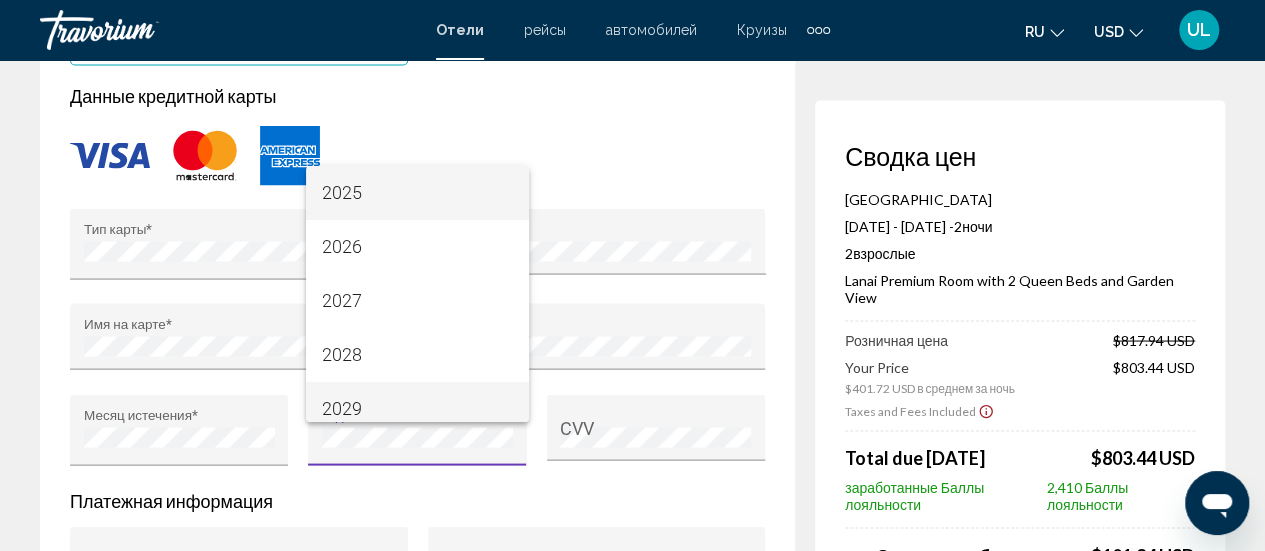 click on "2029" at bounding box center (417, 409) 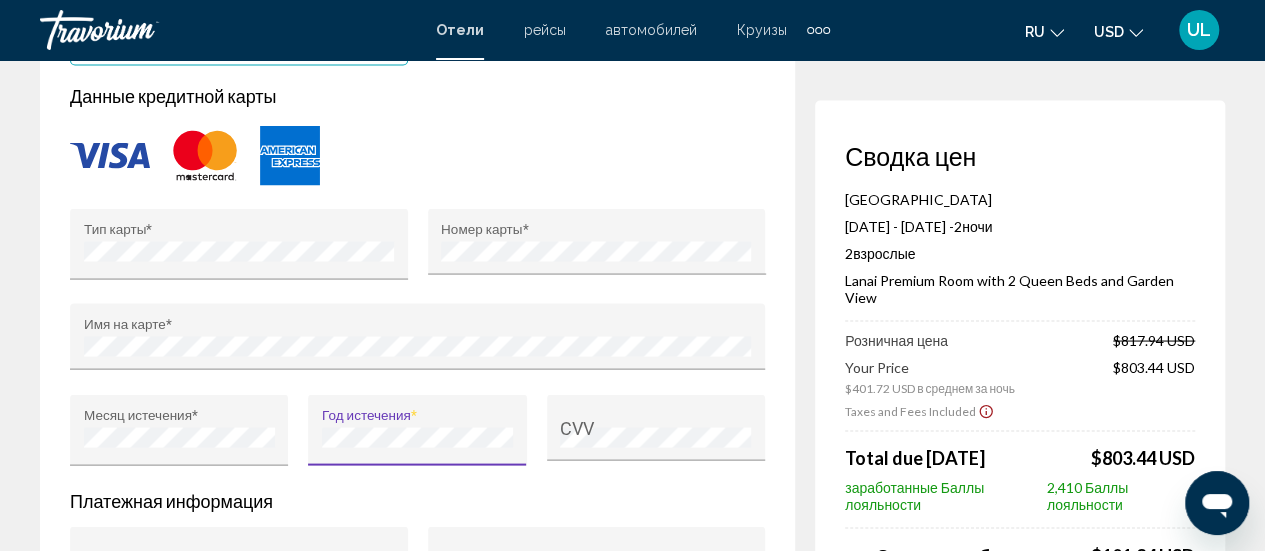 scroll, scrollTop: 14, scrollLeft: 0, axis: vertical 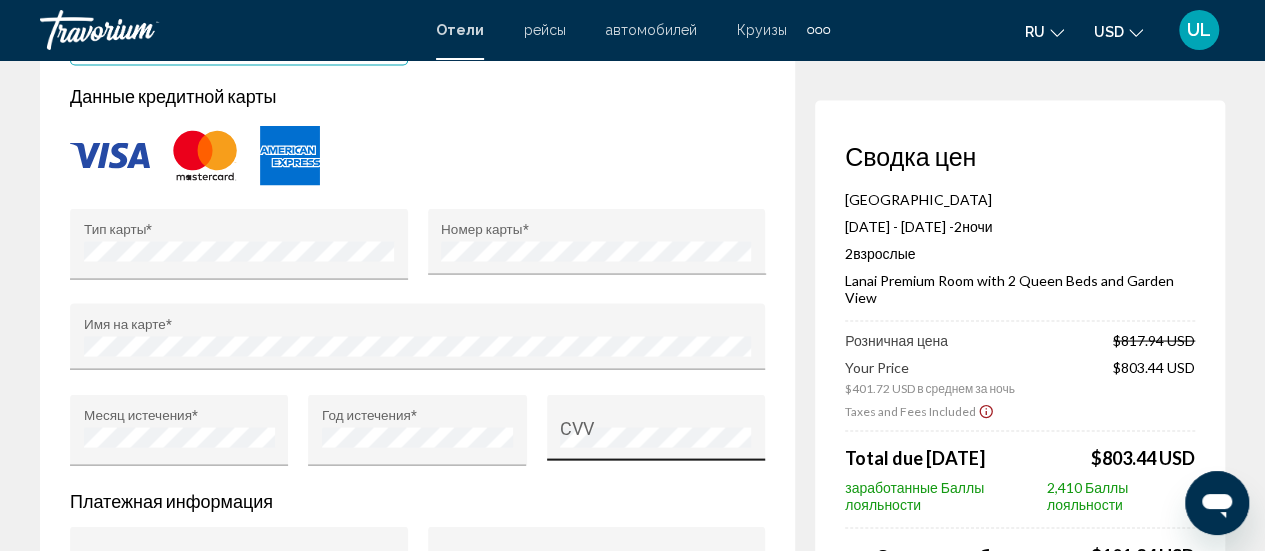 click on "CVV" at bounding box center (655, 433) 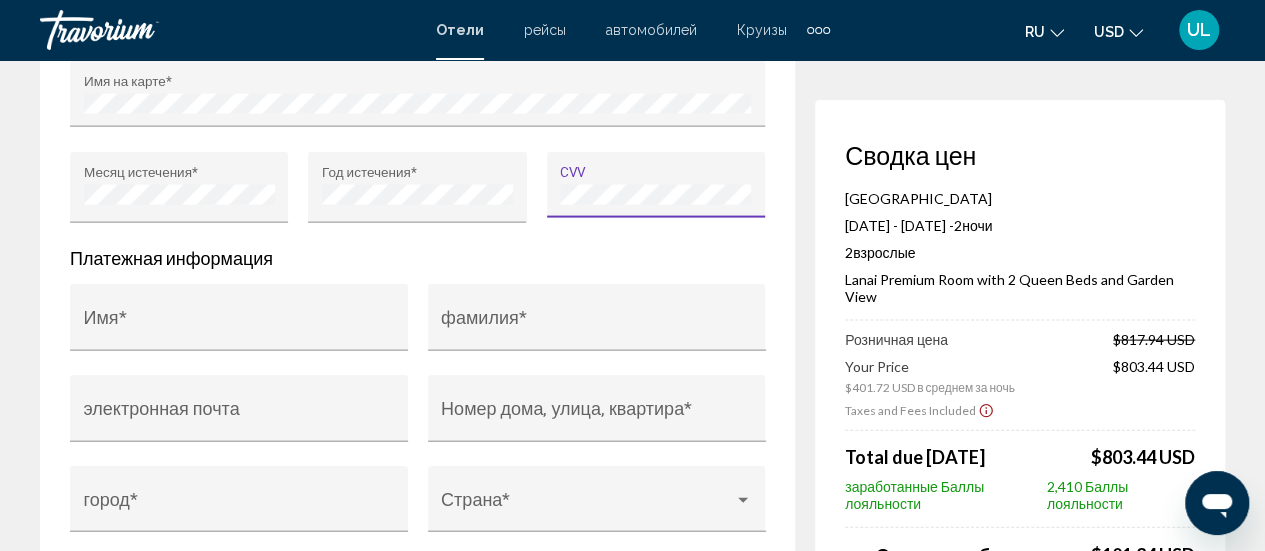 scroll, scrollTop: 2038, scrollLeft: 0, axis: vertical 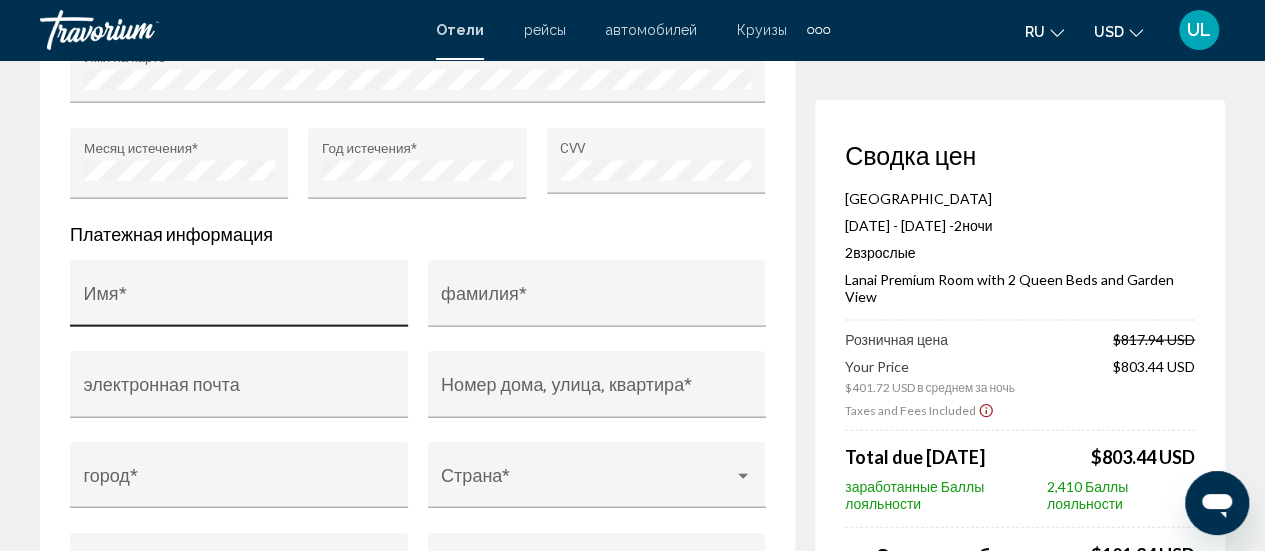 click on "Имя  *" at bounding box center (239, 299) 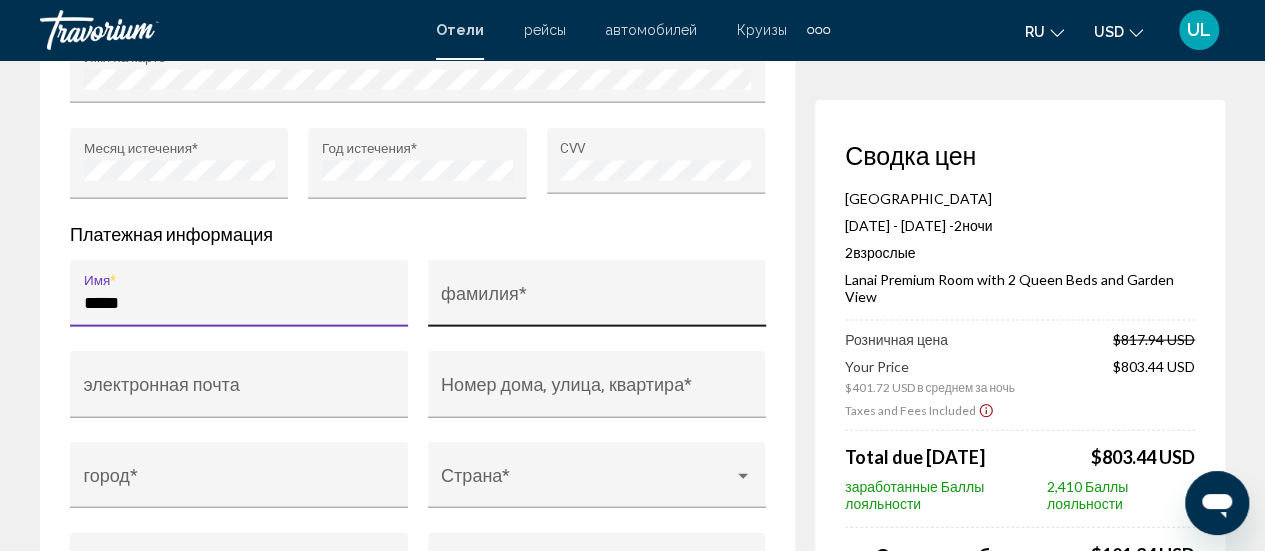 type on "*****" 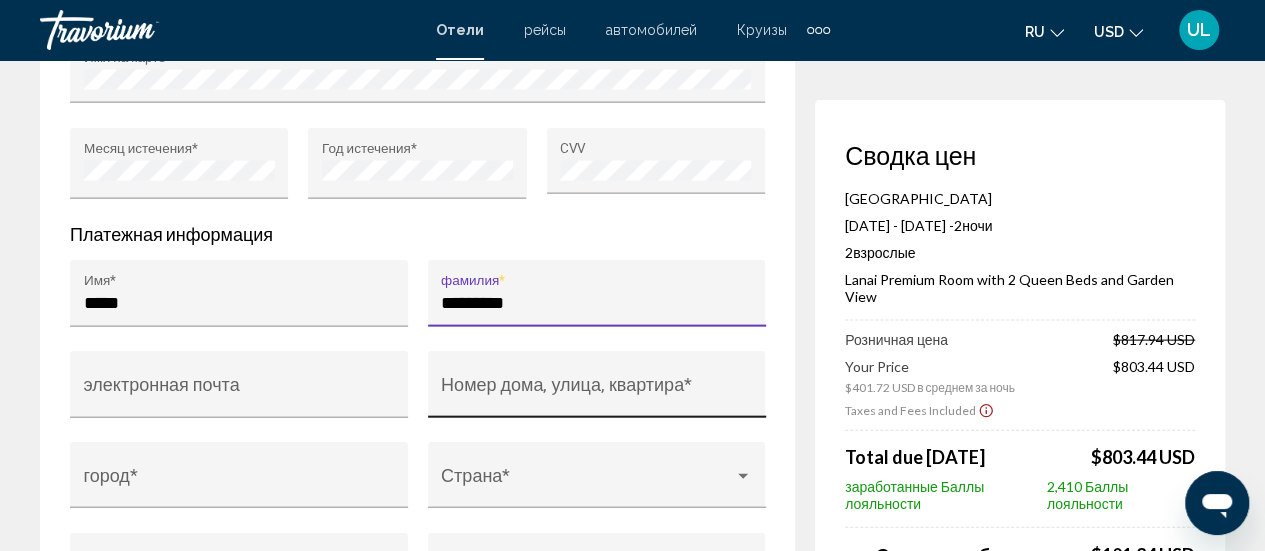 type on "*********" 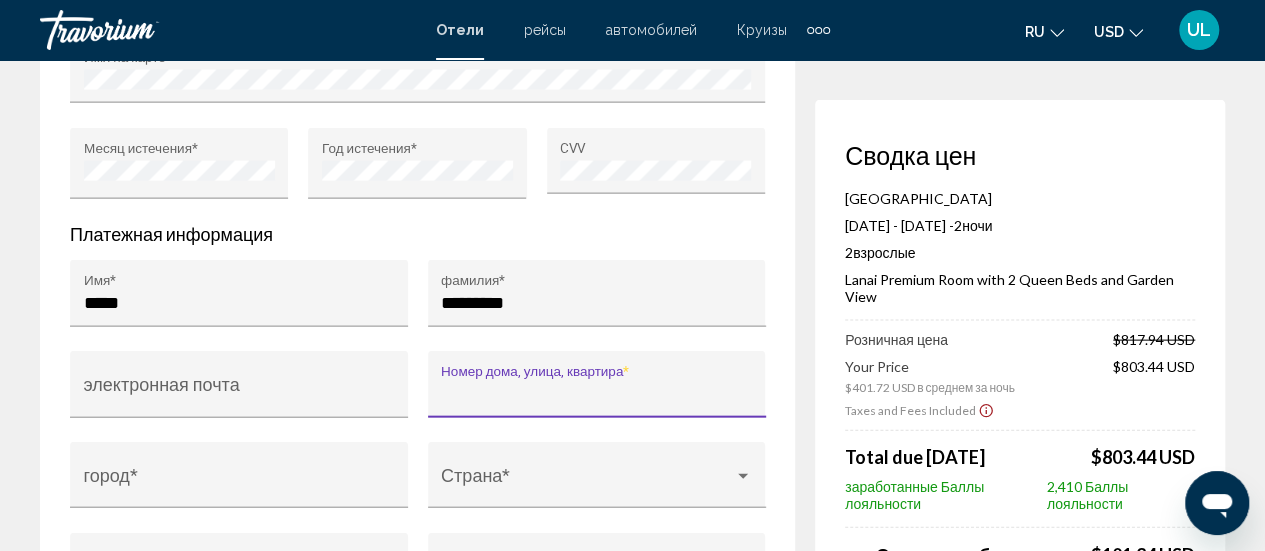 click on "Номер дома, улица, квартира  *" at bounding box center [596, 394] 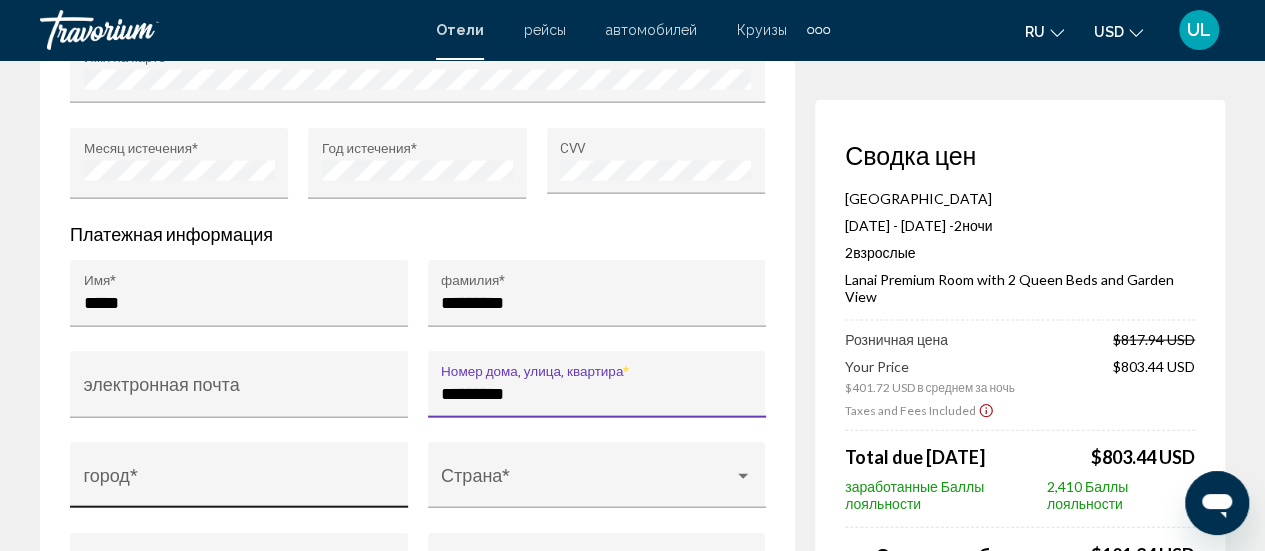 type on "*********" 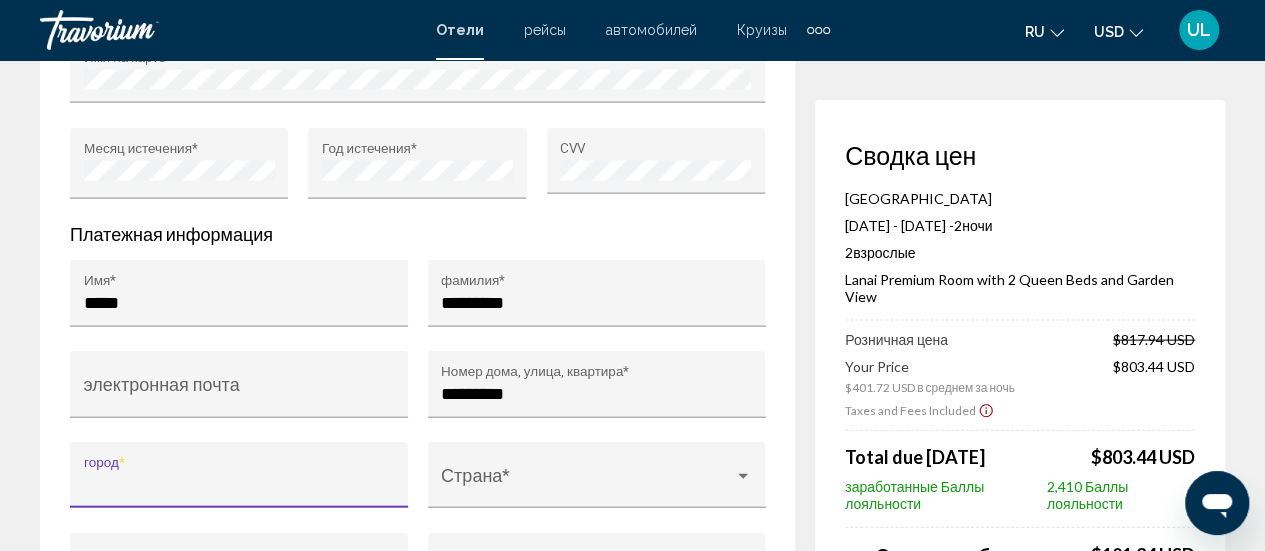 click on "город  *" at bounding box center [239, 485] 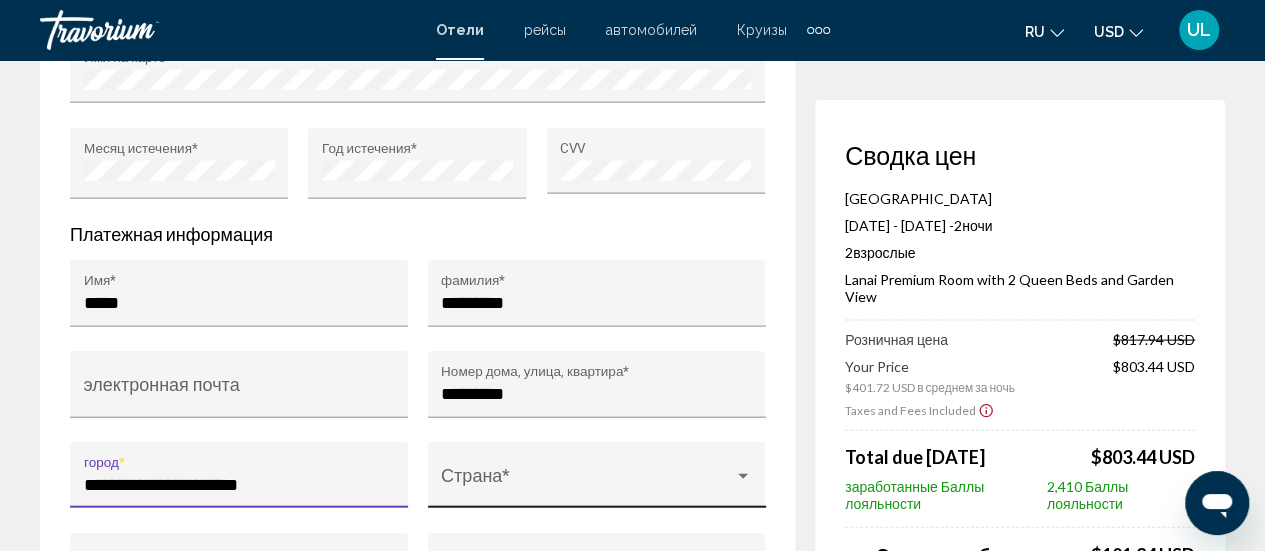 type on "**********" 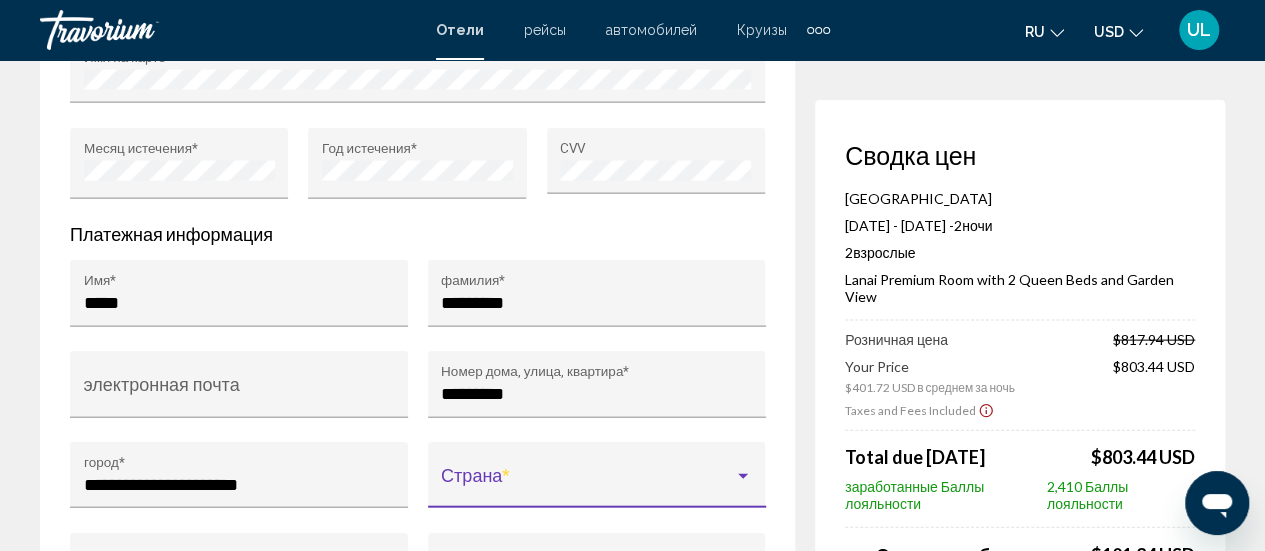 click at bounding box center (743, 477) 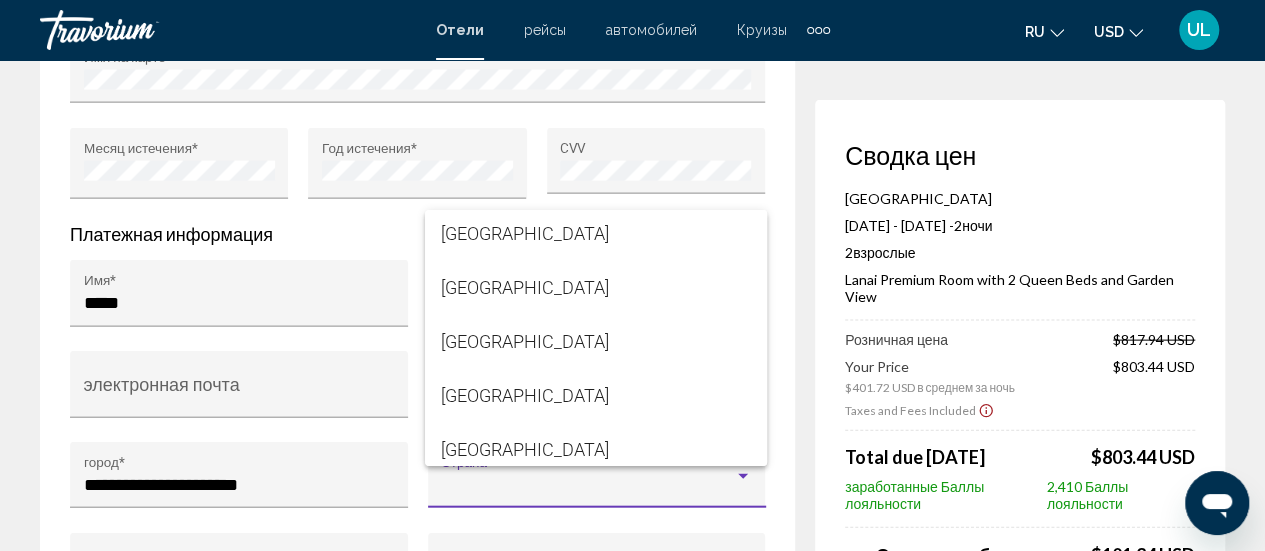 scroll, scrollTop: 12846, scrollLeft: 0, axis: vertical 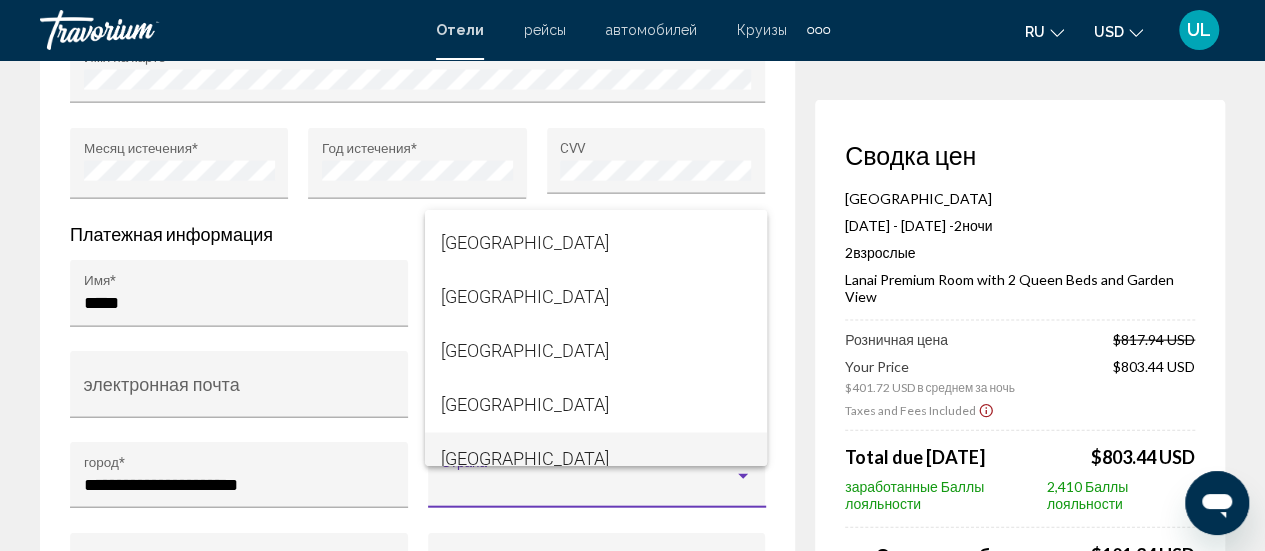 click on "[GEOGRAPHIC_DATA]" at bounding box center (596, 459) 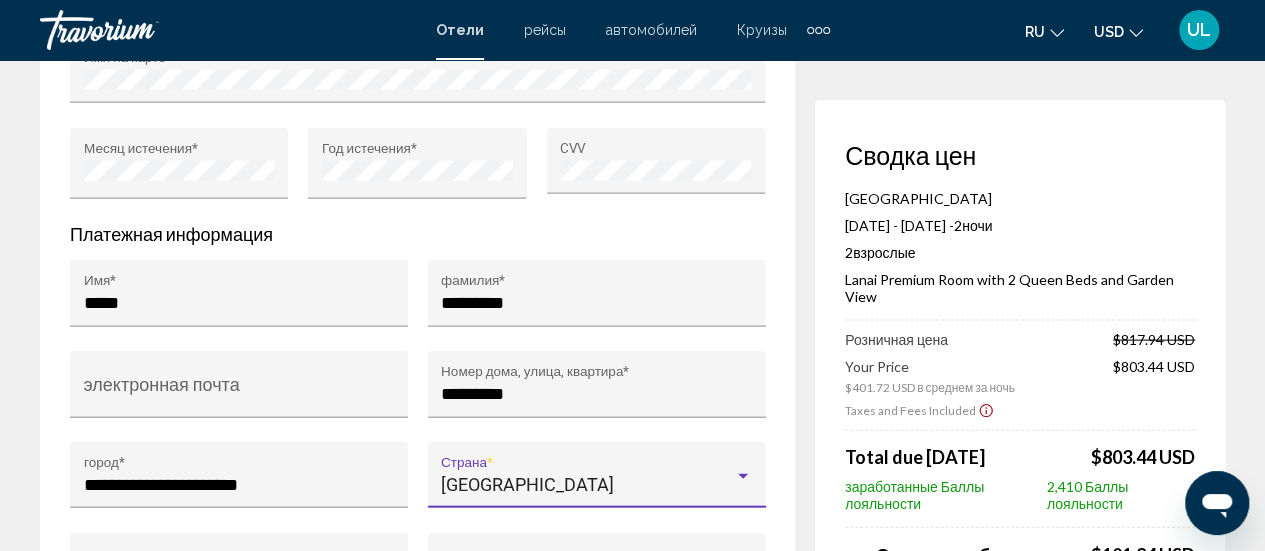 scroll, scrollTop: 12866, scrollLeft: 0, axis: vertical 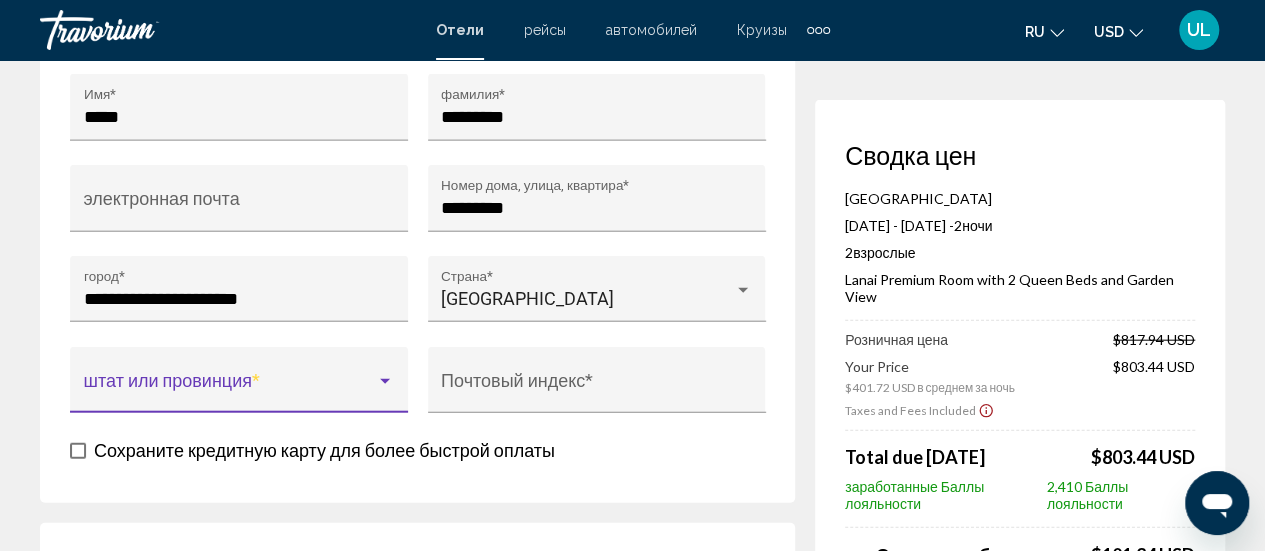click at bounding box center (385, 382) 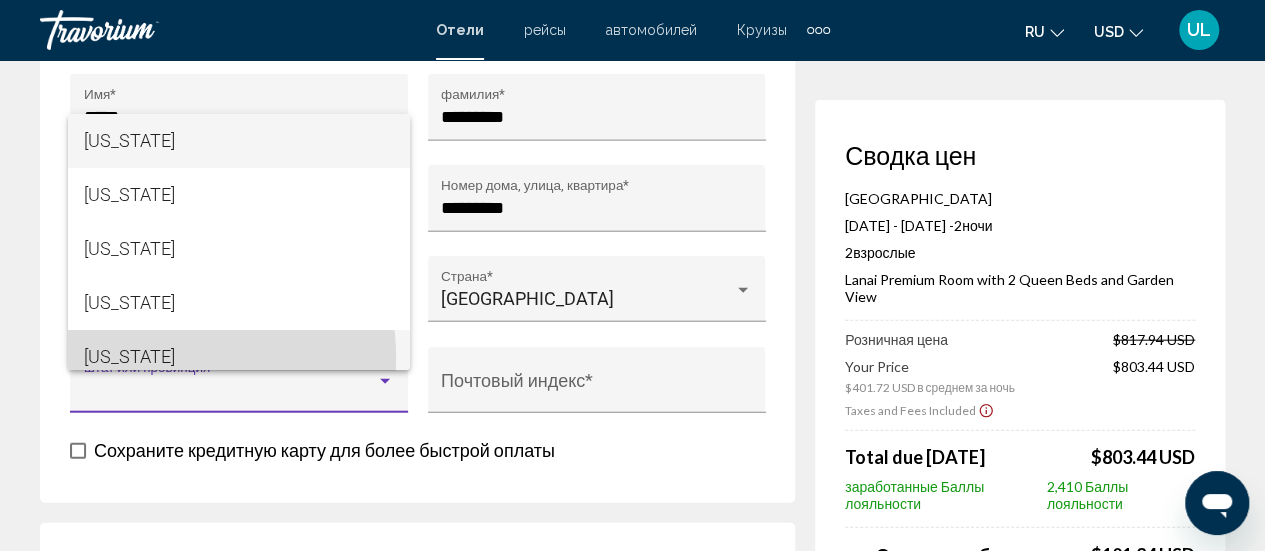 click on "[US_STATE]" at bounding box center [239, 357] 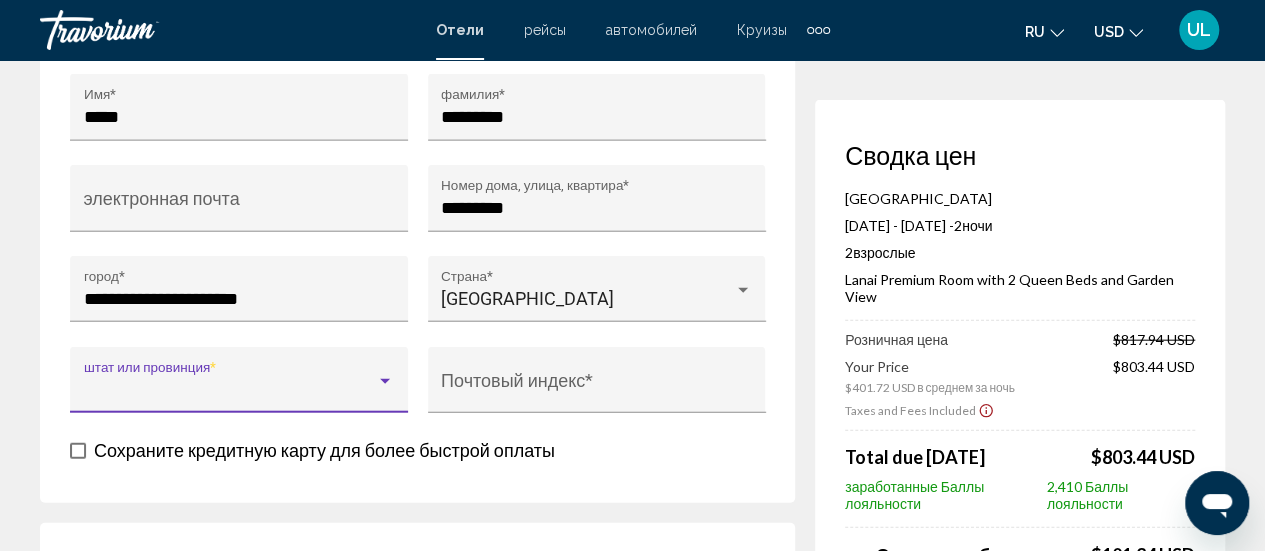 scroll, scrollTop: 14, scrollLeft: 0, axis: vertical 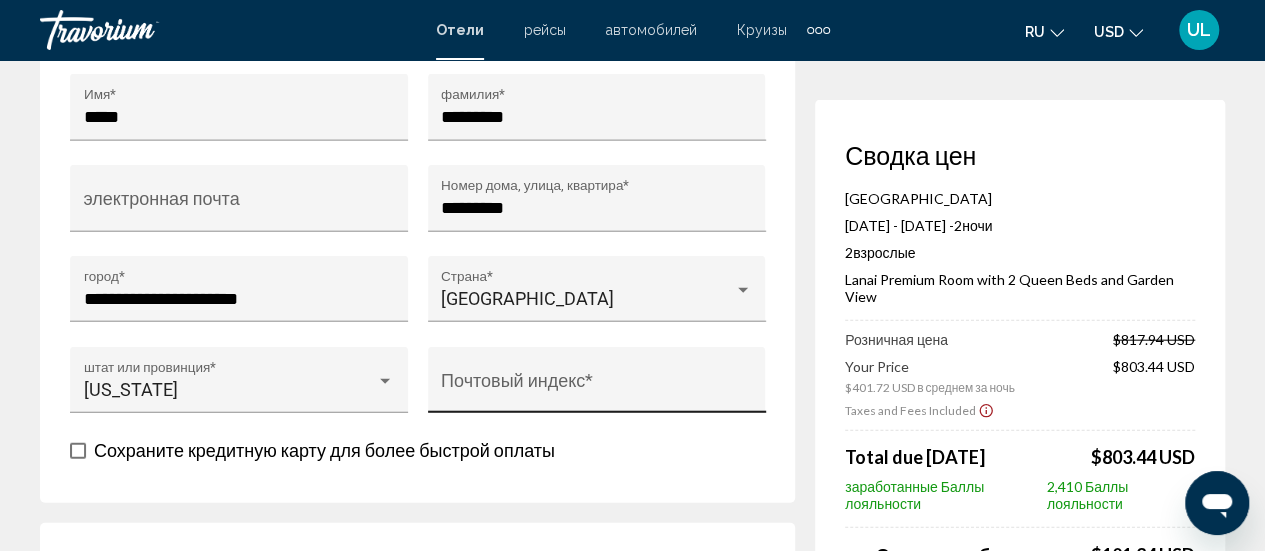 click on "Почтовый индекс  *" at bounding box center [596, 386] 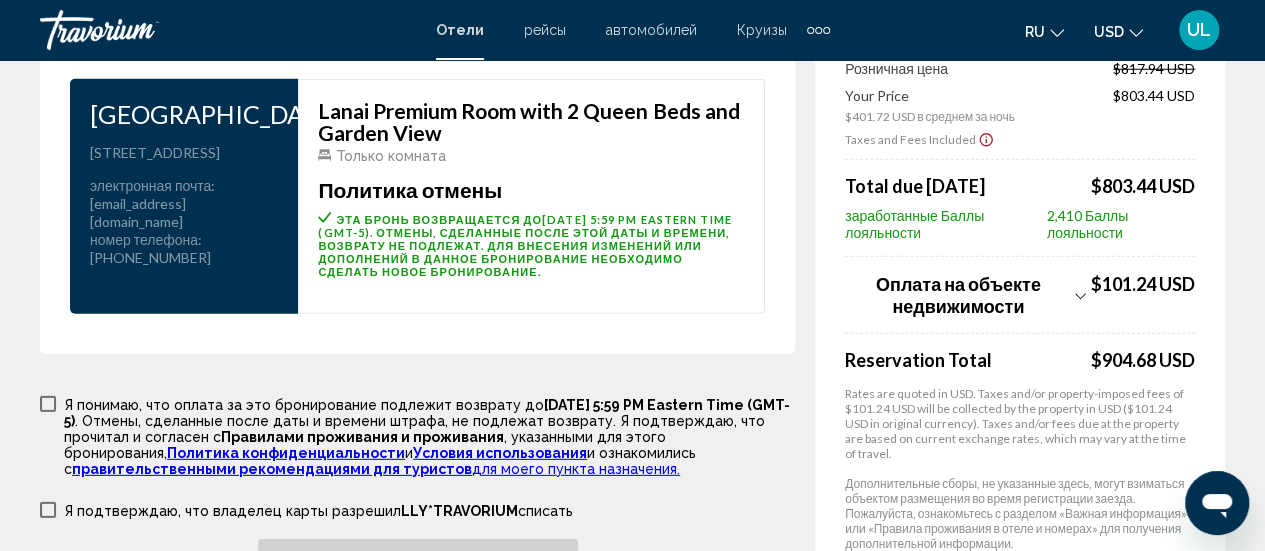 scroll, scrollTop: 2866, scrollLeft: 0, axis: vertical 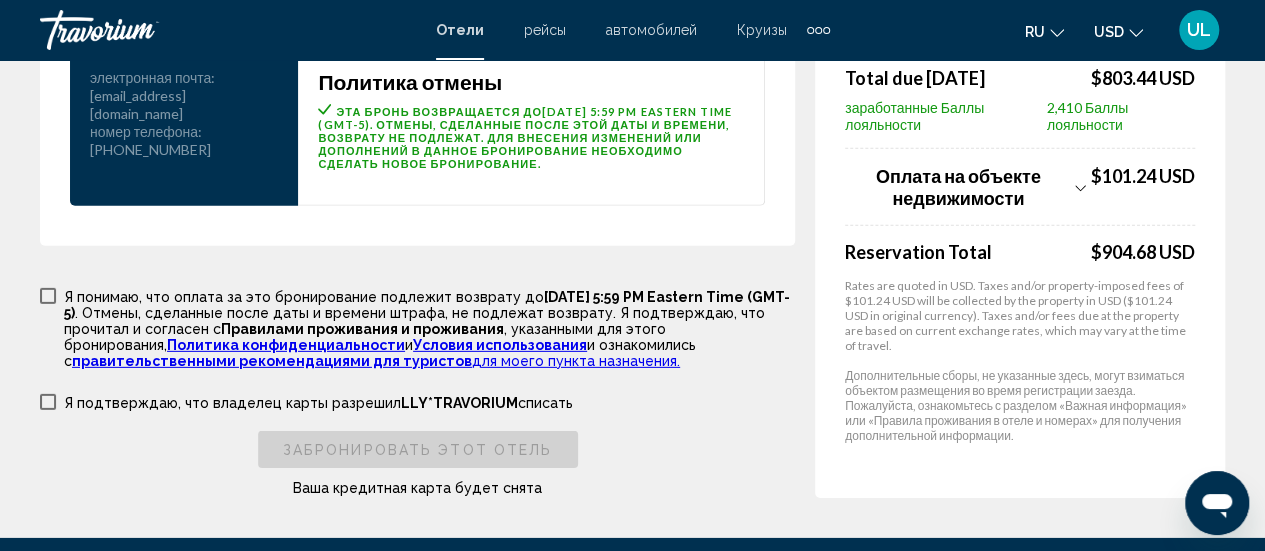type on "*****" 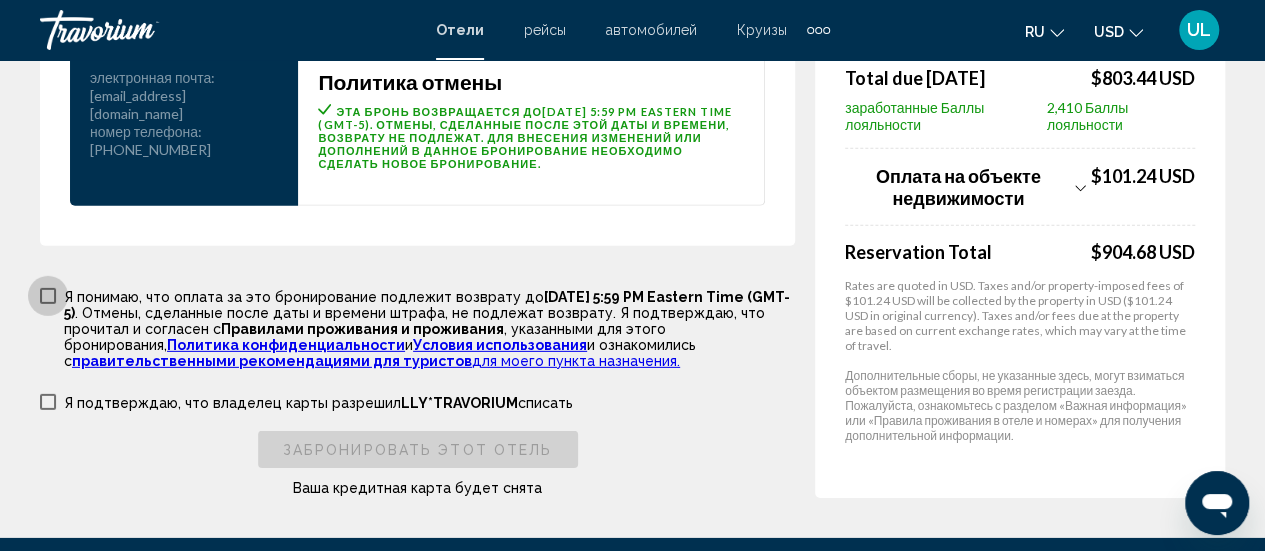 click at bounding box center (48, 296) 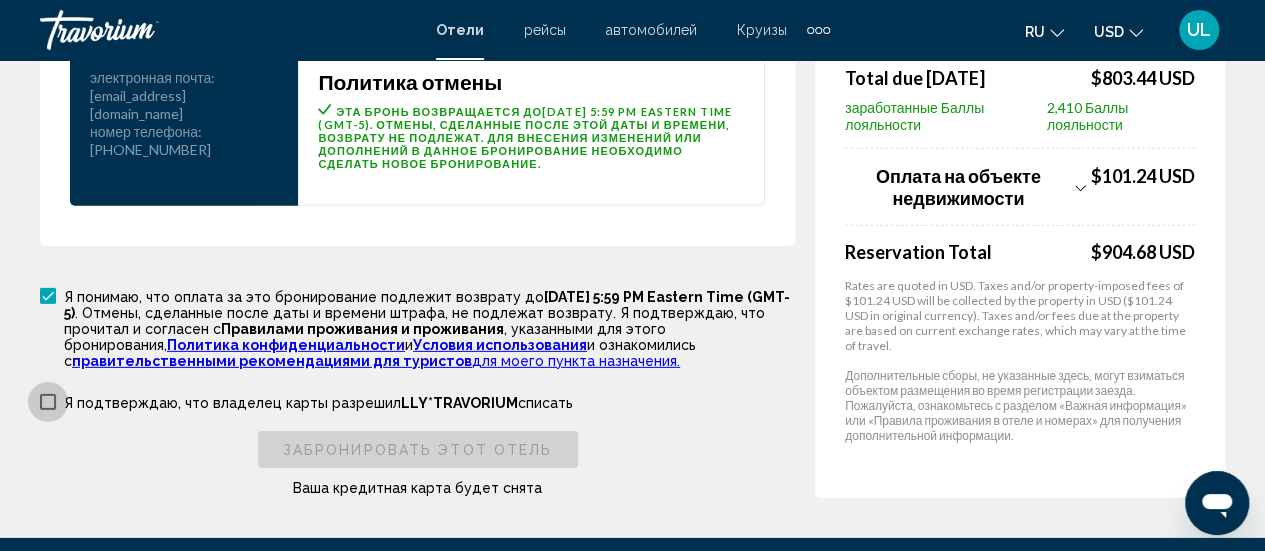 click at bounding box center [48, 402] 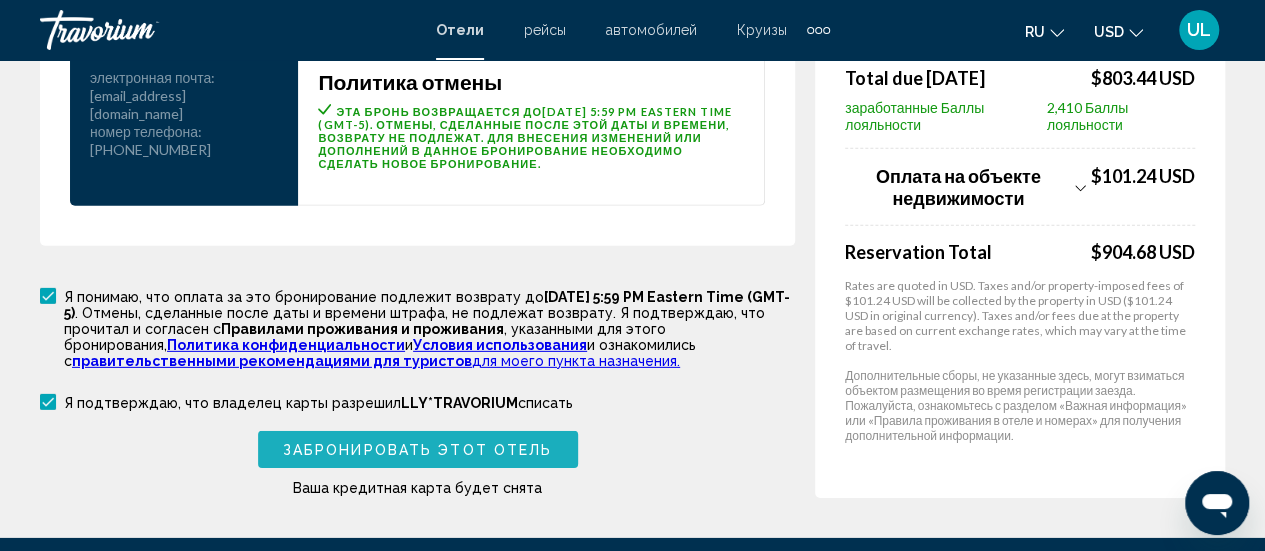 click on "Забронировать этот отель" at bounding box center (417, 450) 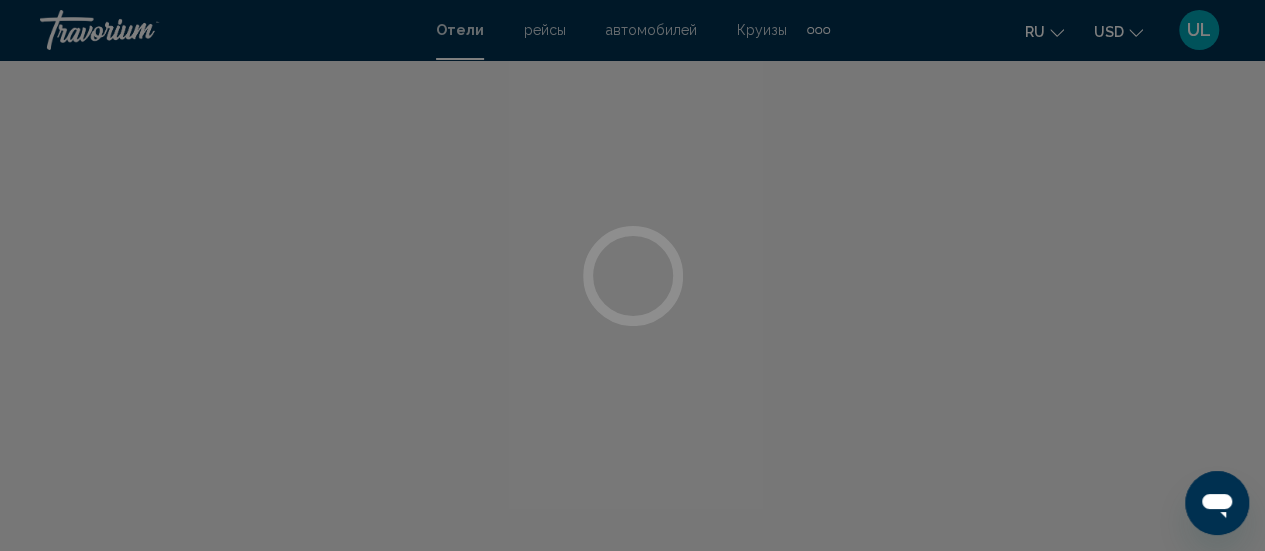 scroll, scrollTop: 0, scrollLeft: 0, axis: both 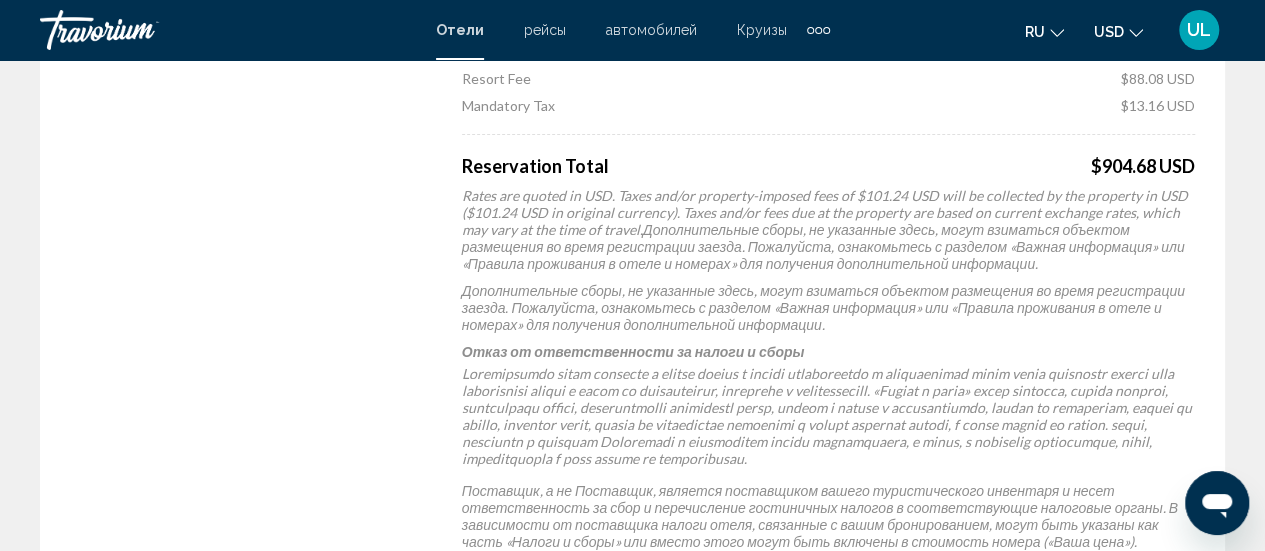 click on "Ваш заказ был успешным! Ниже вы можете найти сводку вашего бронирования.  распечатать эту страницу  . Номер подтверждения 82ZTDW Основной путешественник [PERSON_NAME]
[GEOGRAPHIC_DATA], [GEOGRAPHIC_DATA], [GEOGRAPHIC_DATA]
прибытие 19 июл. 2025 г.
Выезд 21 июл. 2025 г. 2  ночь ночи
Гости 2  Взрослый Взрослые ,   Ребенок Дети  ( возраст   )
номера 1  Комната номера адрес" at bounding box center (632, -1296) 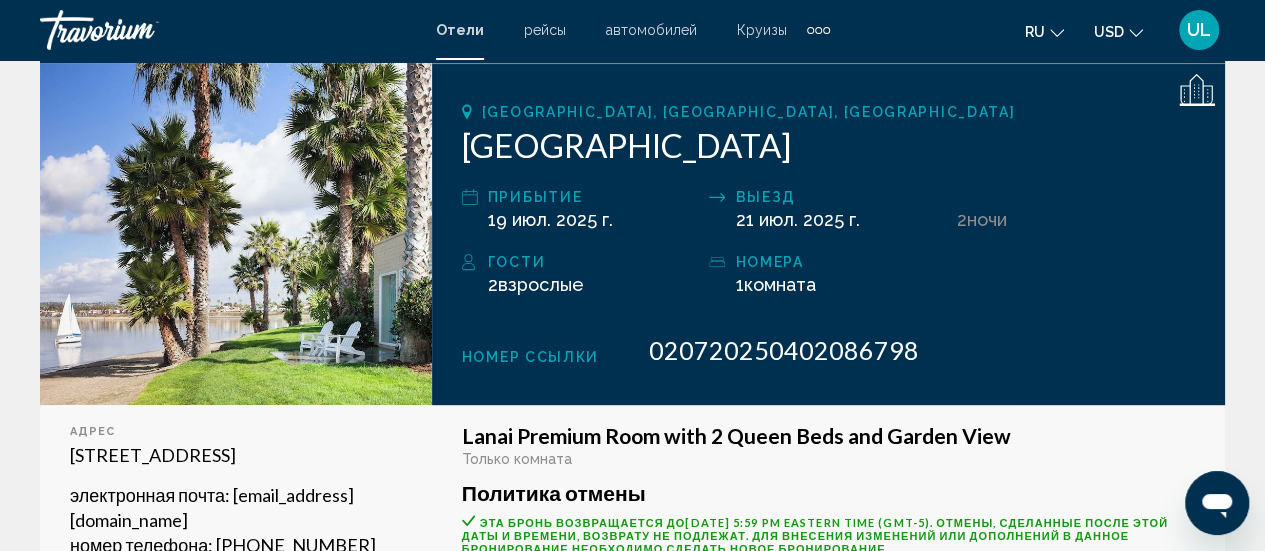 scroll, scrollTop: 182, scrollLeft: 0, axis: vertical 